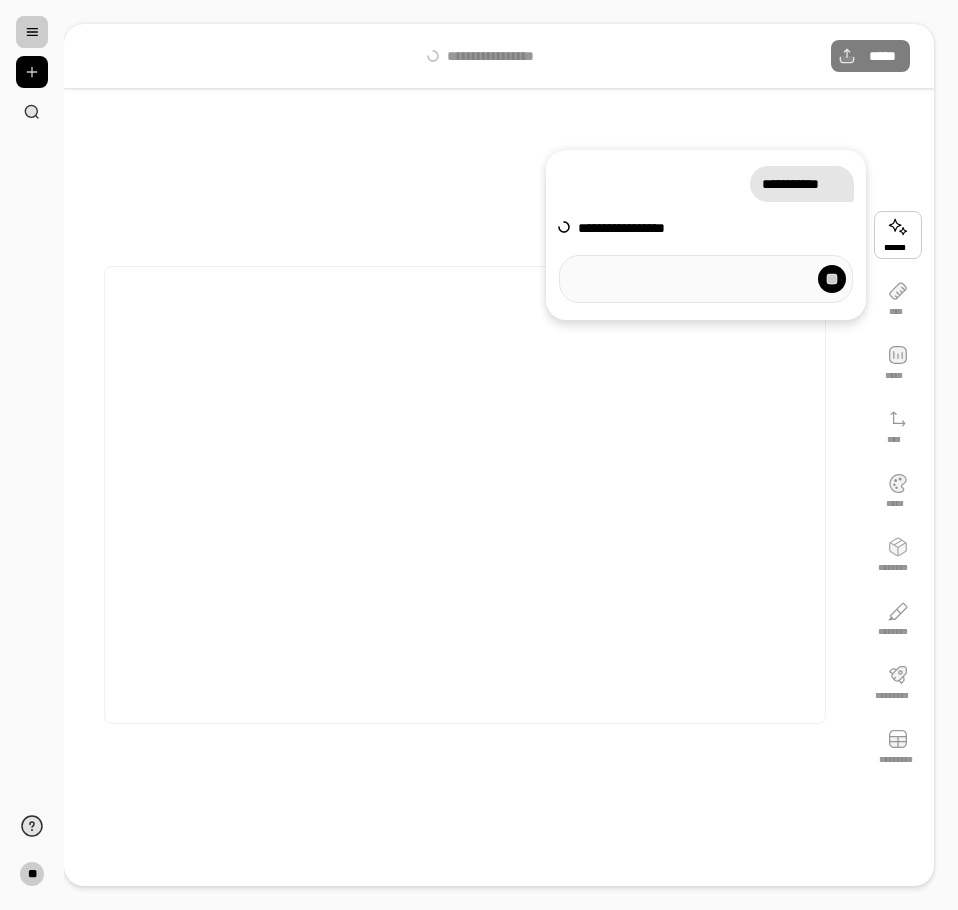 scroll, scrollTop: 0, scrollLeft: 0, axis: both 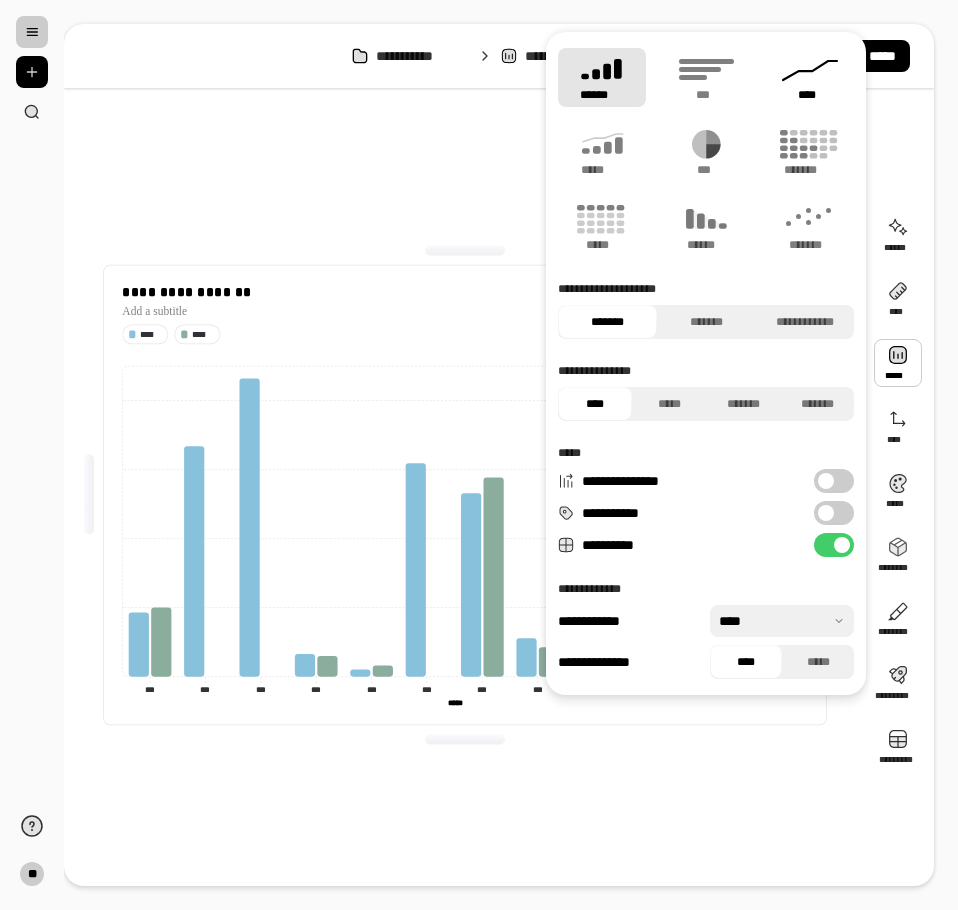 click on "****" at bounding box center (810, 77) 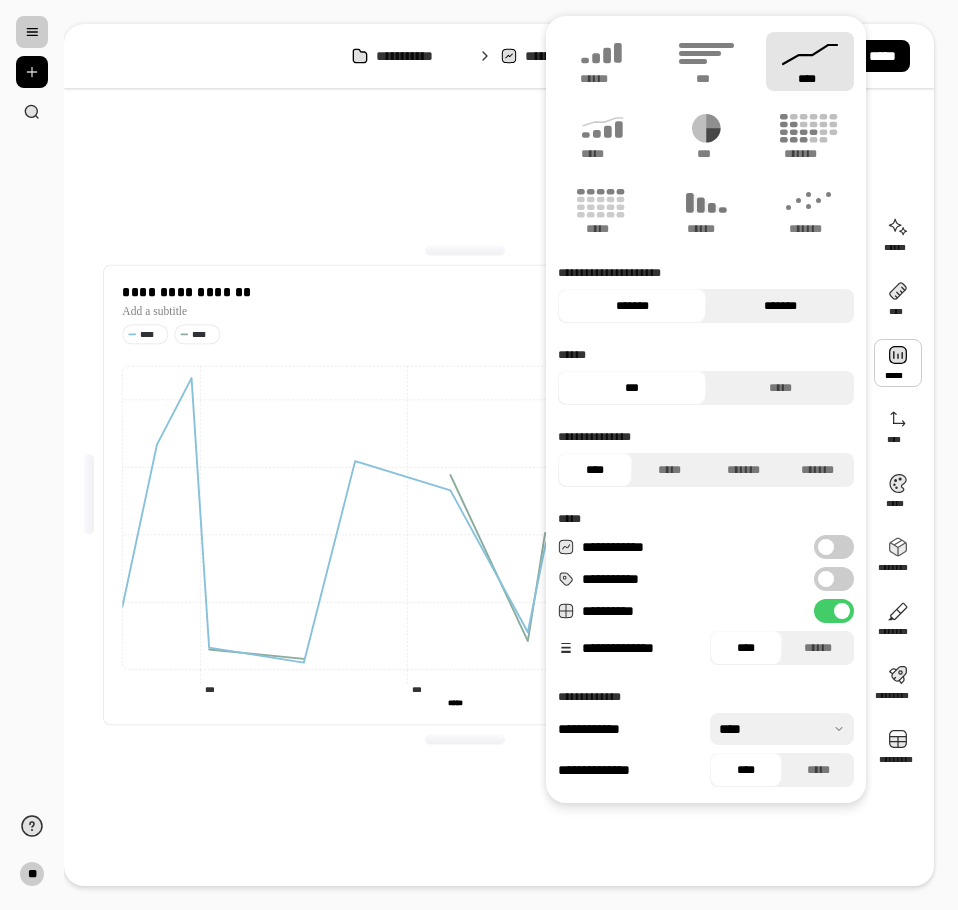 click on "*******" at bounding box center (780, 306) 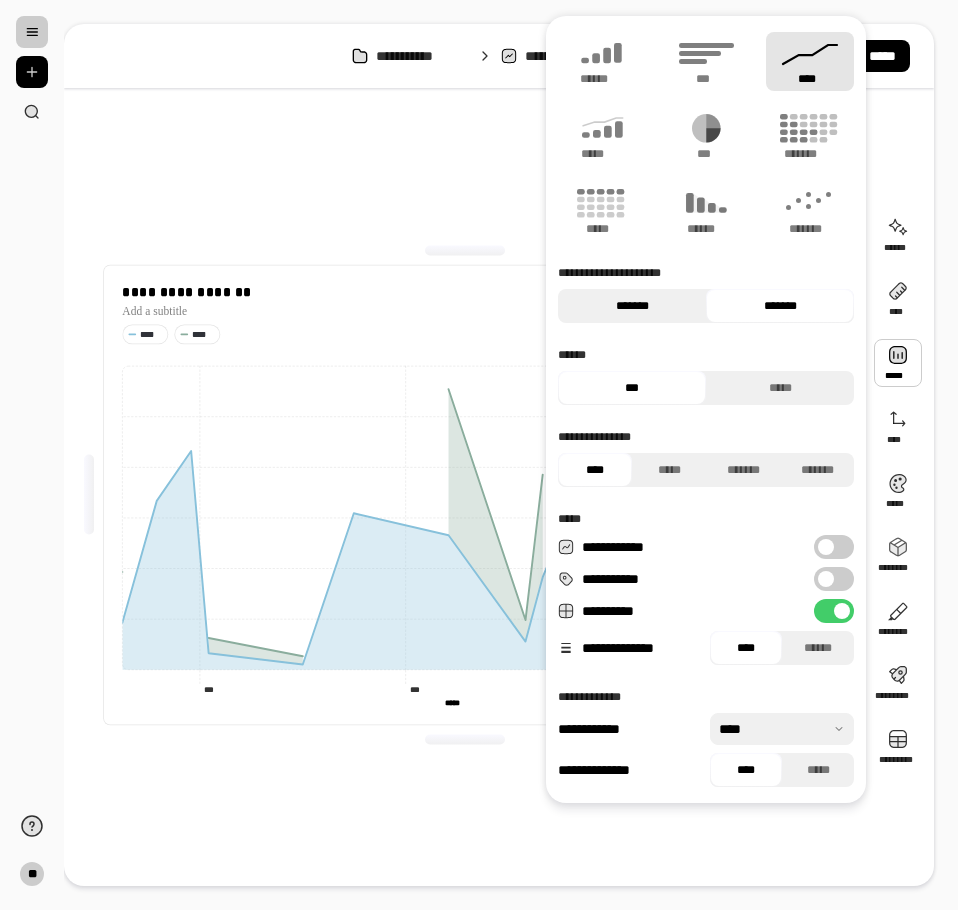 click on "*******" at bounding box center (632, 306) 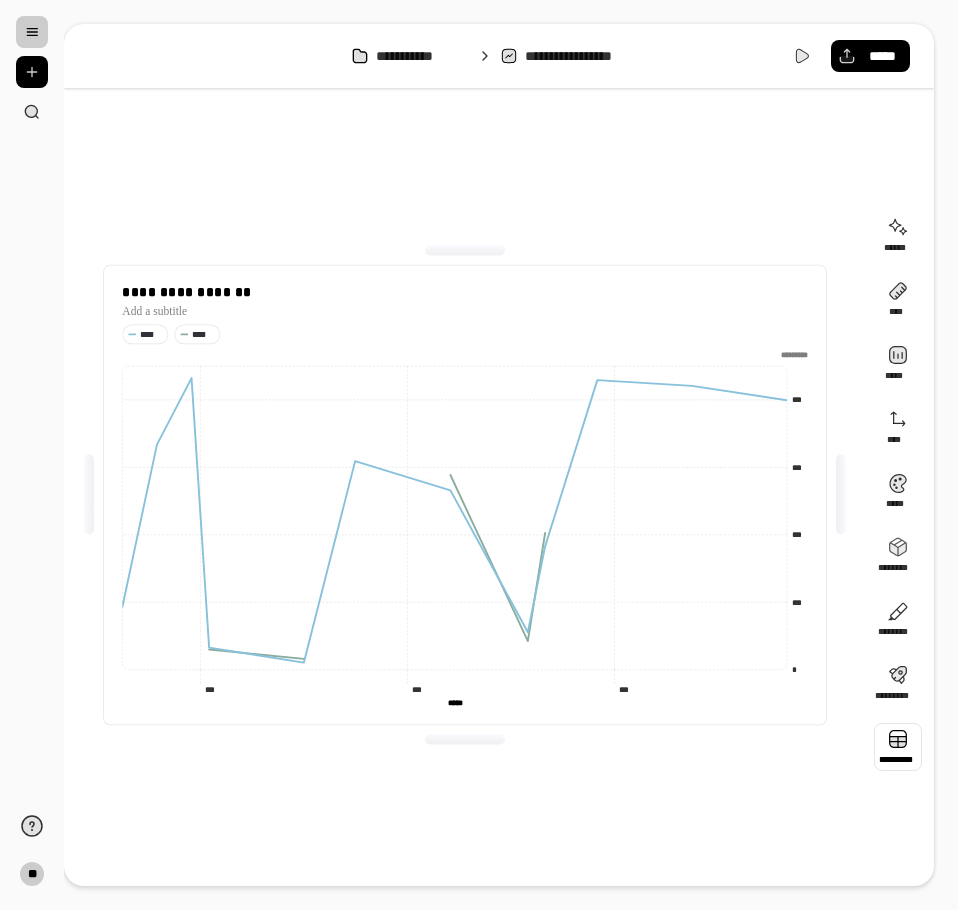 click at bounding box center [898, 747] 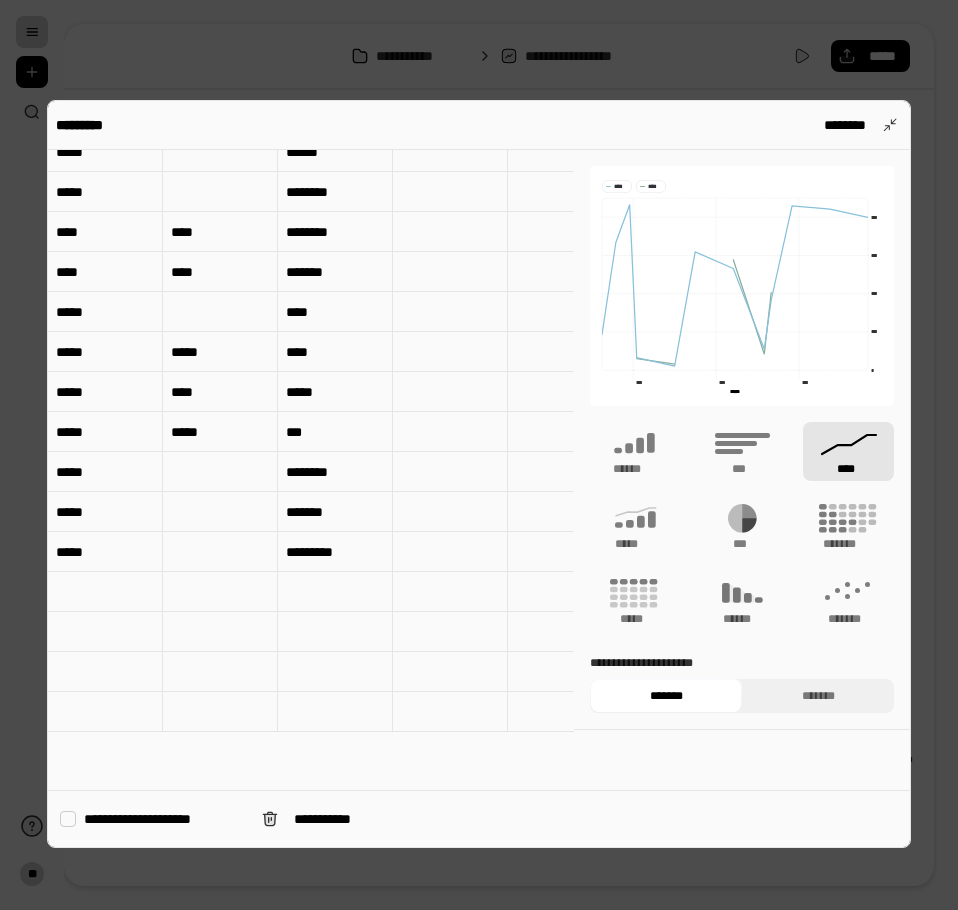 scroll, scrollTop: 0, scrollLeft: 0, axis: both 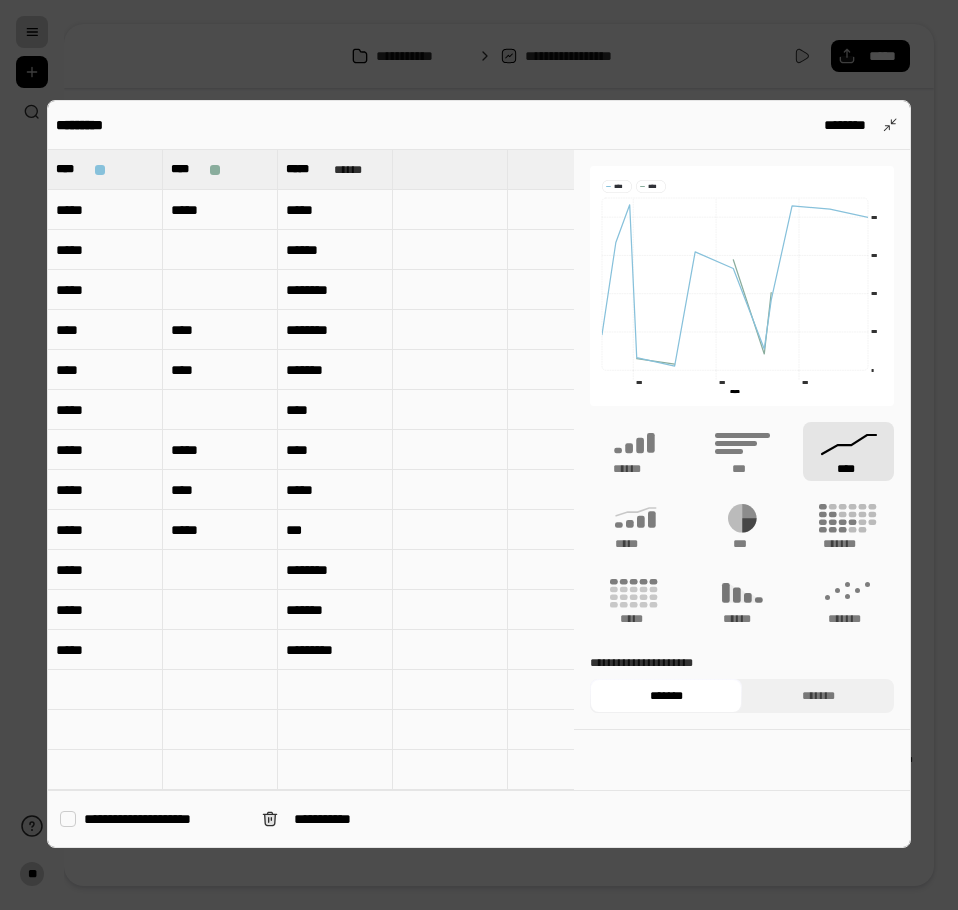 click on "*****" at bounding box center [105, 210] 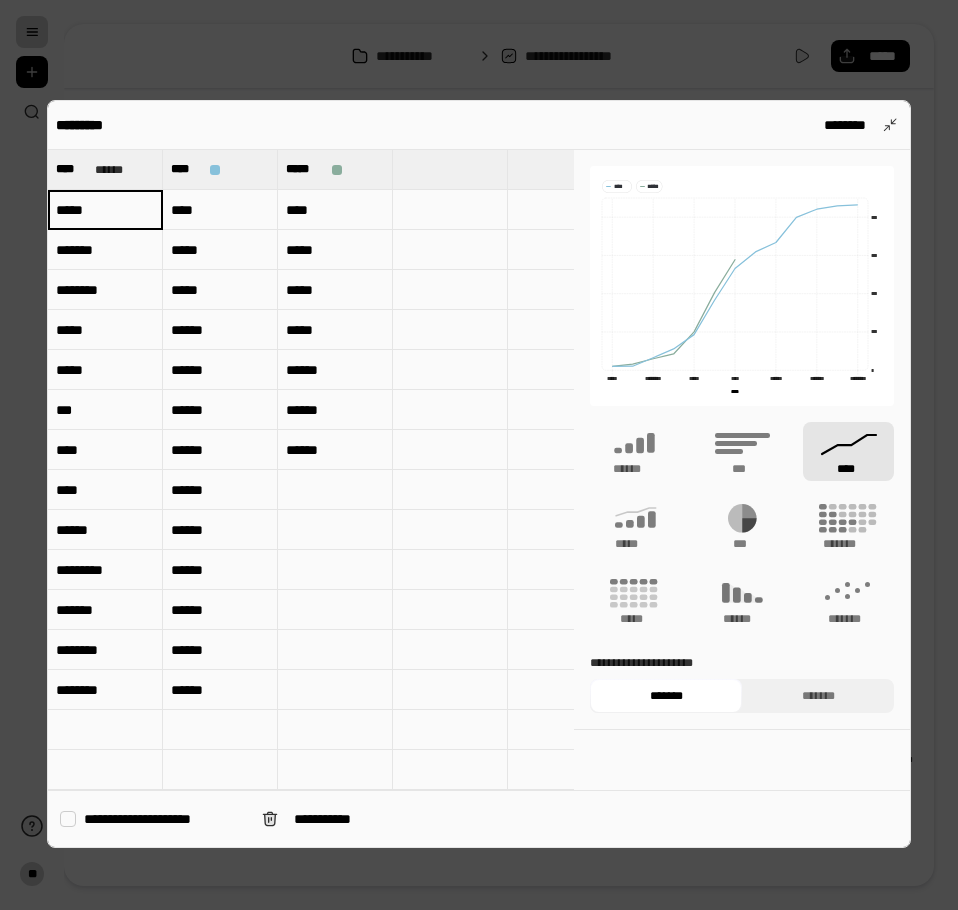 type on "****" 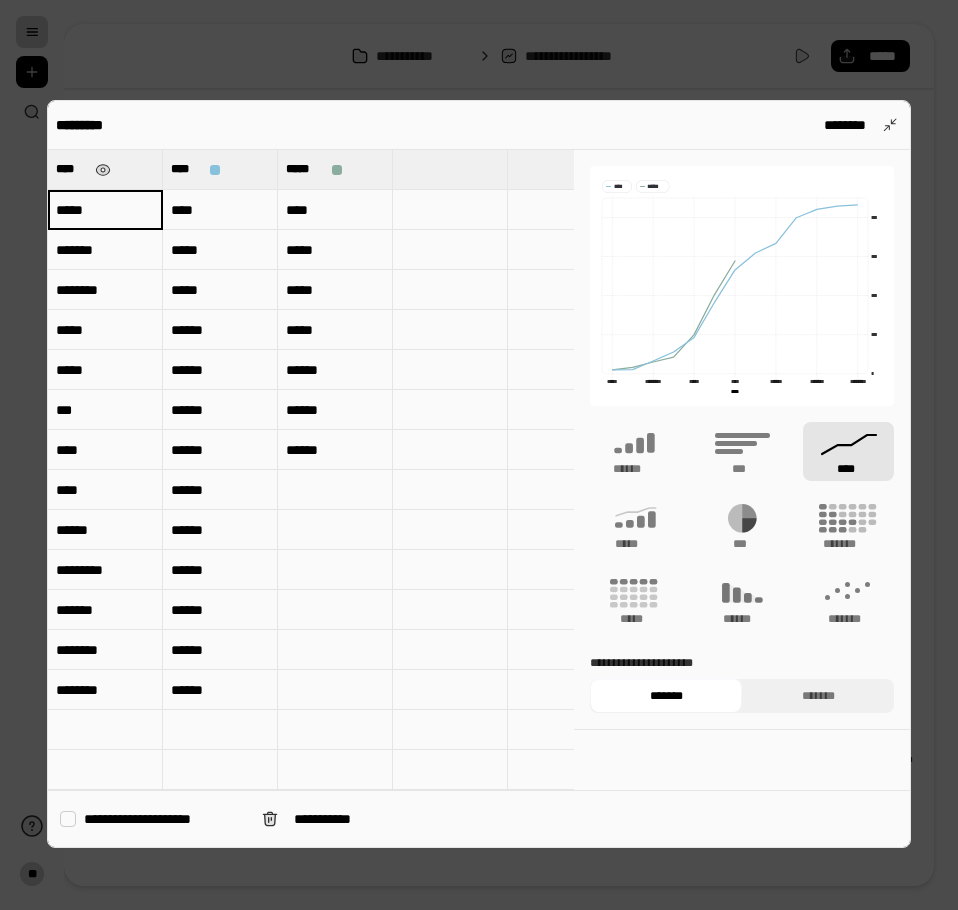 click on "****" at bounding box center [105, 169] 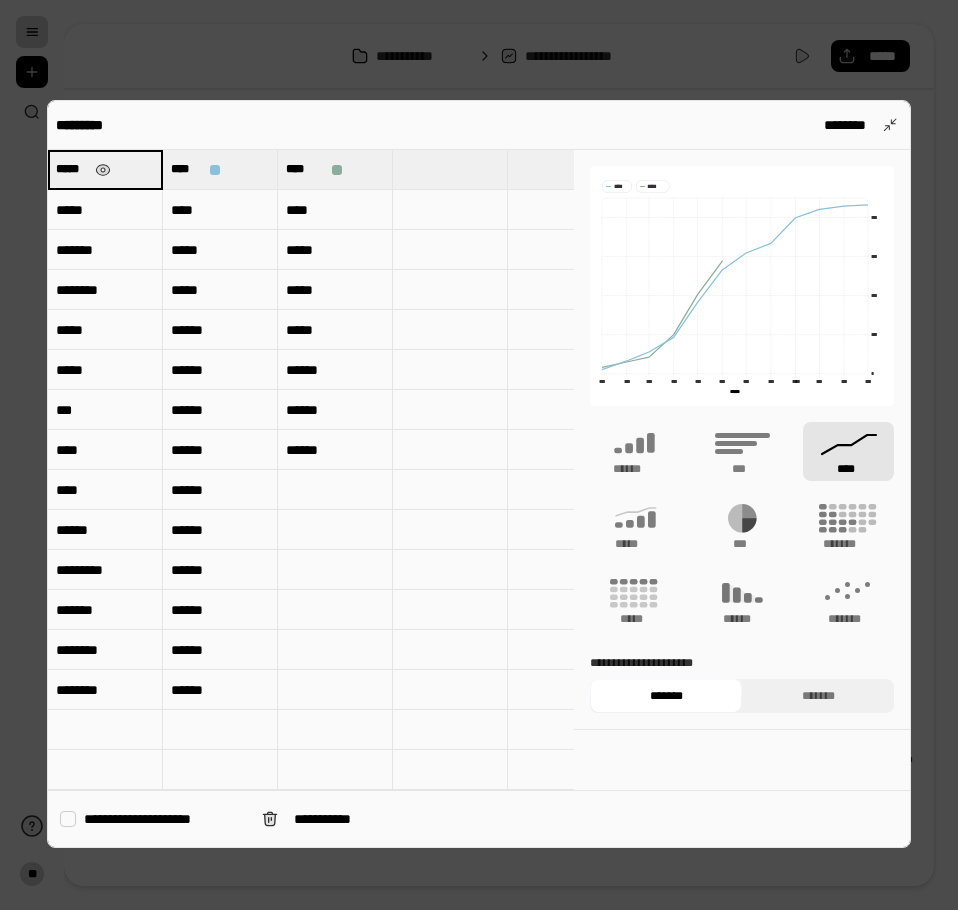 type on "*****" 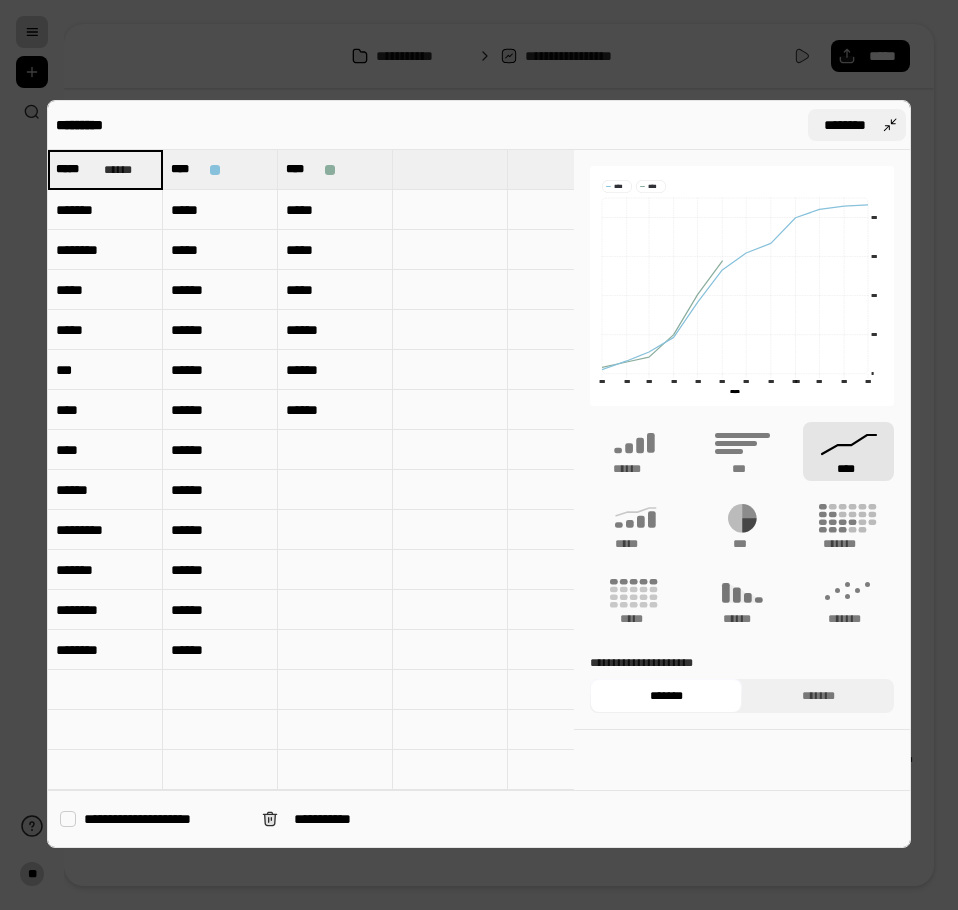 click on "********" at bounding box center [857, 125] 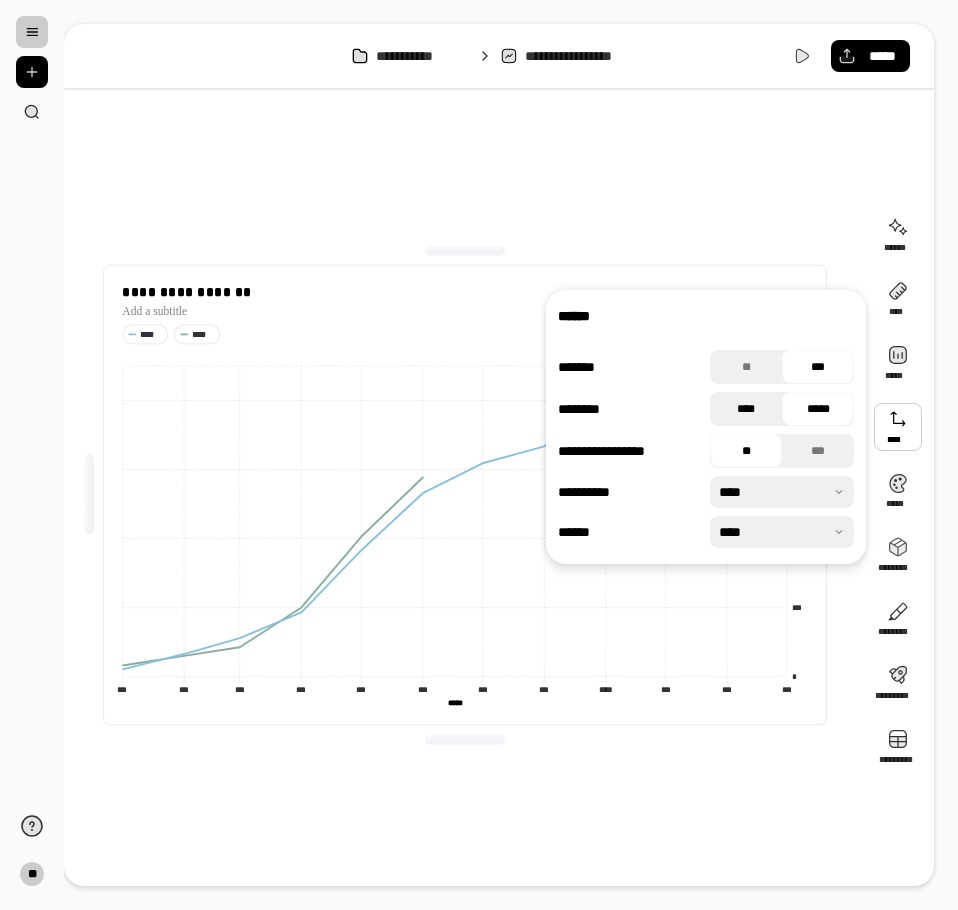 click on "****" at bounding box center (746, 409) 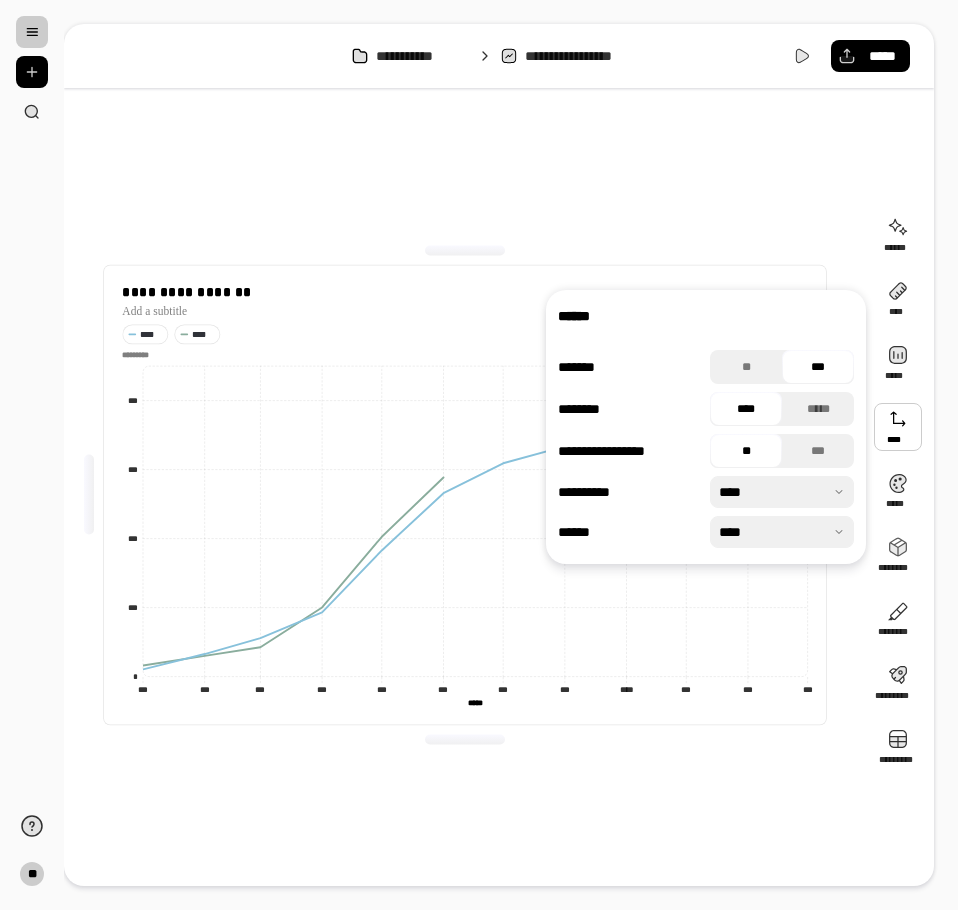 click on "*********" 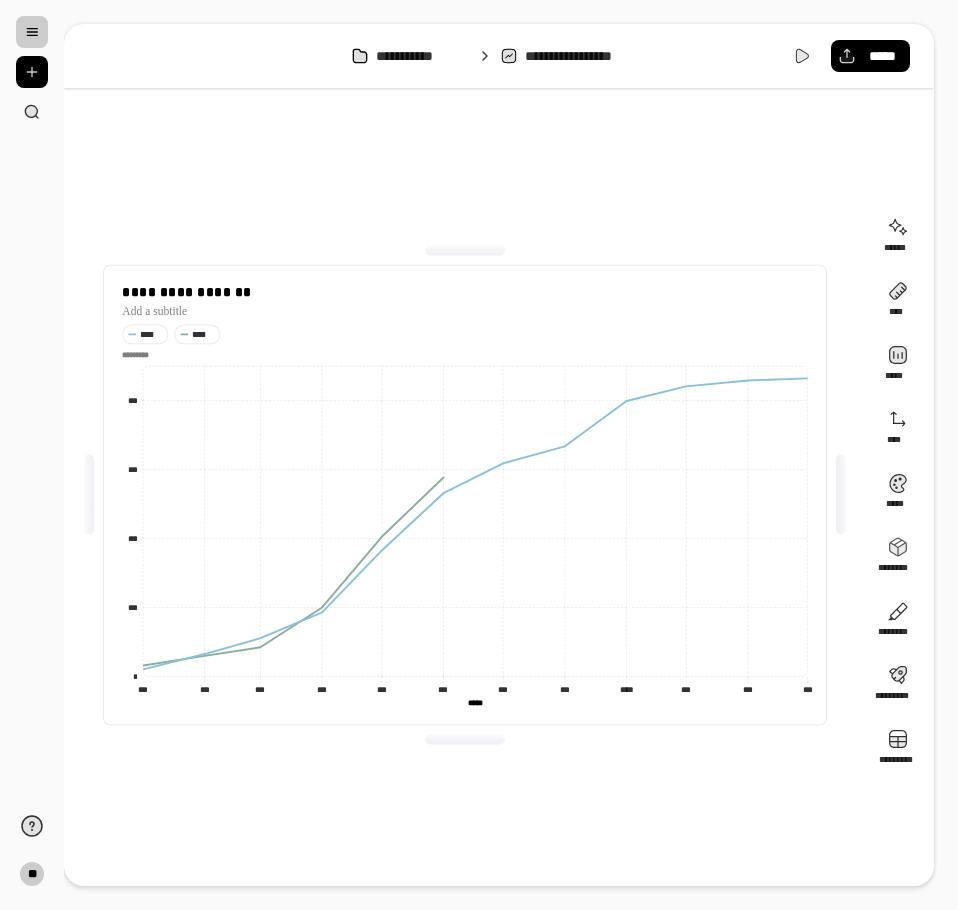 click on "*********" 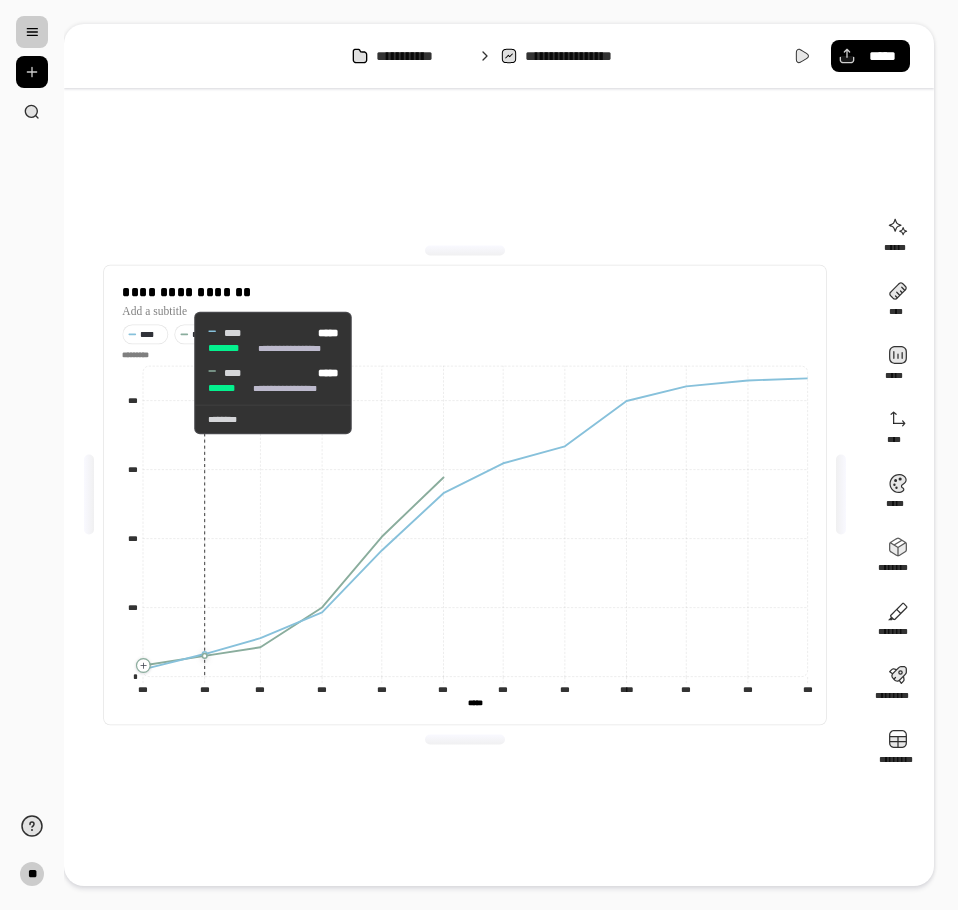 click 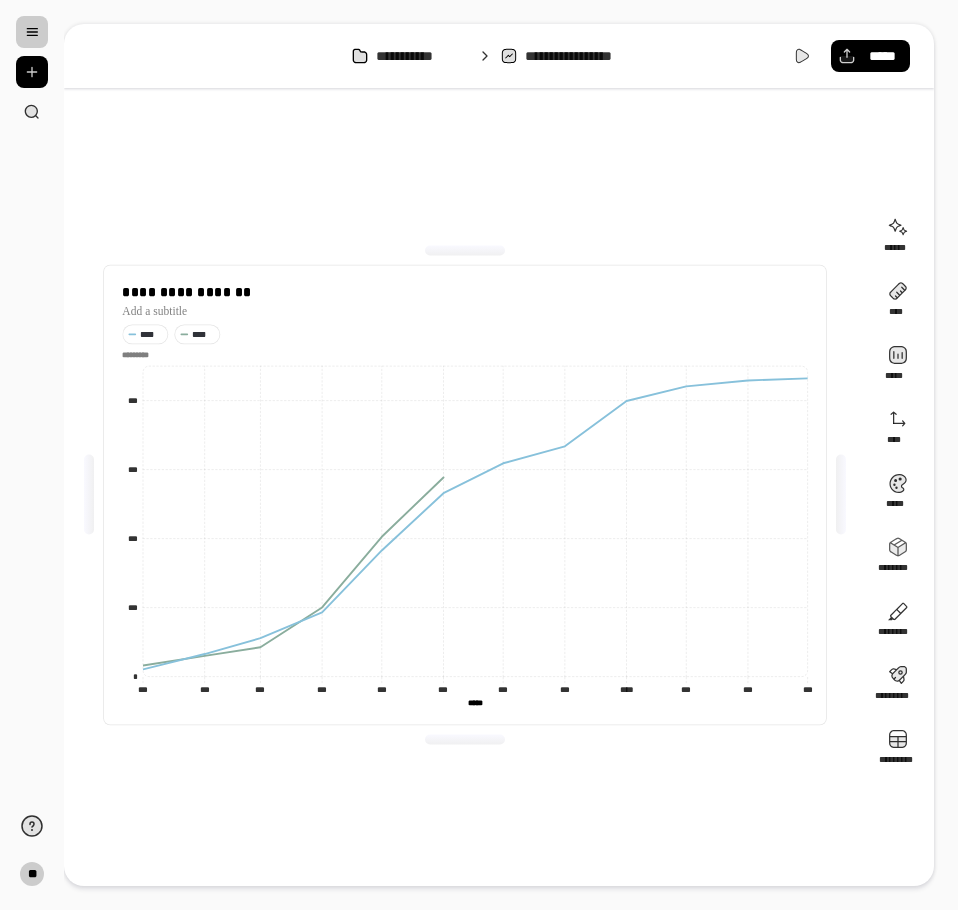 click on "*********" 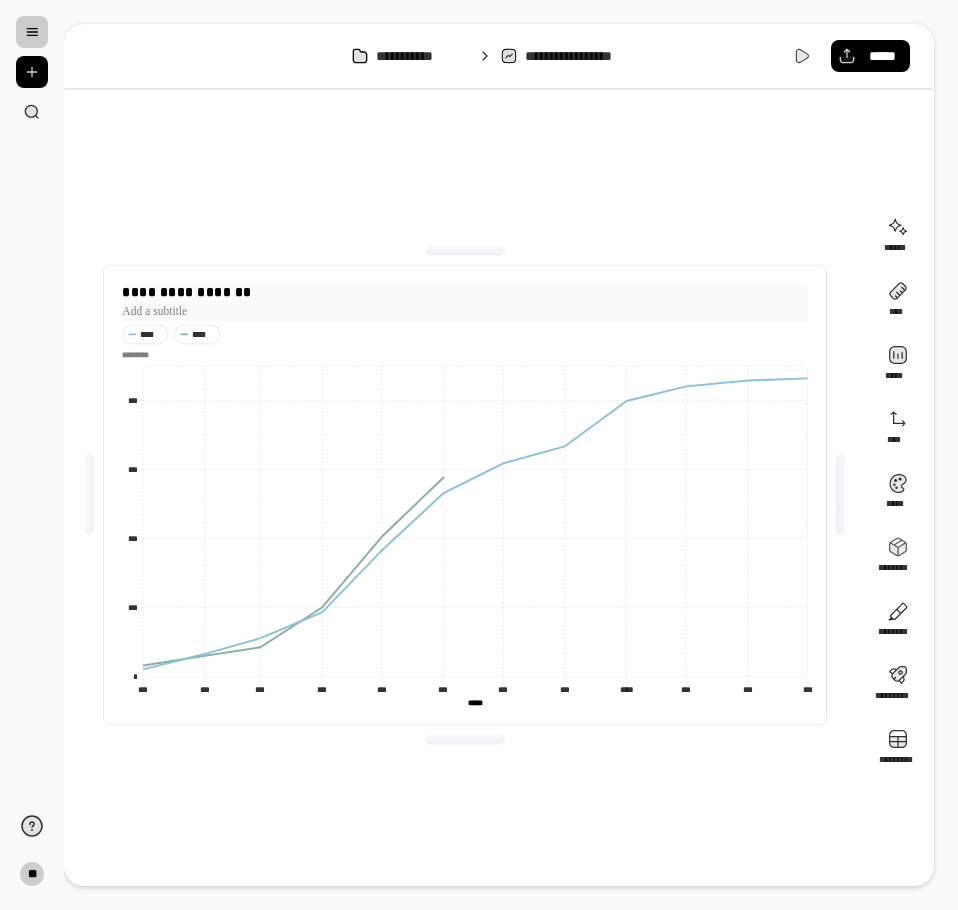 click on "**********" at bounding box center [464, 292] 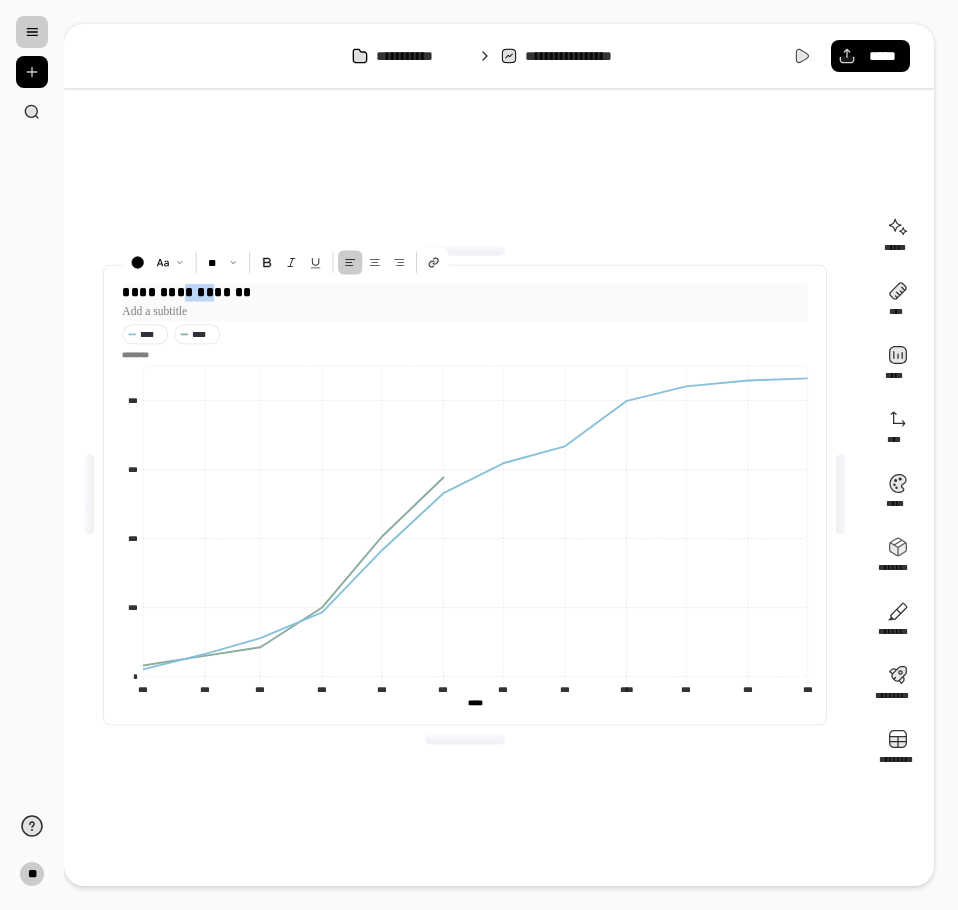 click on "**********" at bounding box center [464, 292] 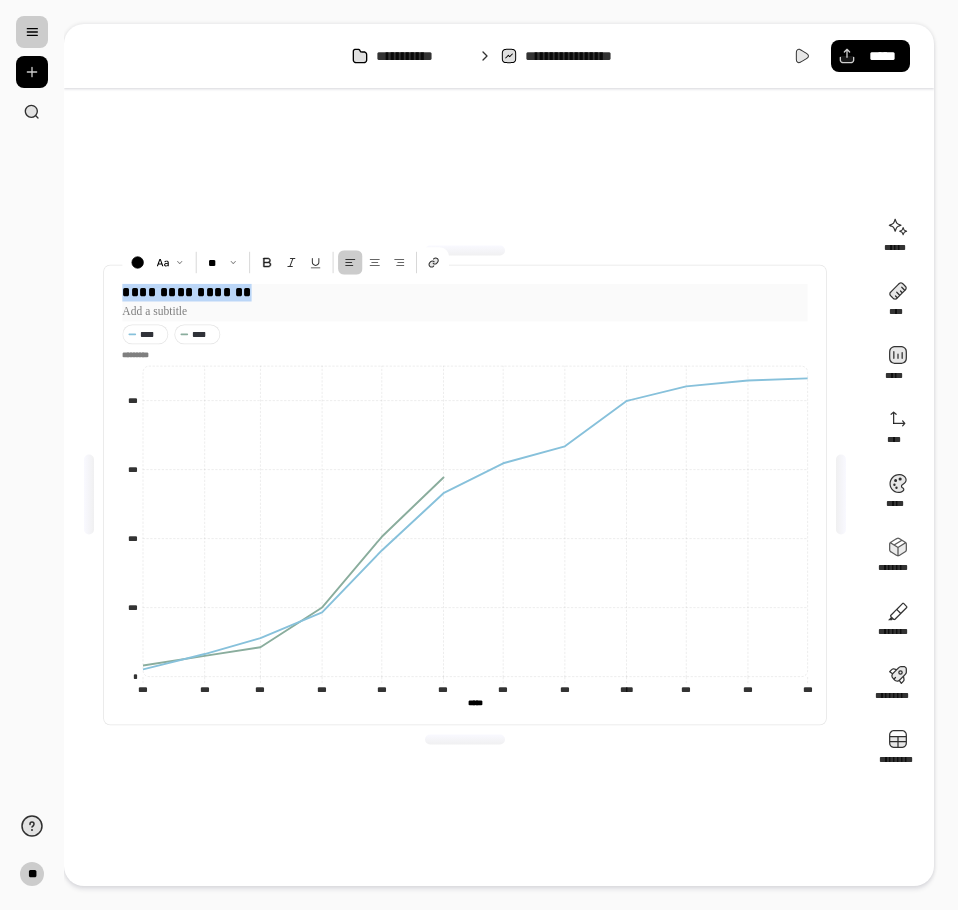 click on "**********" at bounding box center (464, 292) 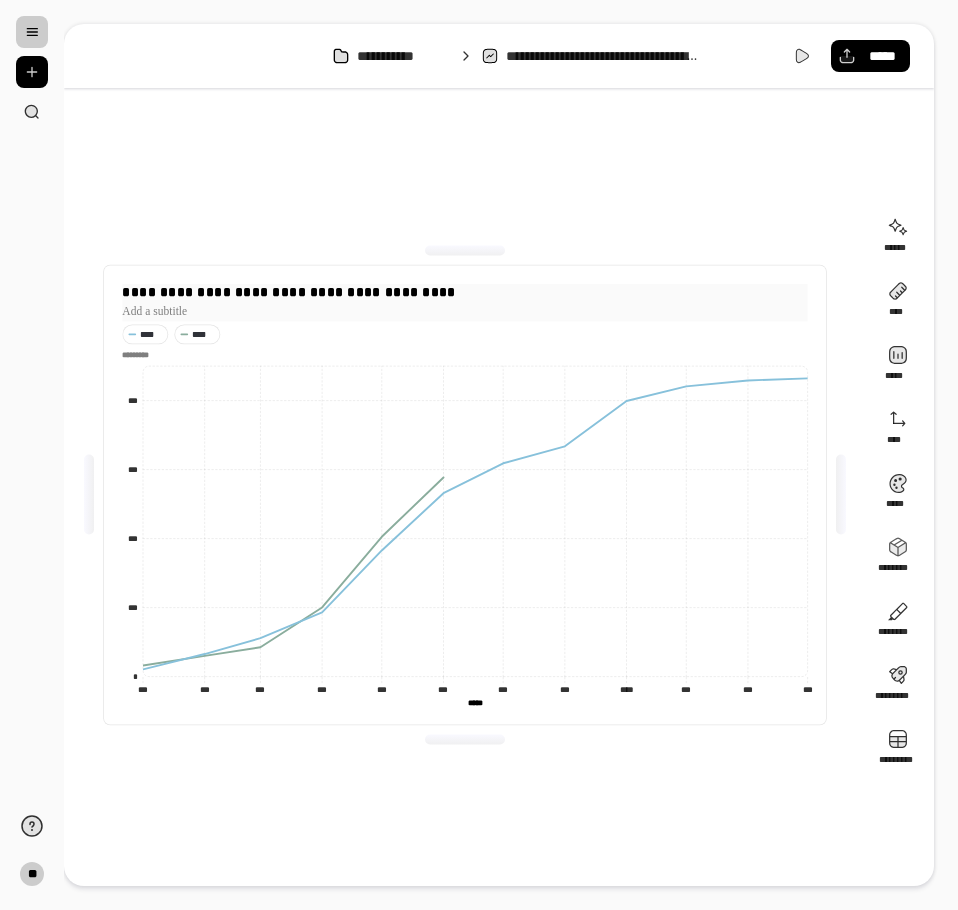 click at bounding box center [464, 311] 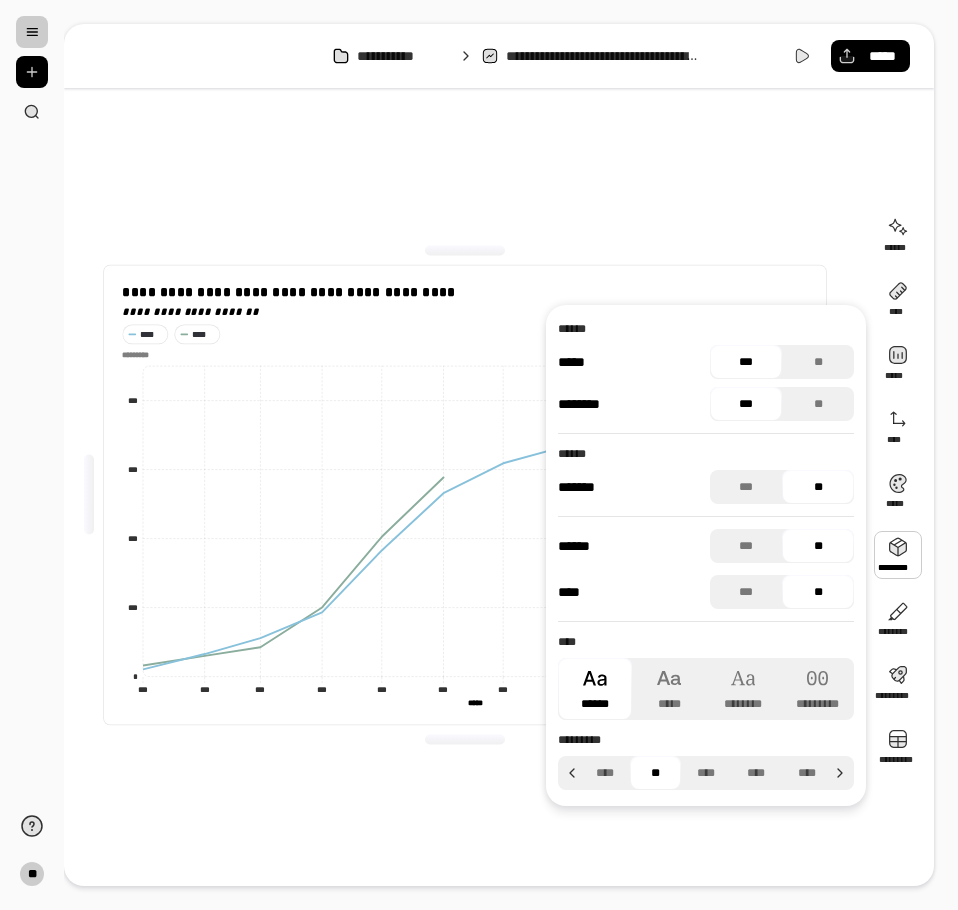 click at bounding box center [898, 555] 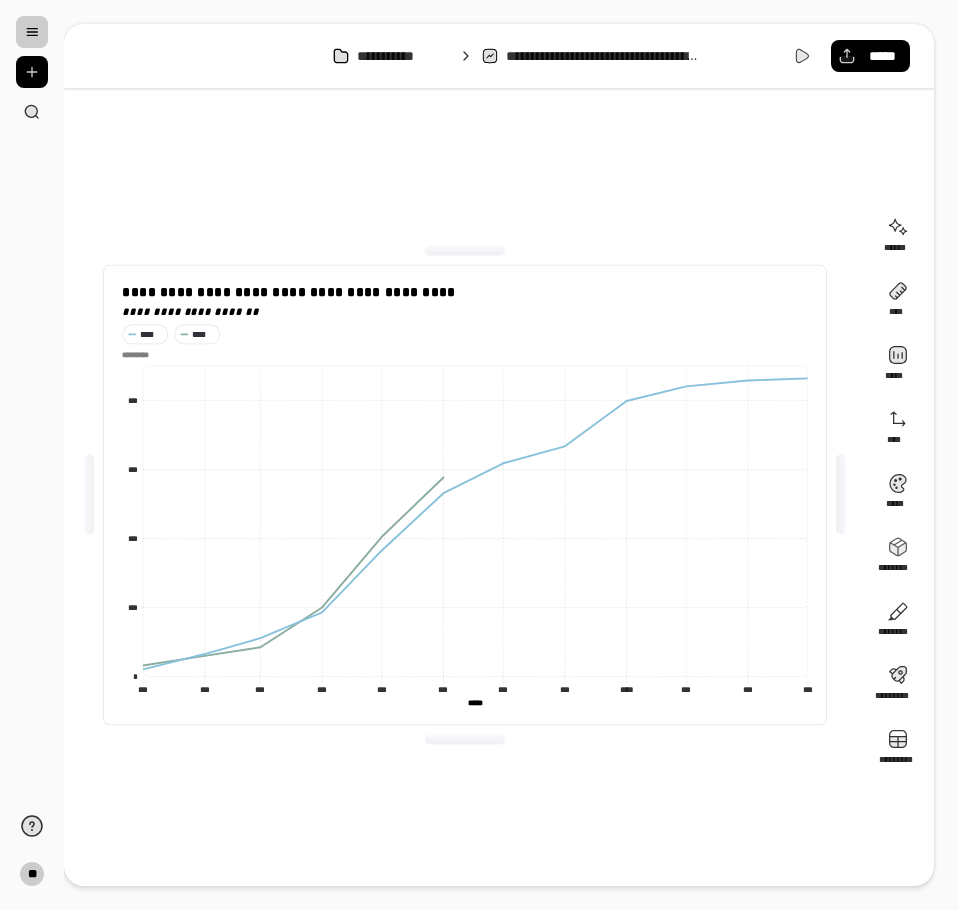 click on "*********" 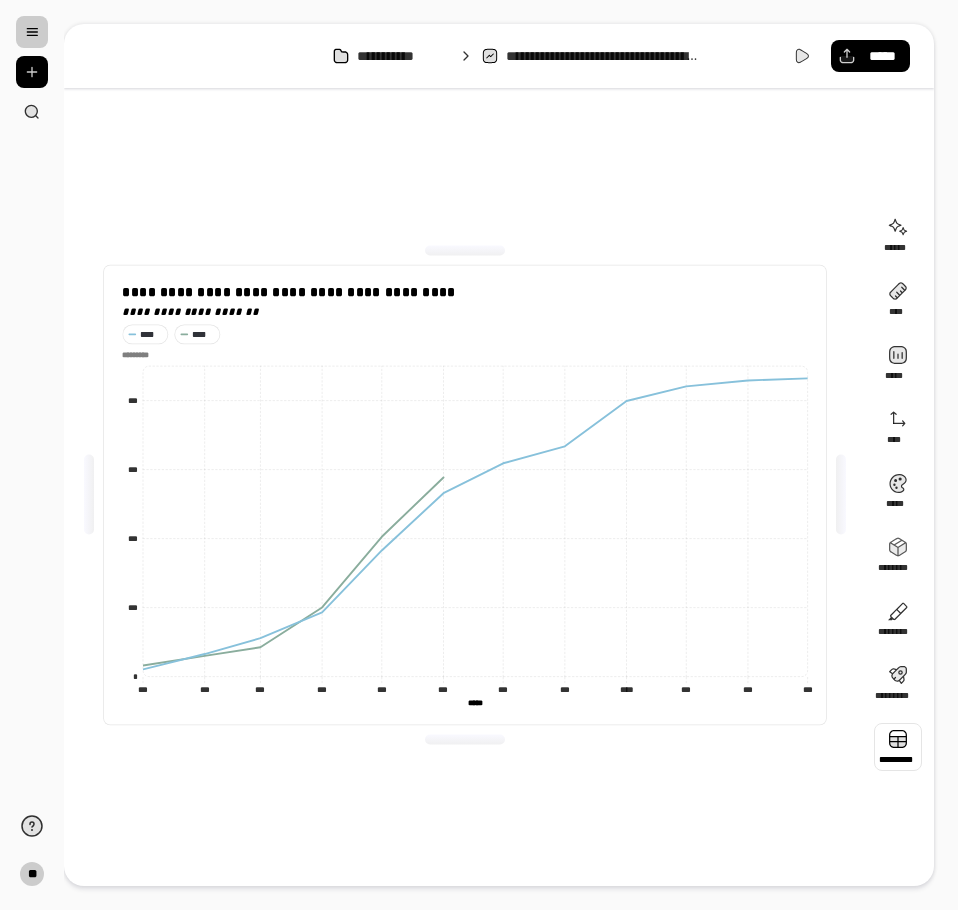 click at bounding box center [898, 747] 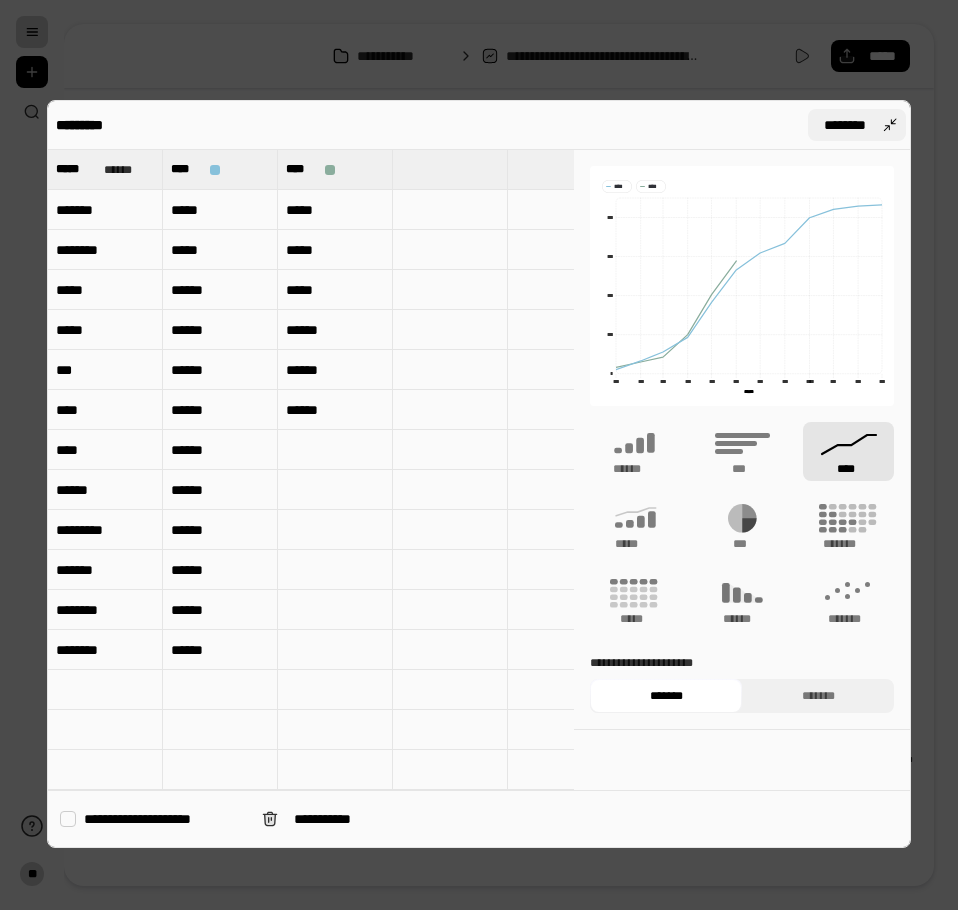click on "********" at bounding box center (845, 125) 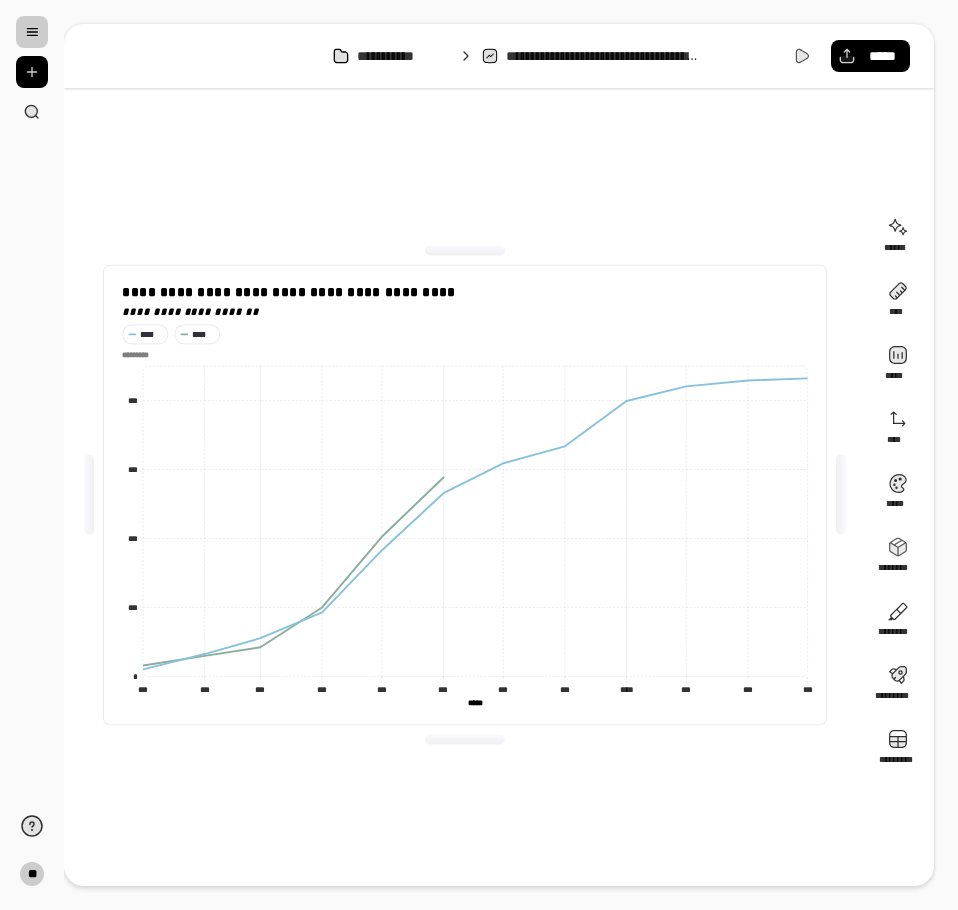 click on "*********" 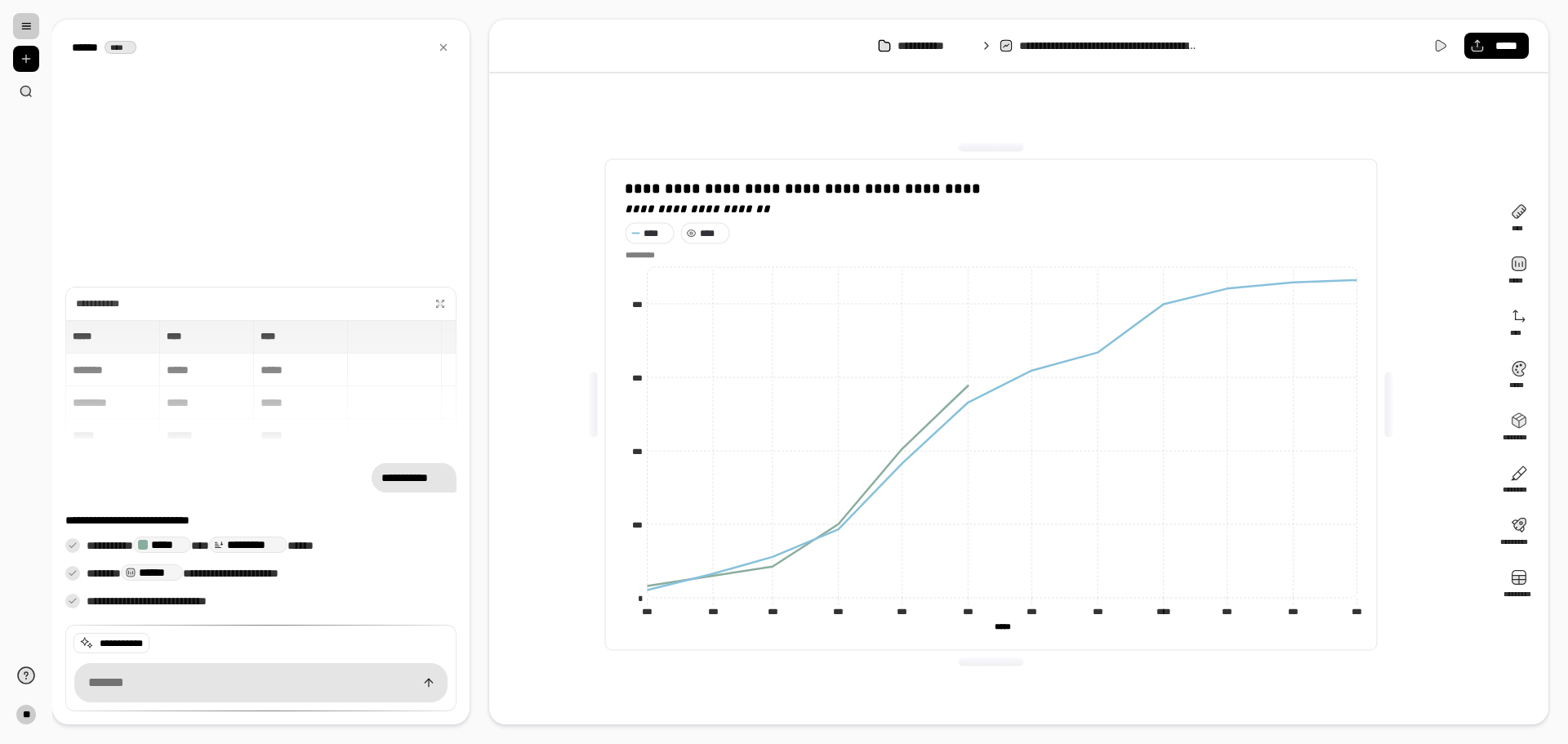 click on "*********" 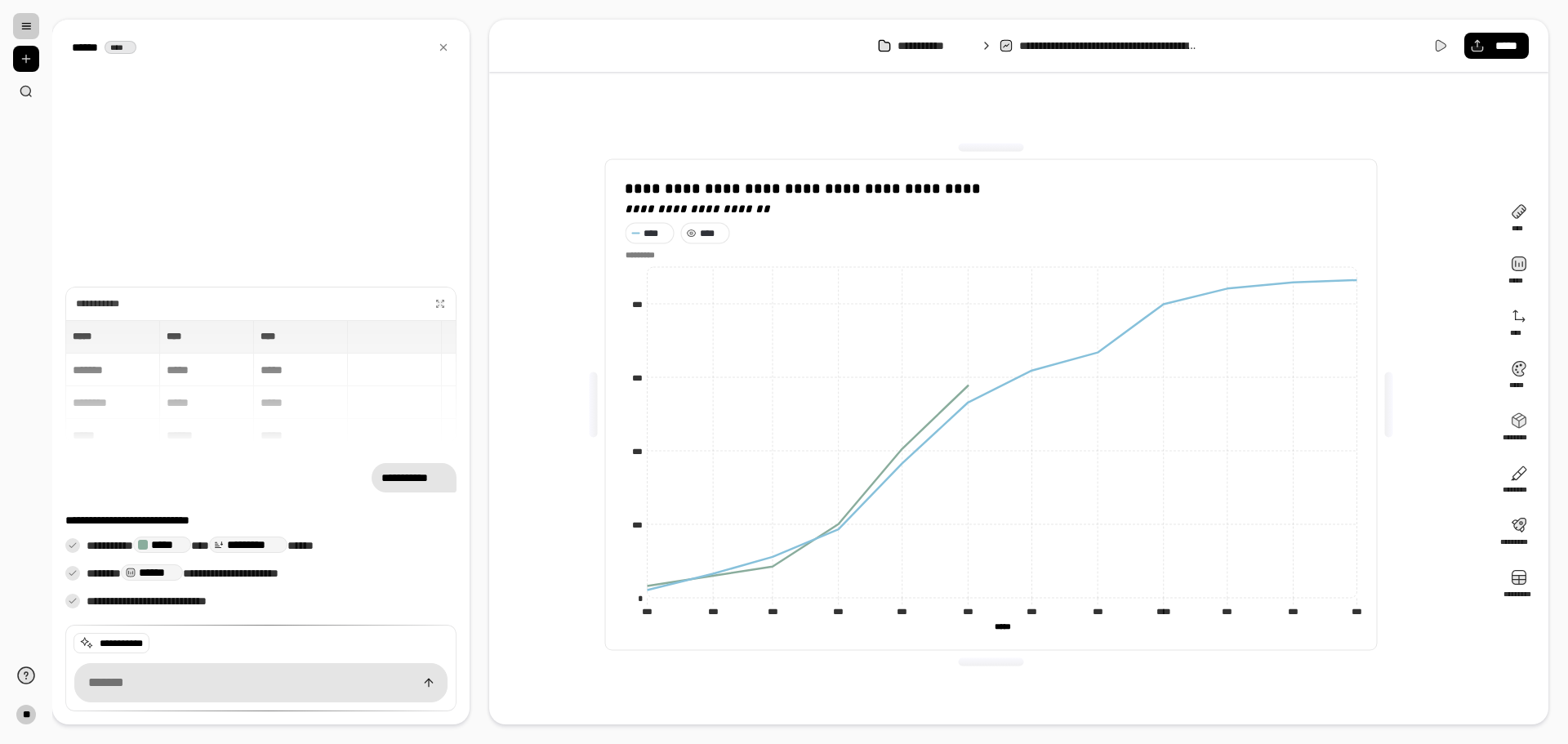 click on "*********" 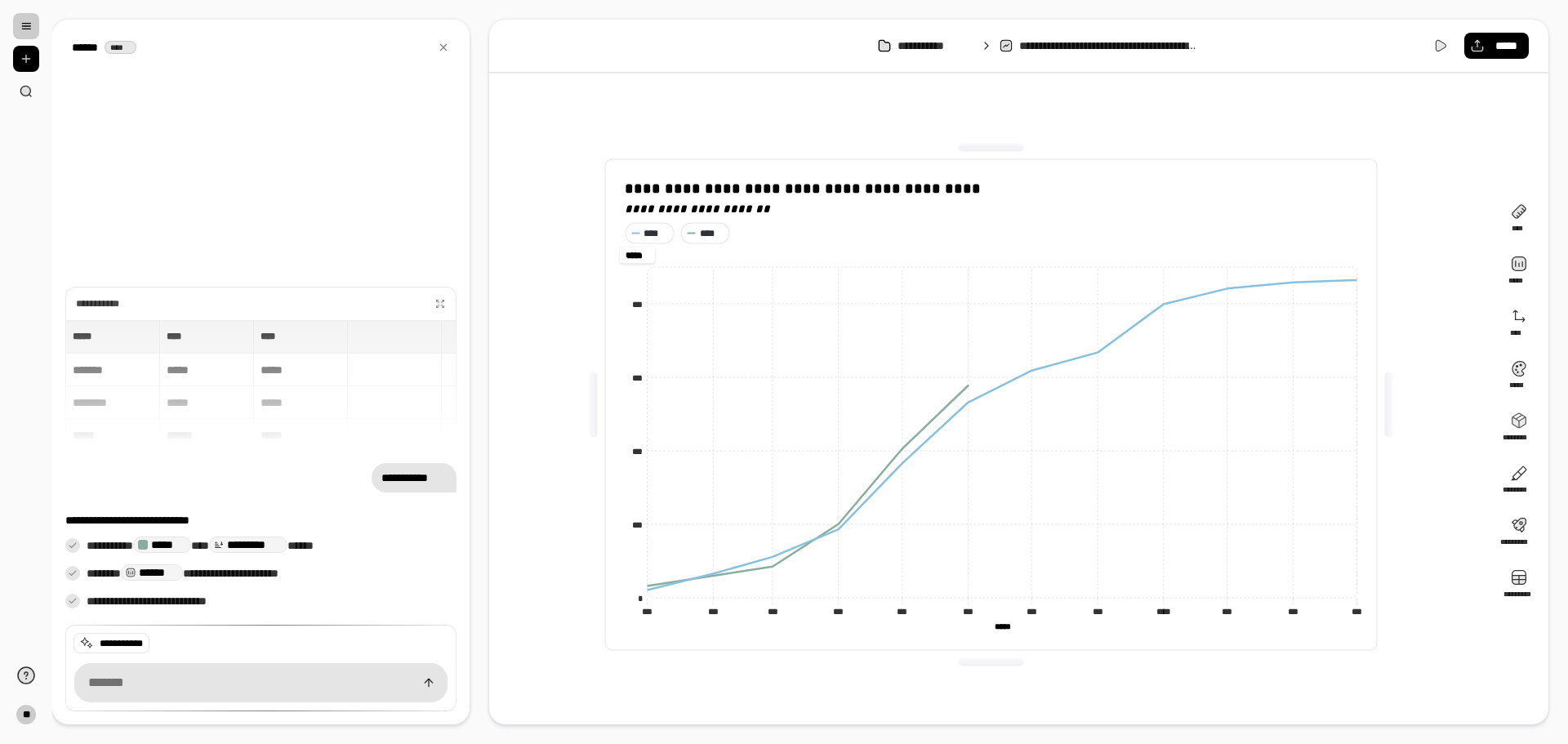 type on "*****" 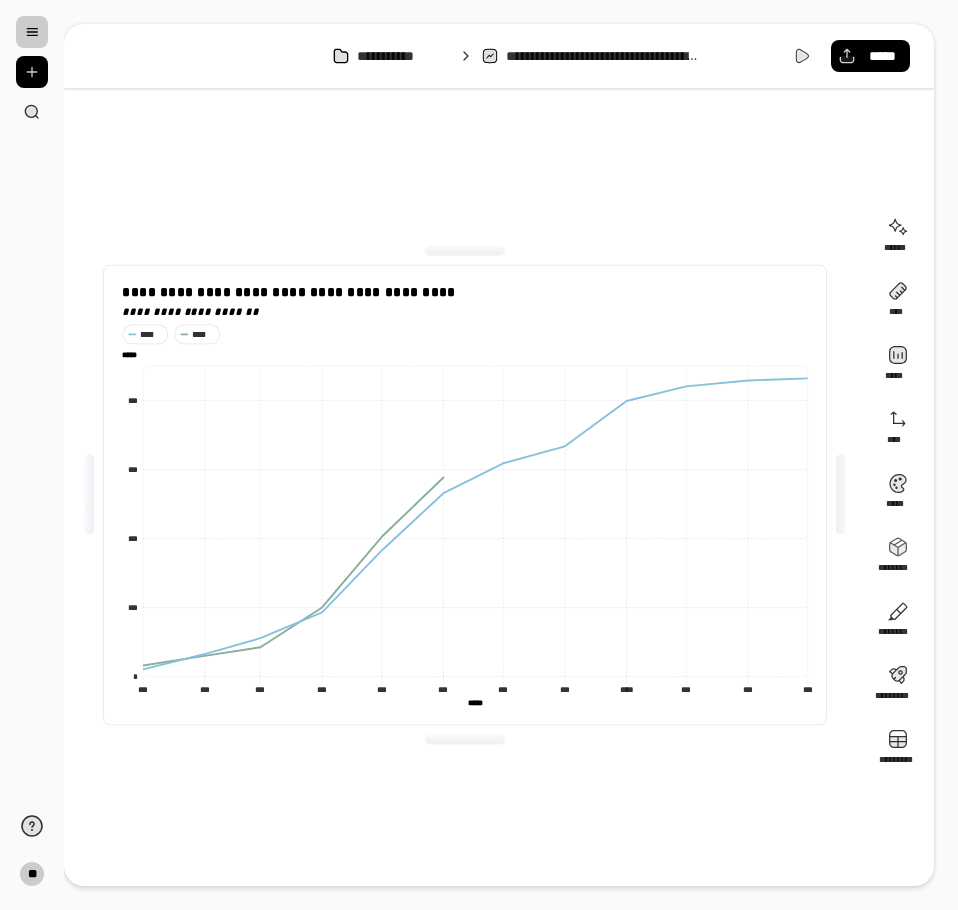 click at bounding box center (32, 32) 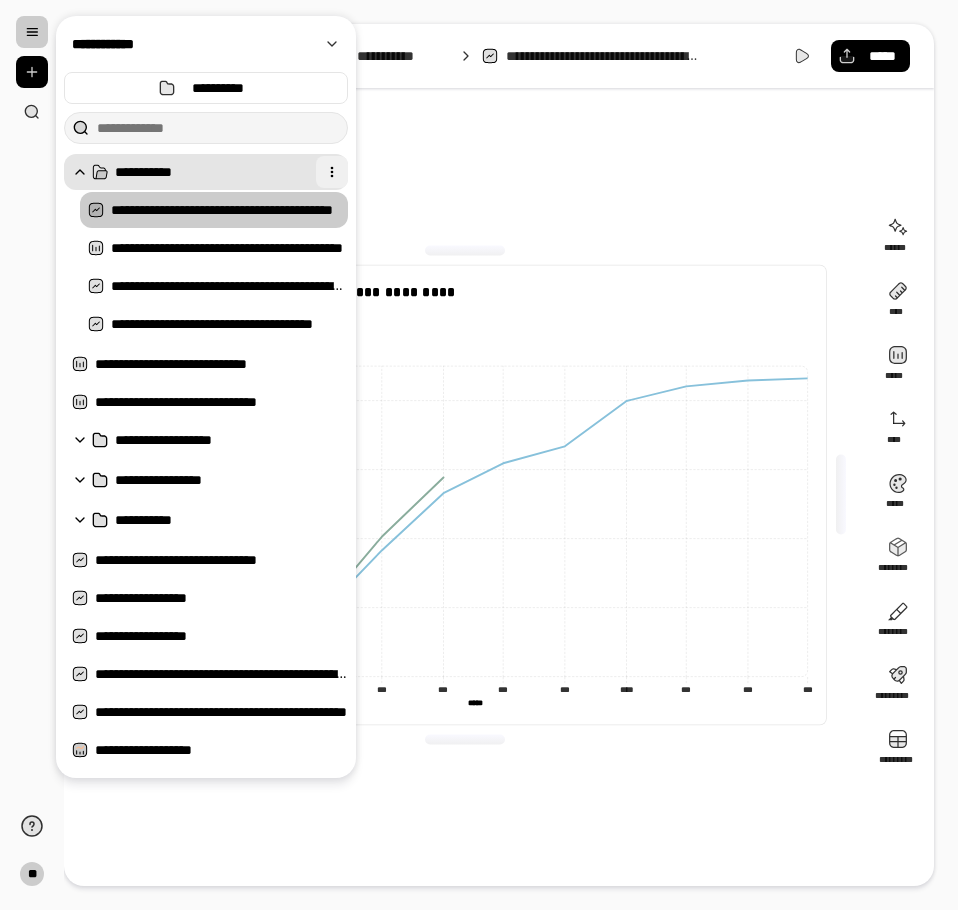 click at bounding box center [332, 172] 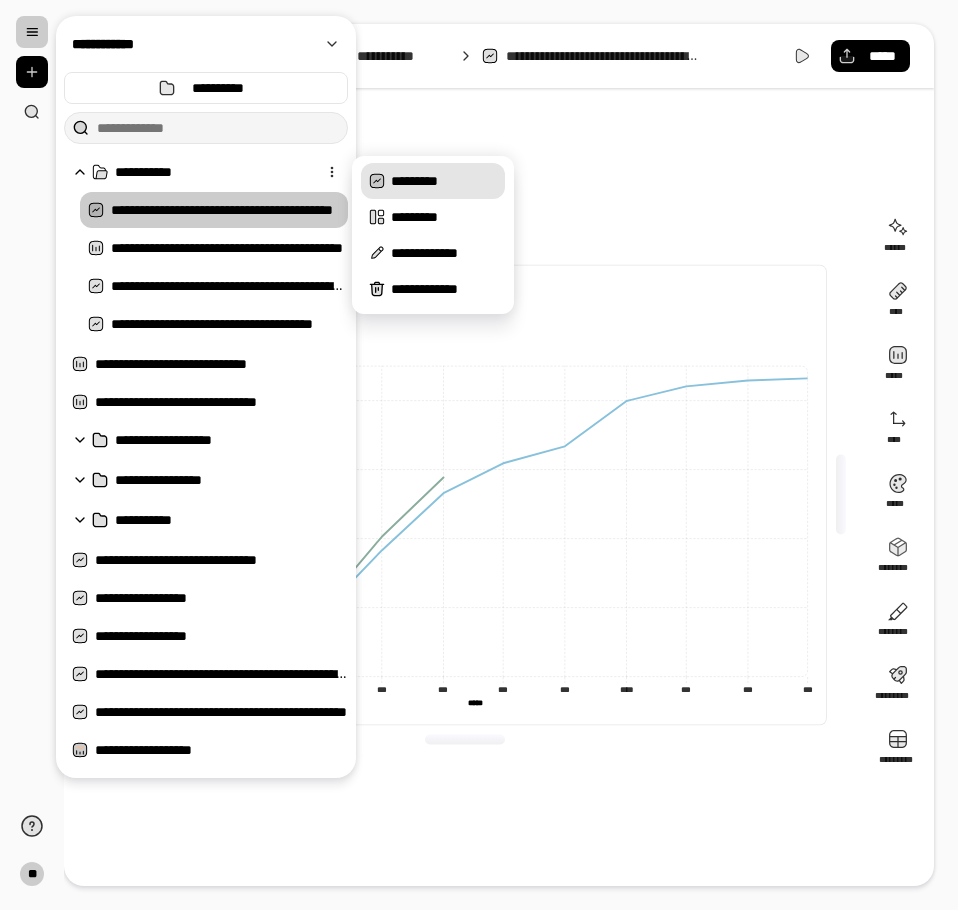click on "*********" at bounding box center [444, 181] 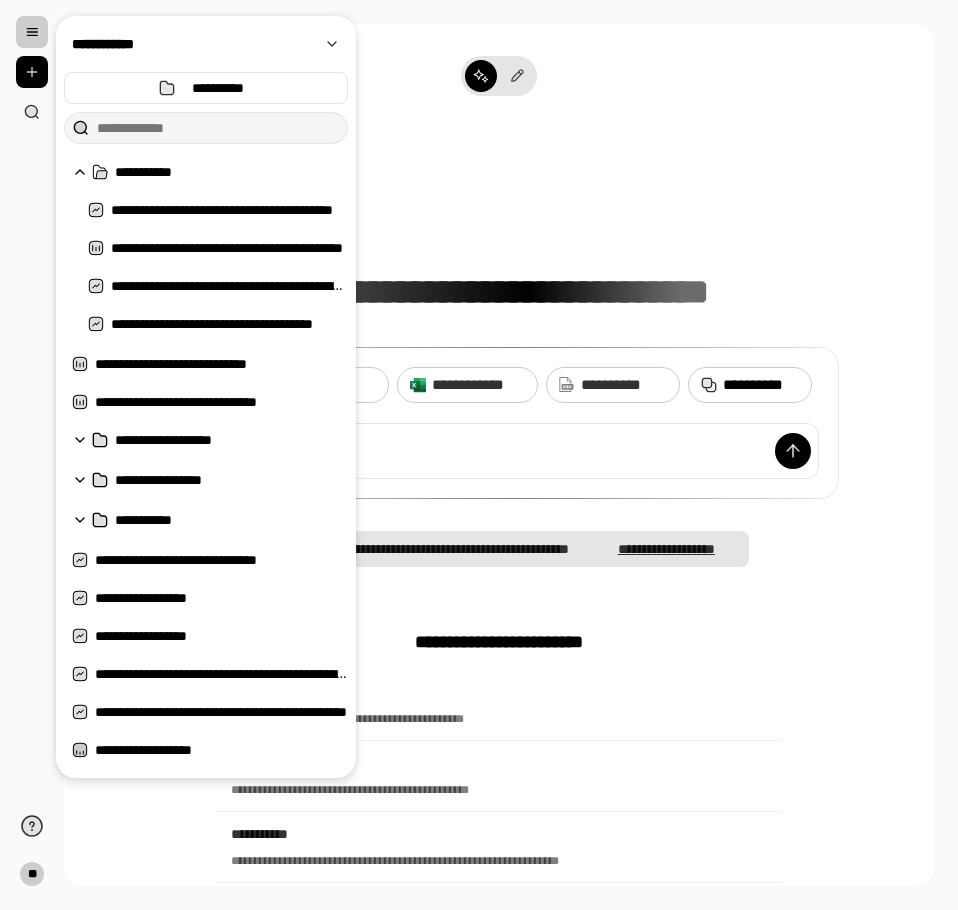 click on "**********" at bounding box center [761, 385] 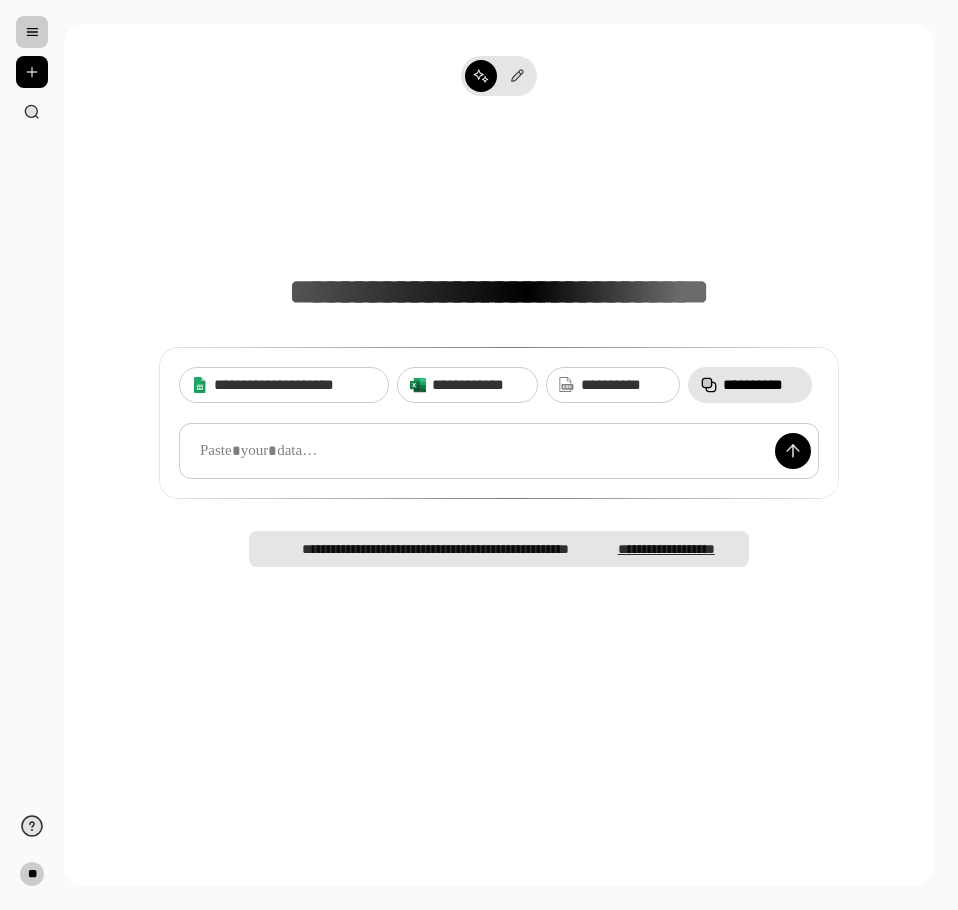 click at bounding box center [499, 451] 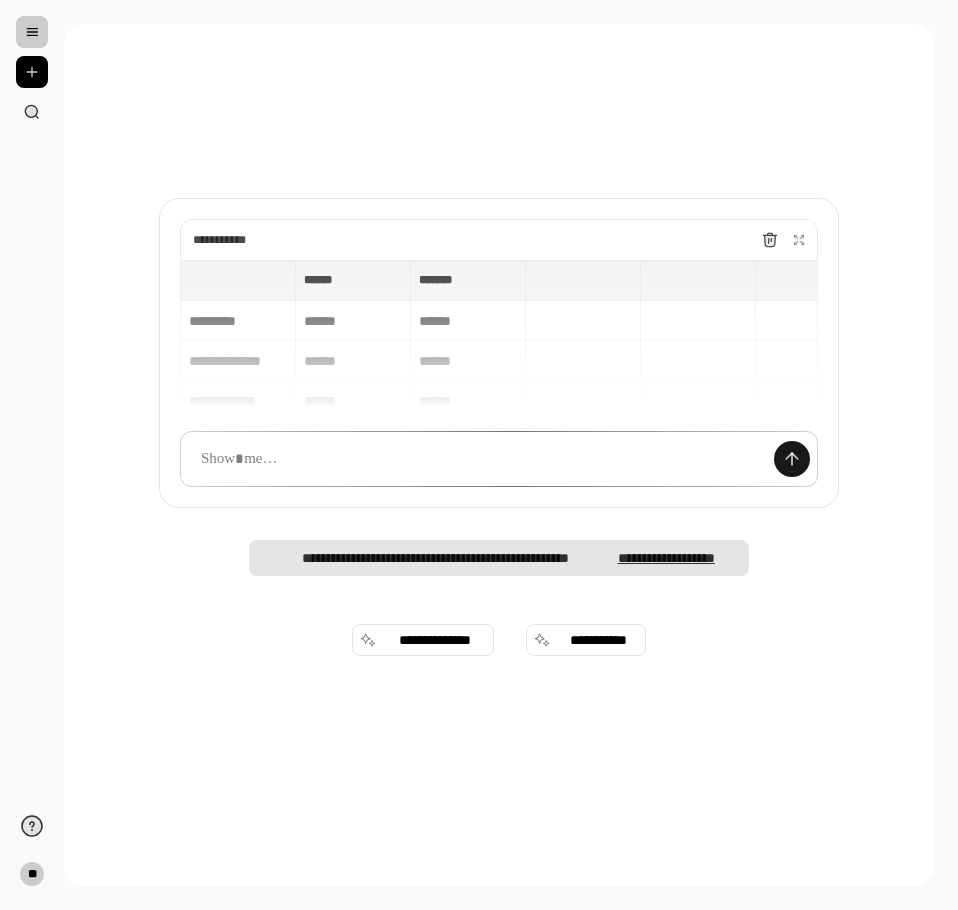 click at bounding box center (792, 459) 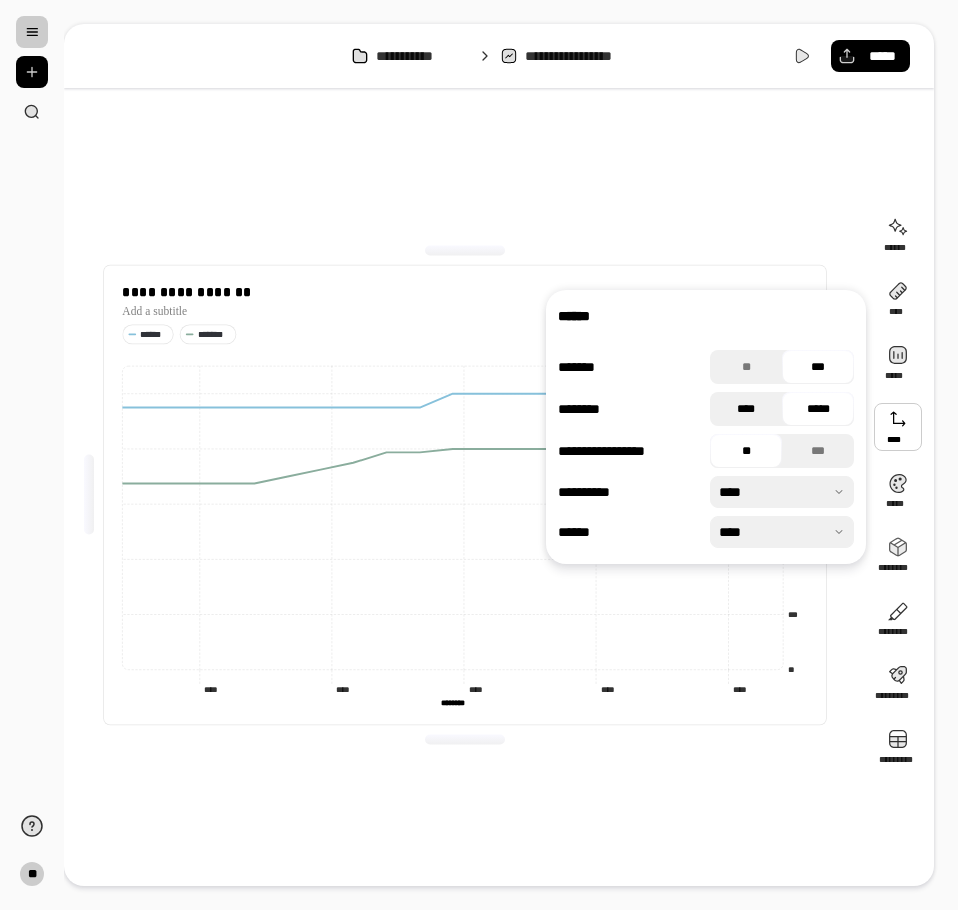 click on "****" at bounding box center (746, 409) 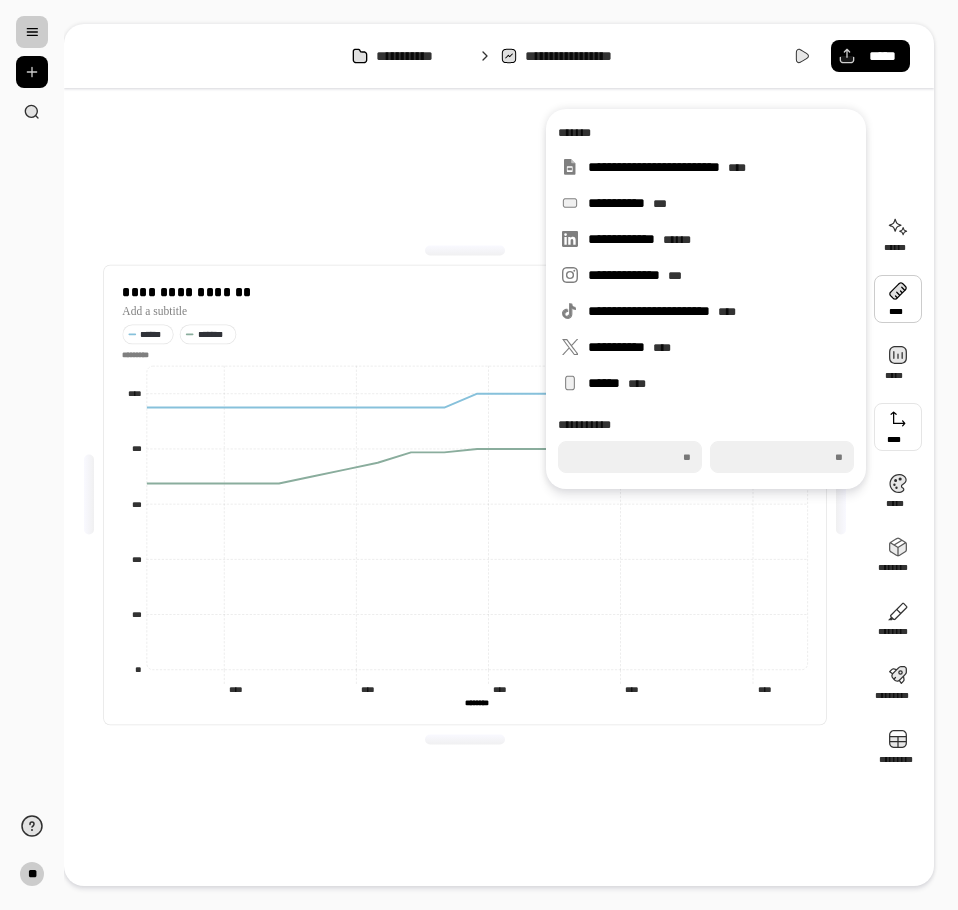 click at bounding box center [898, 427] 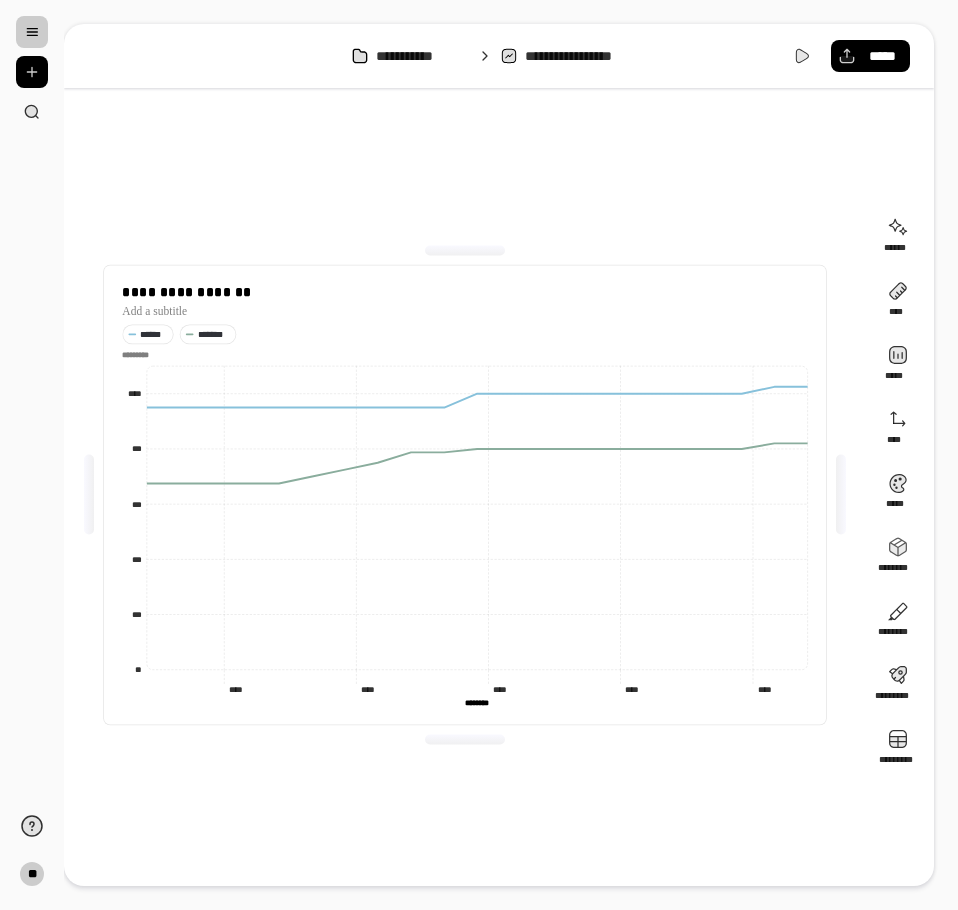 click on "**********" at bounding box center (465, 495) 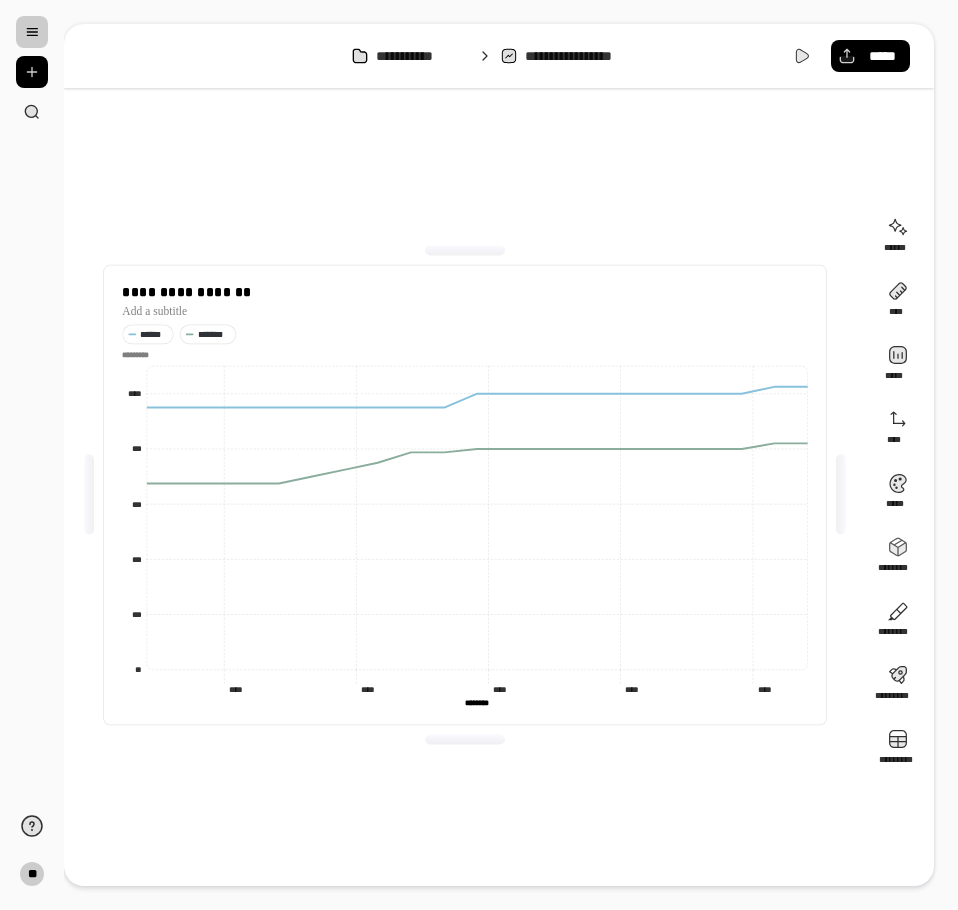 click on "*********" 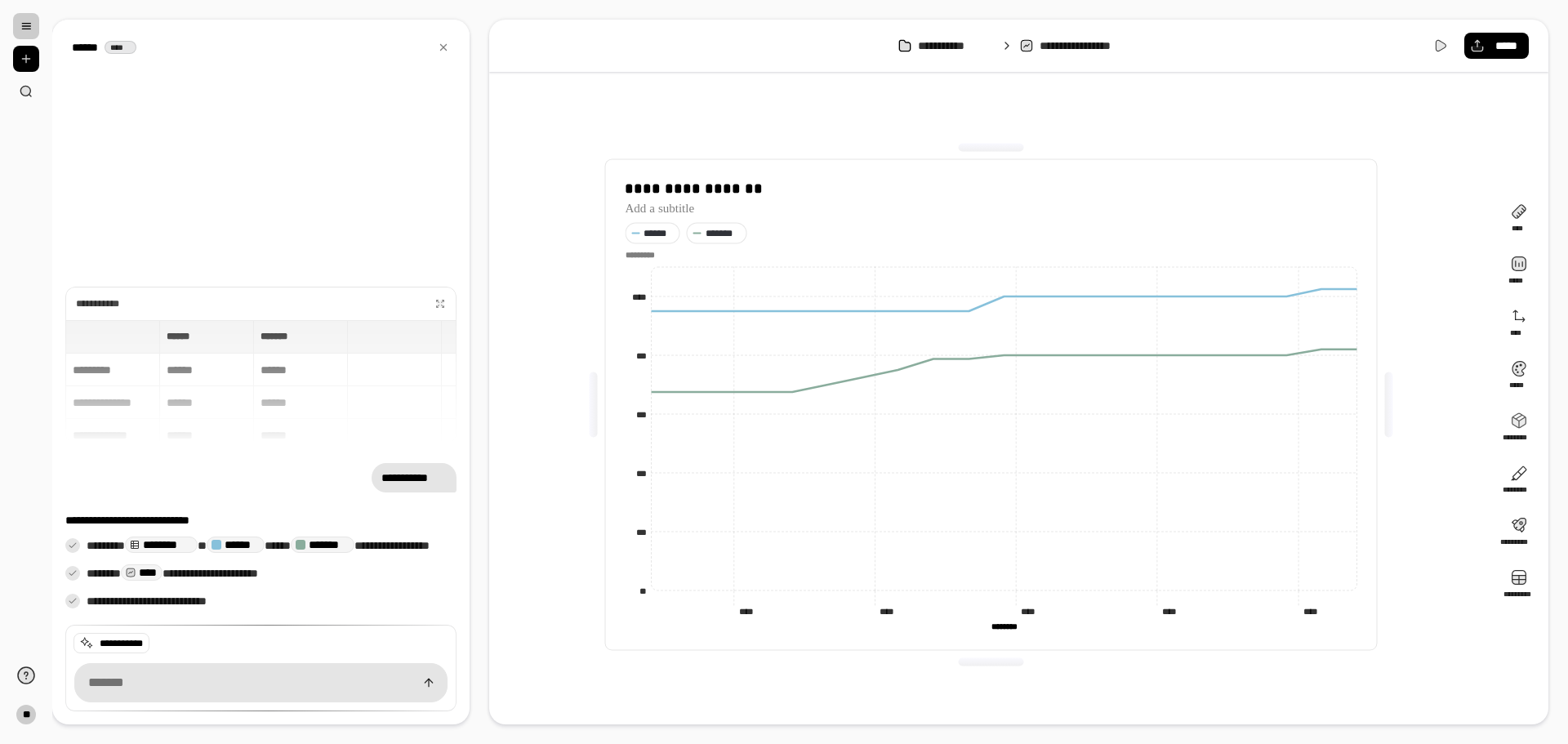 click on "*********" 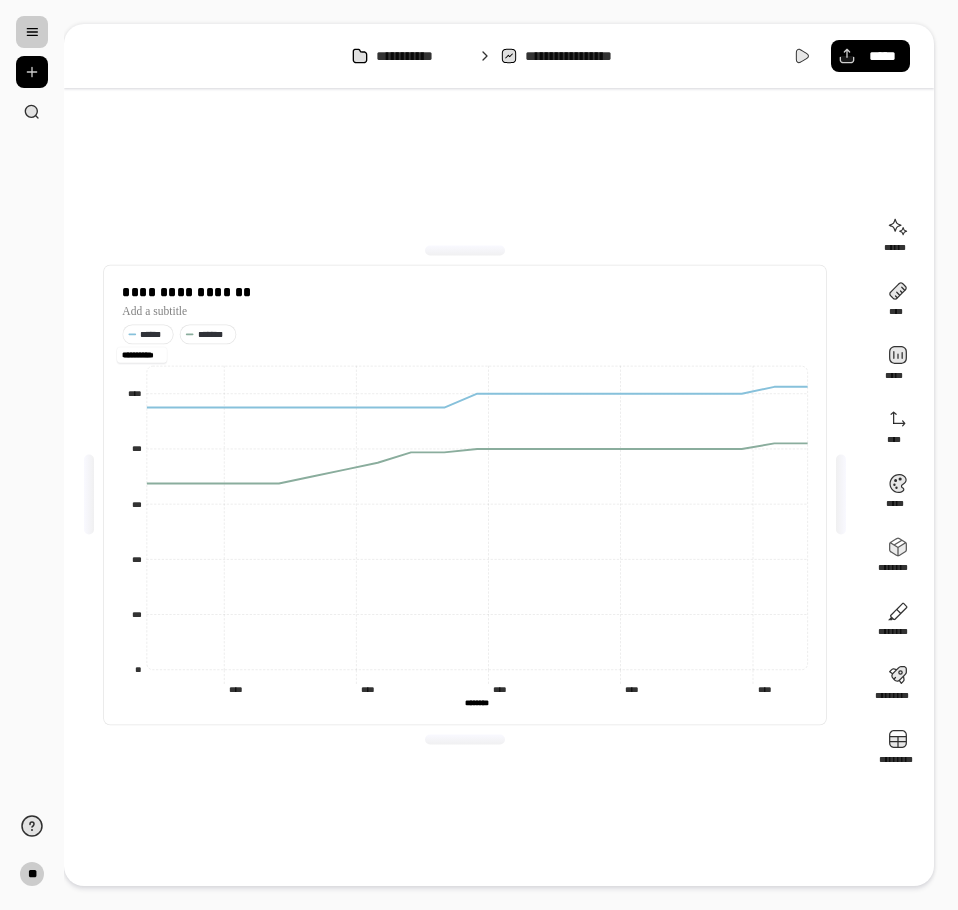 type on "**********" 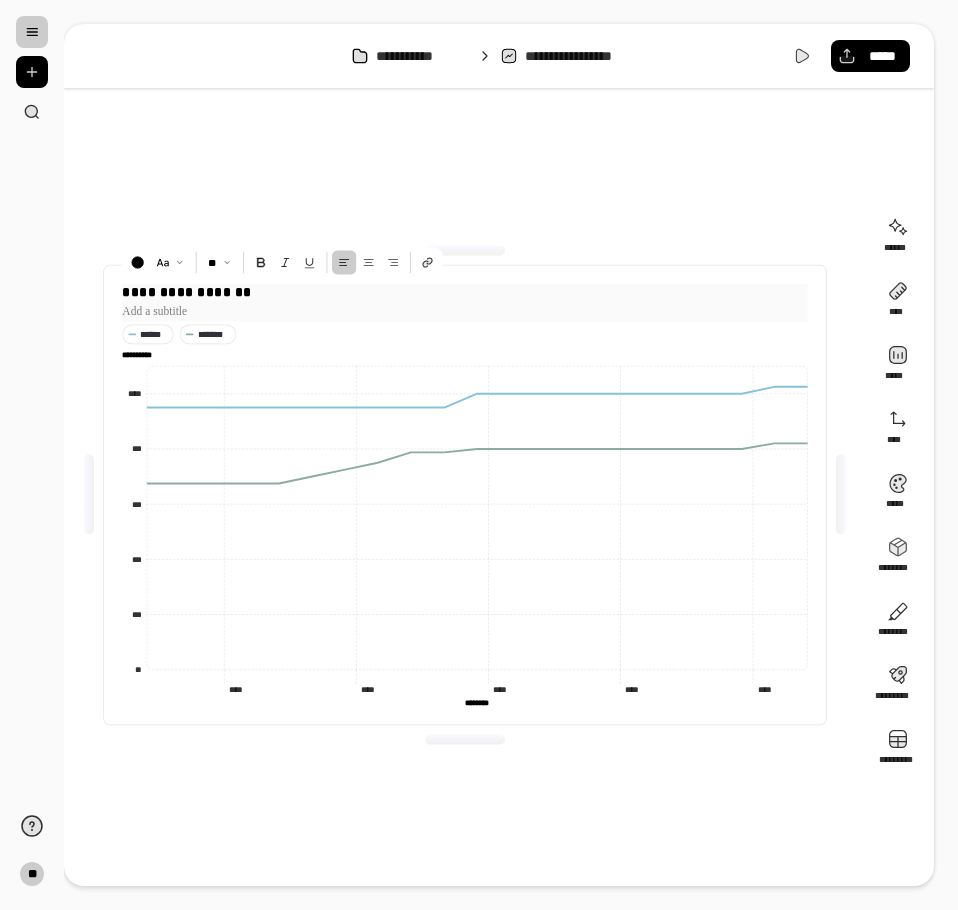 click on "**********" at bounding box center (464, 292) 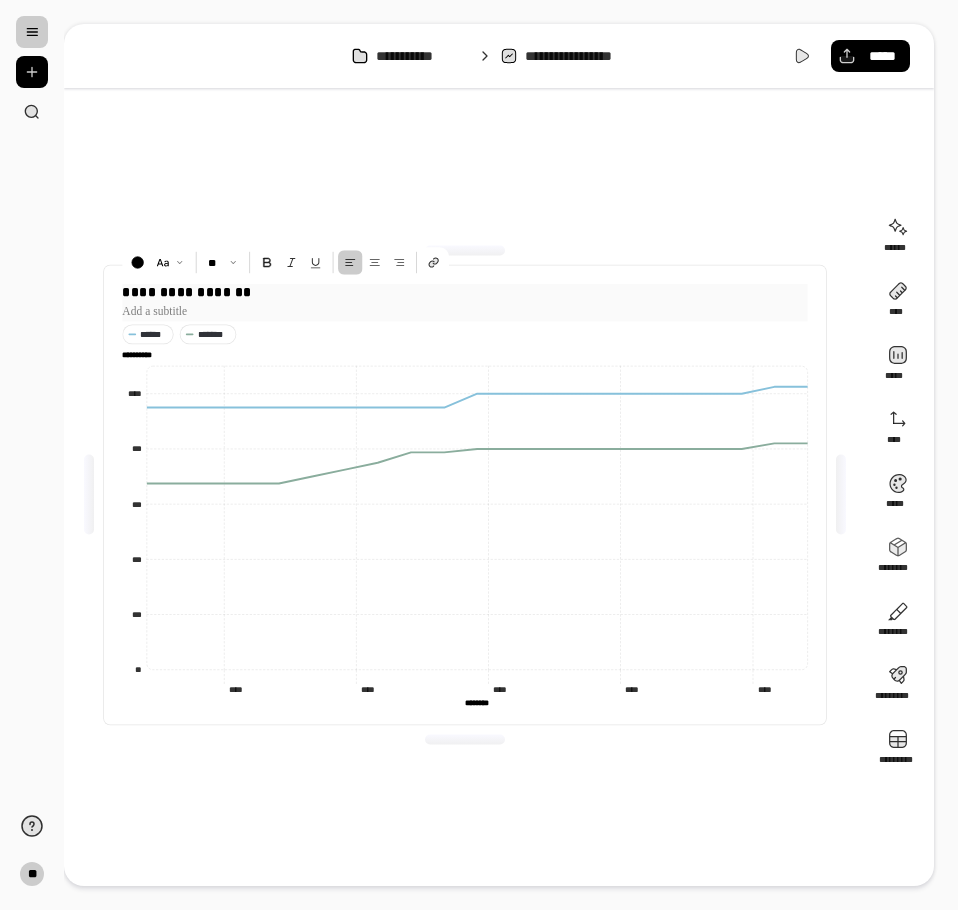 click on "**********" at bounding box center (464, 292) 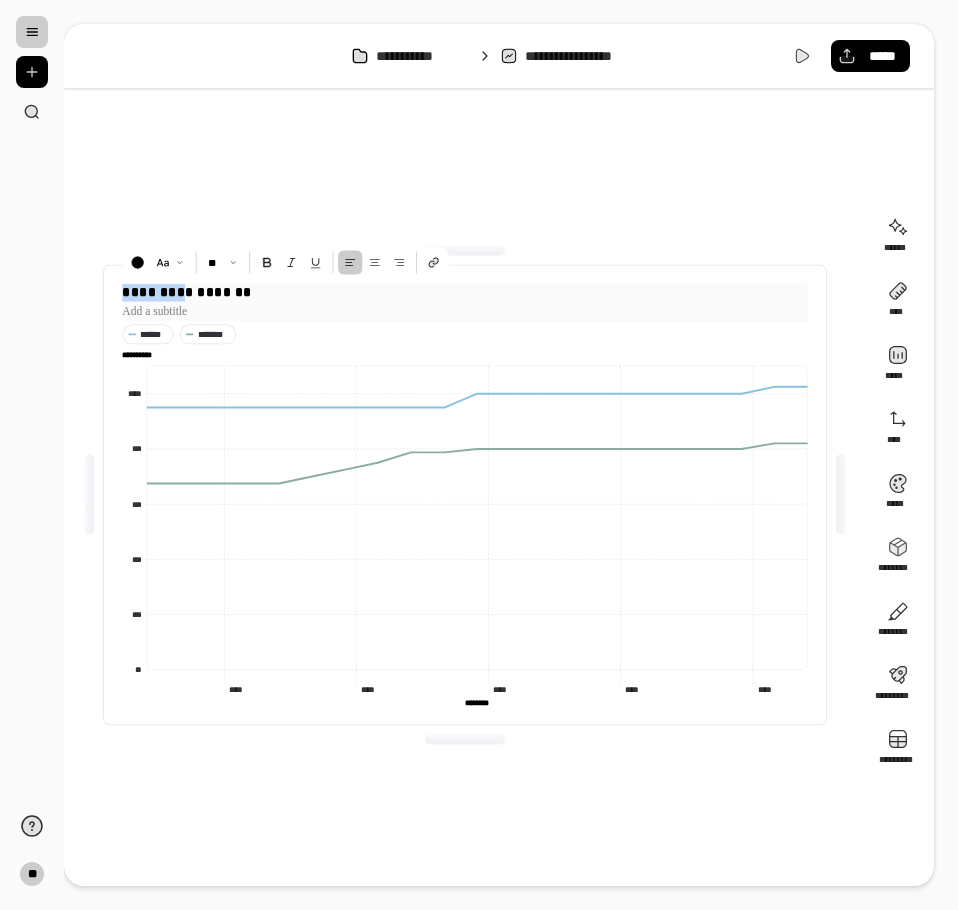 click on "**********" at bounding box center (464, 292) 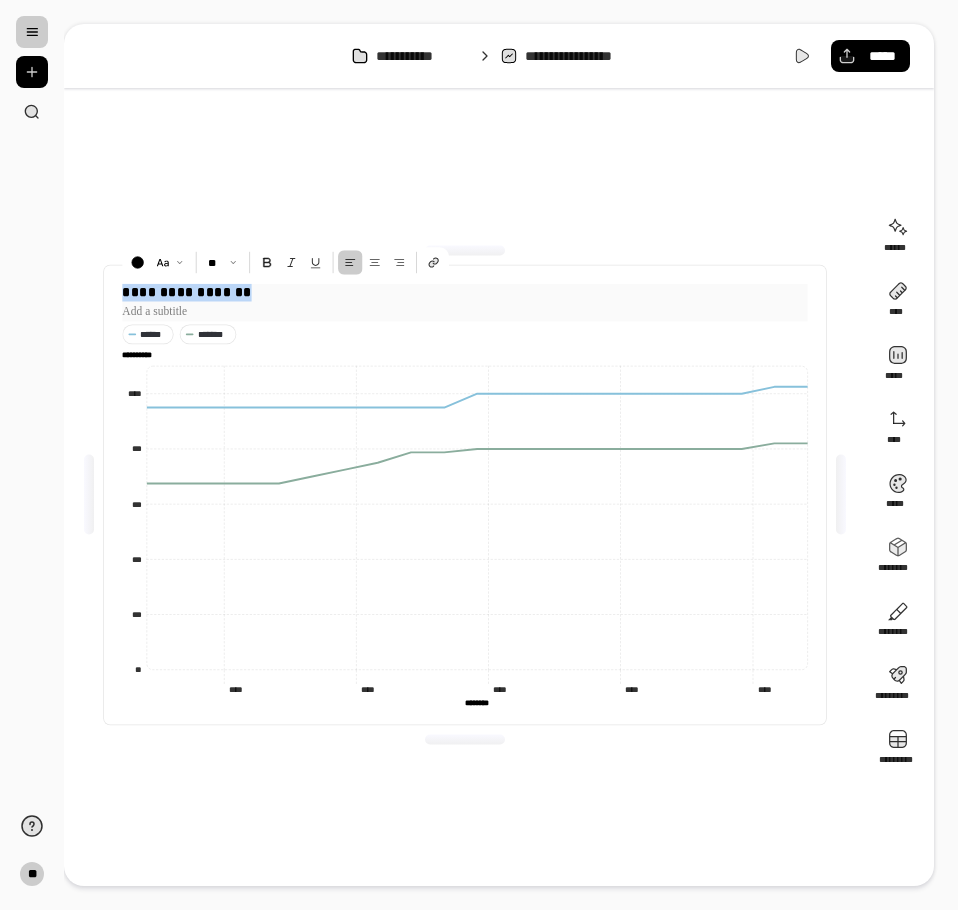 click on "**********" at bounding box center [464, 292] 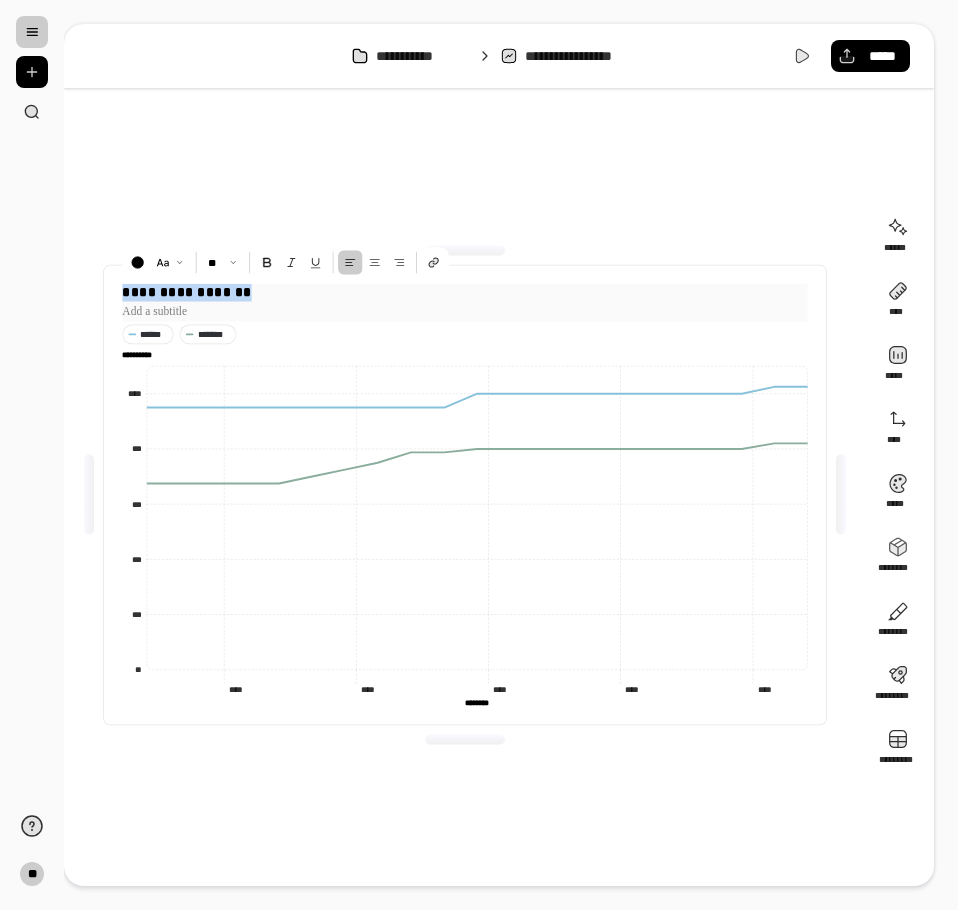 type 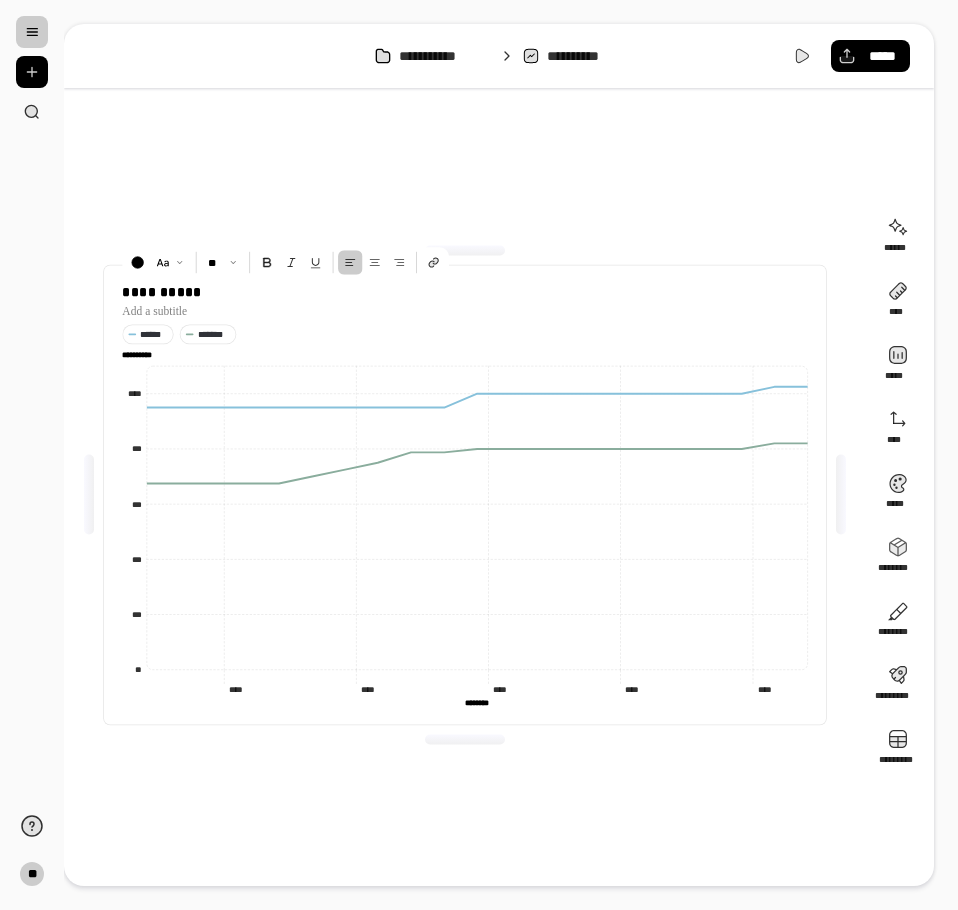 click on "********" at bounding box center (477, 702) 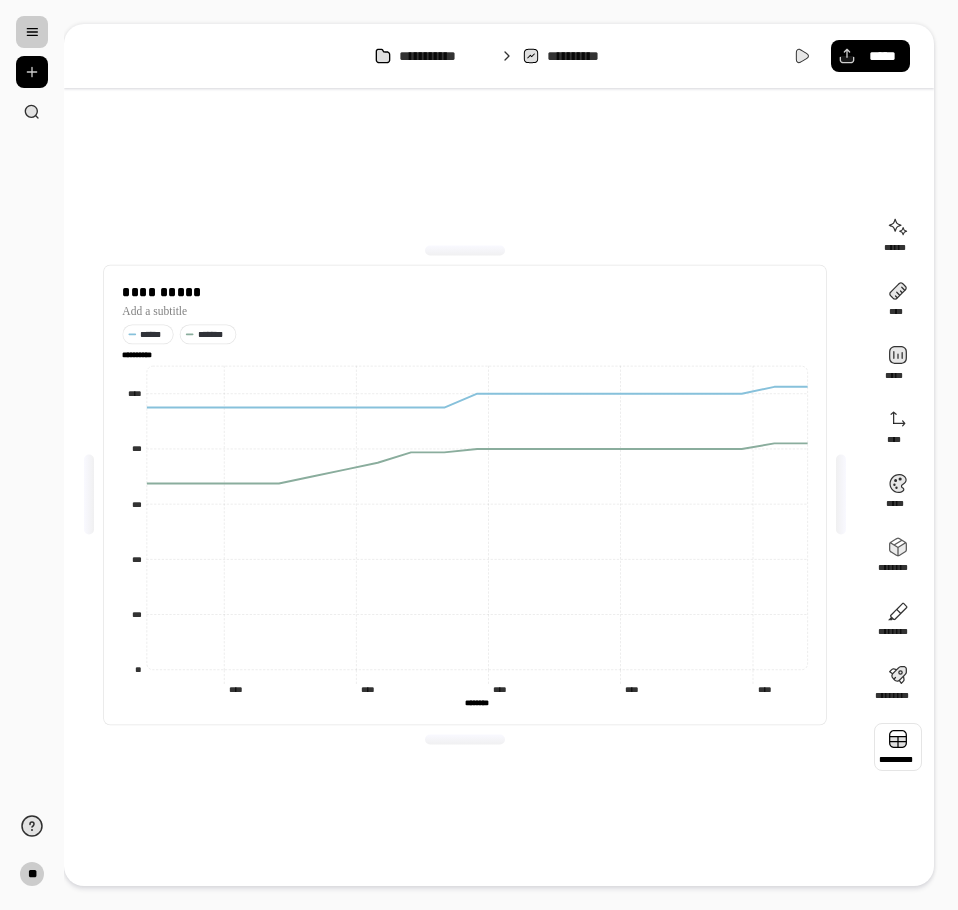 click at bounding box center (898, 747) 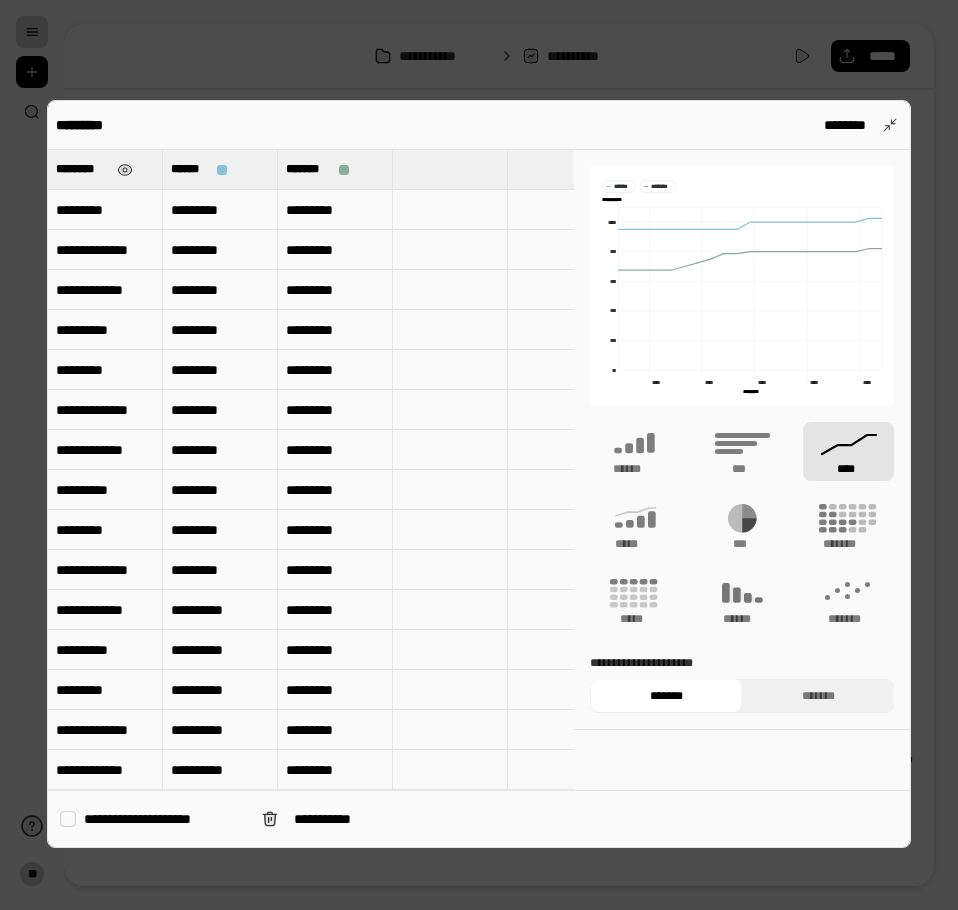 click on "********" at bounding box center [82, 169] 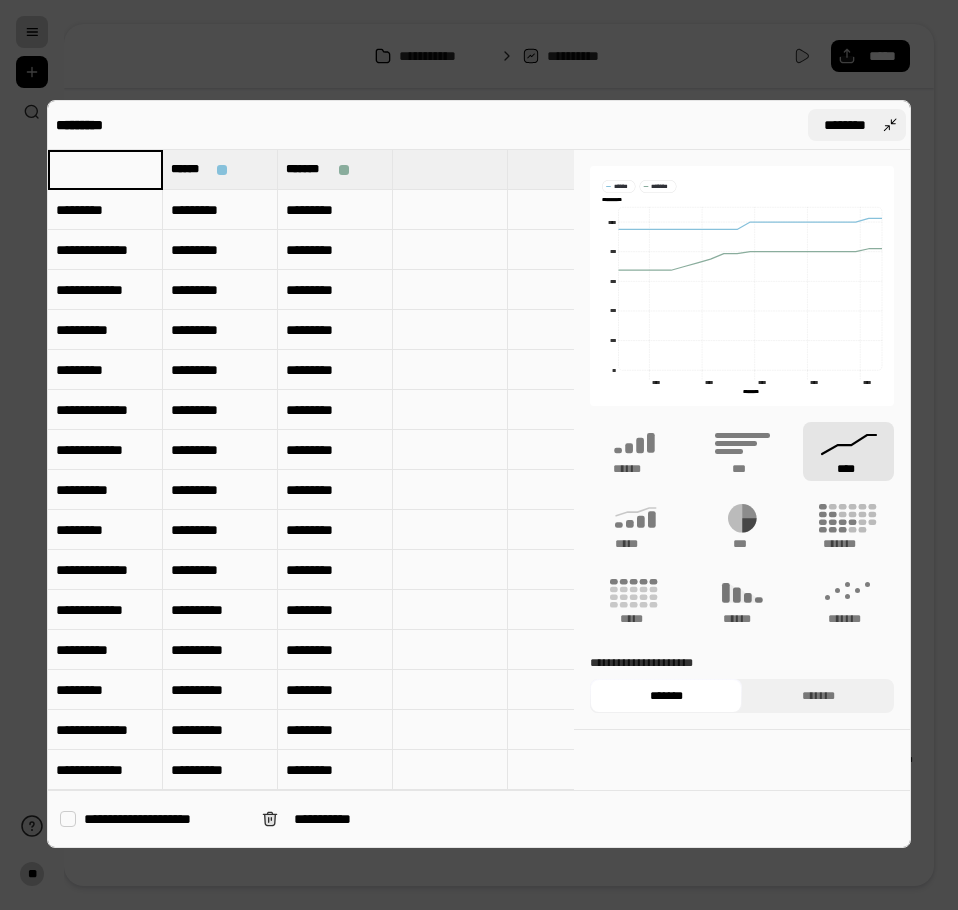 type 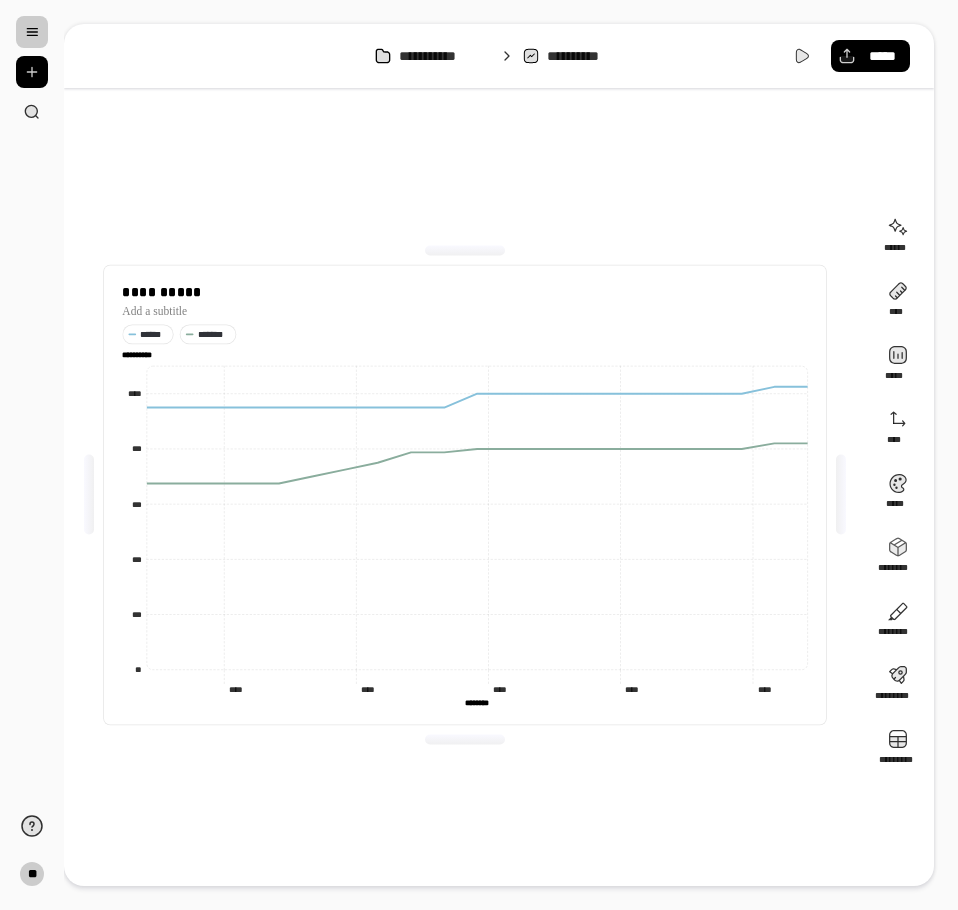 type 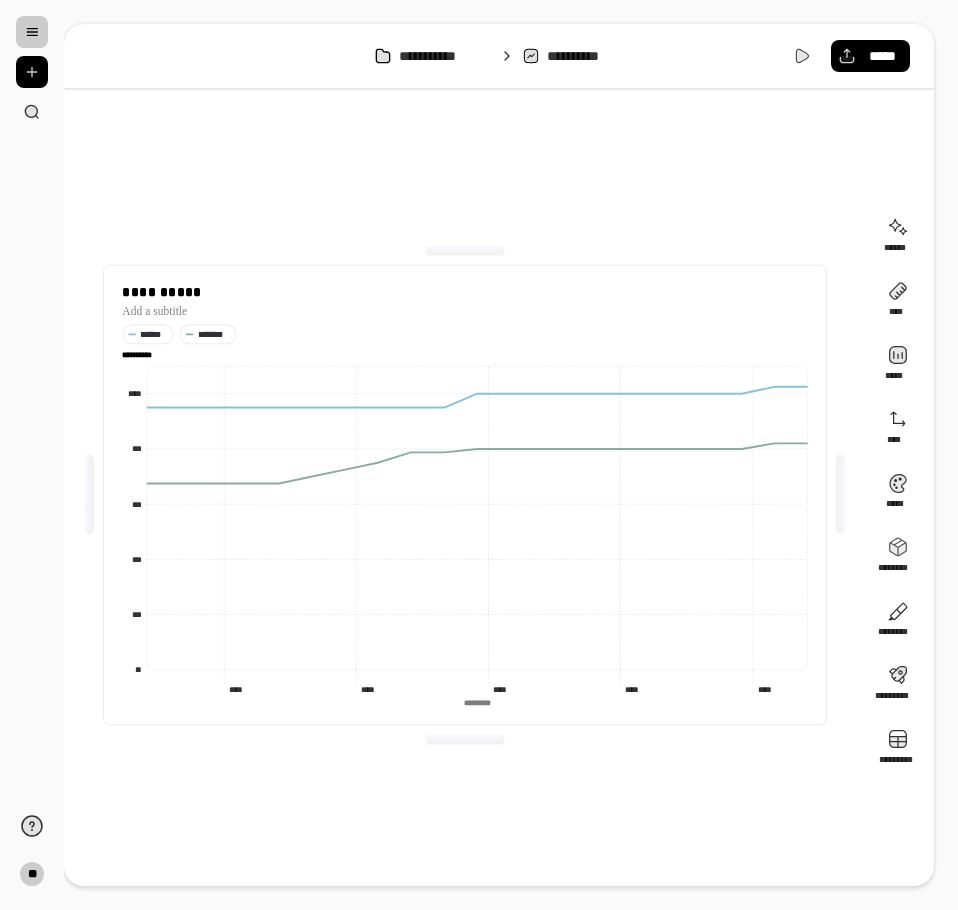 click at bounding box center [32, 32] 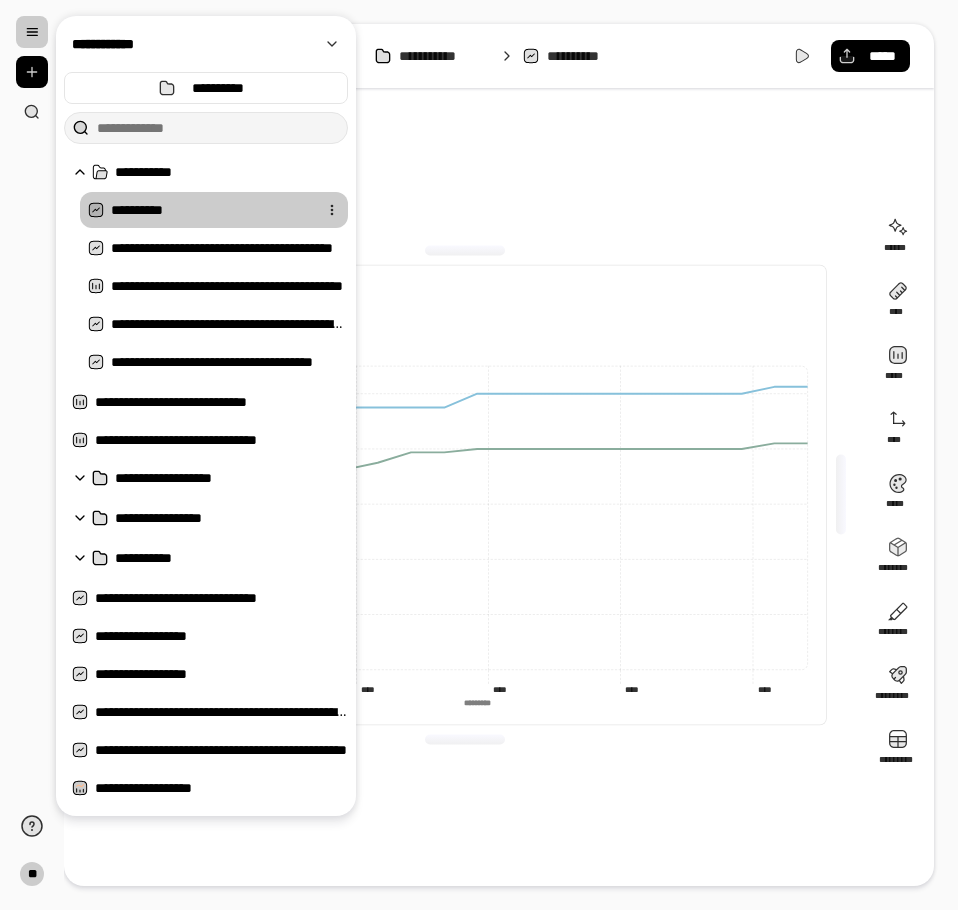 click at bounding box center (332, 210) 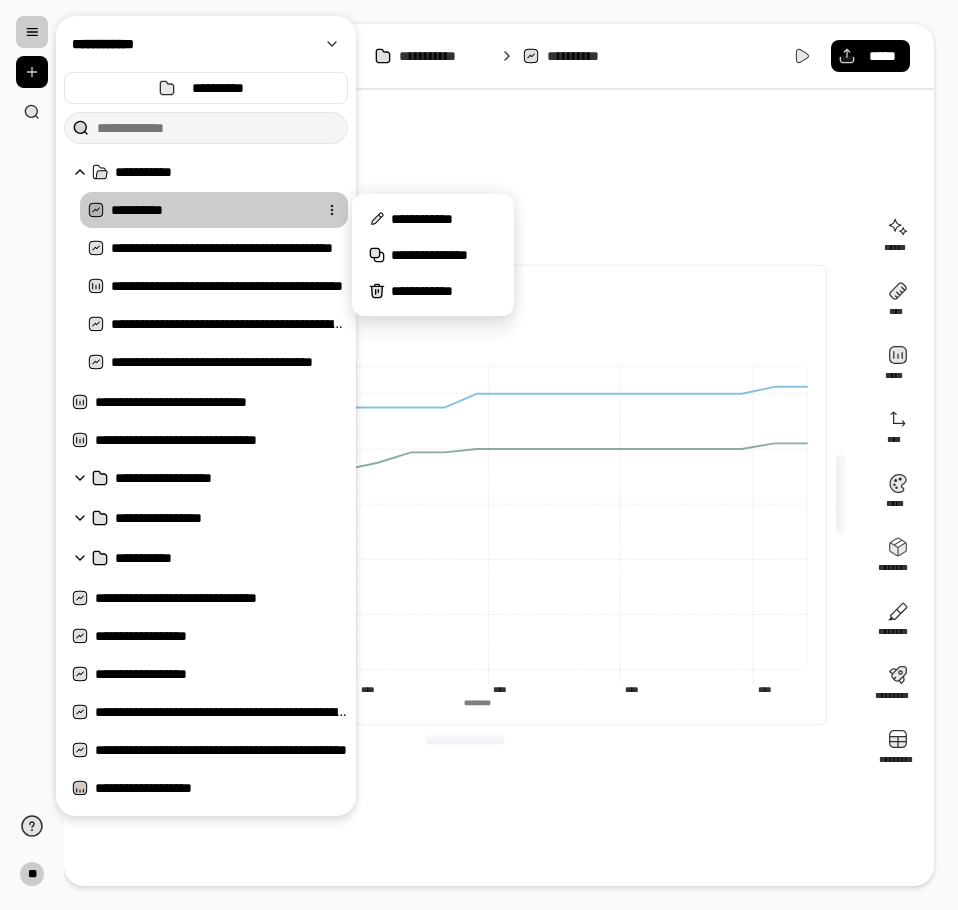 click on "**********" at bounding box center [465, 495] 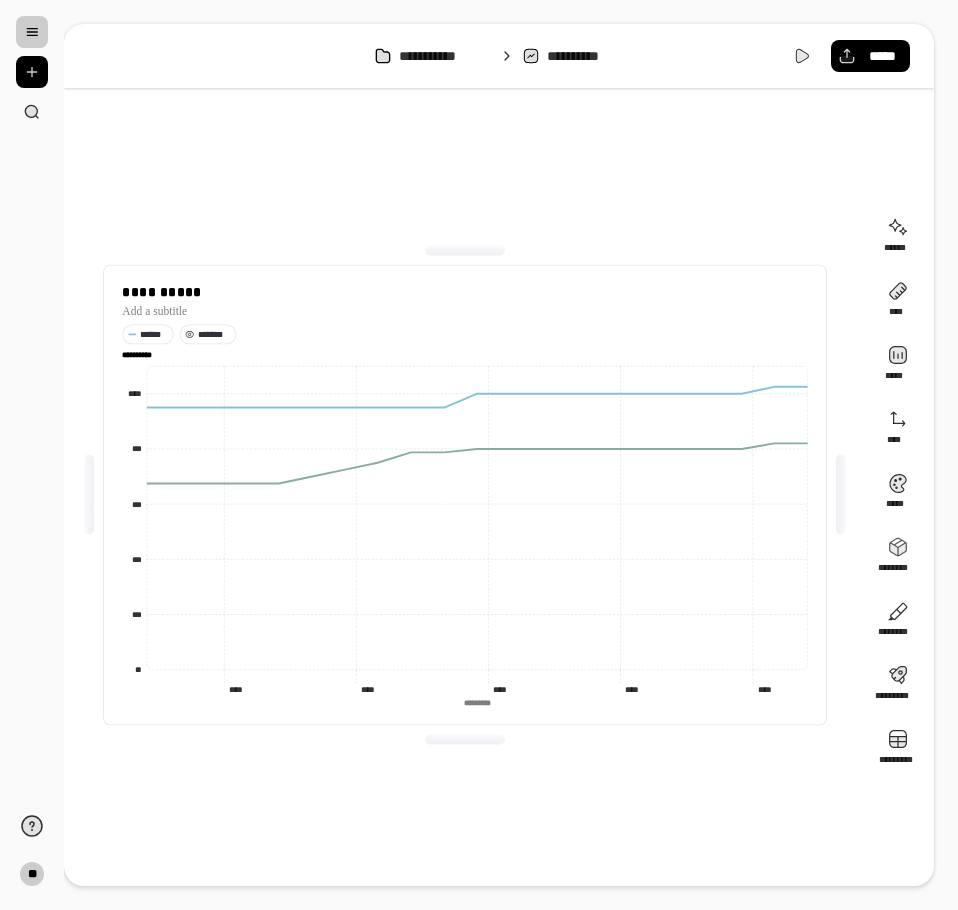 click on "*******" at bounding box center (215, 333) 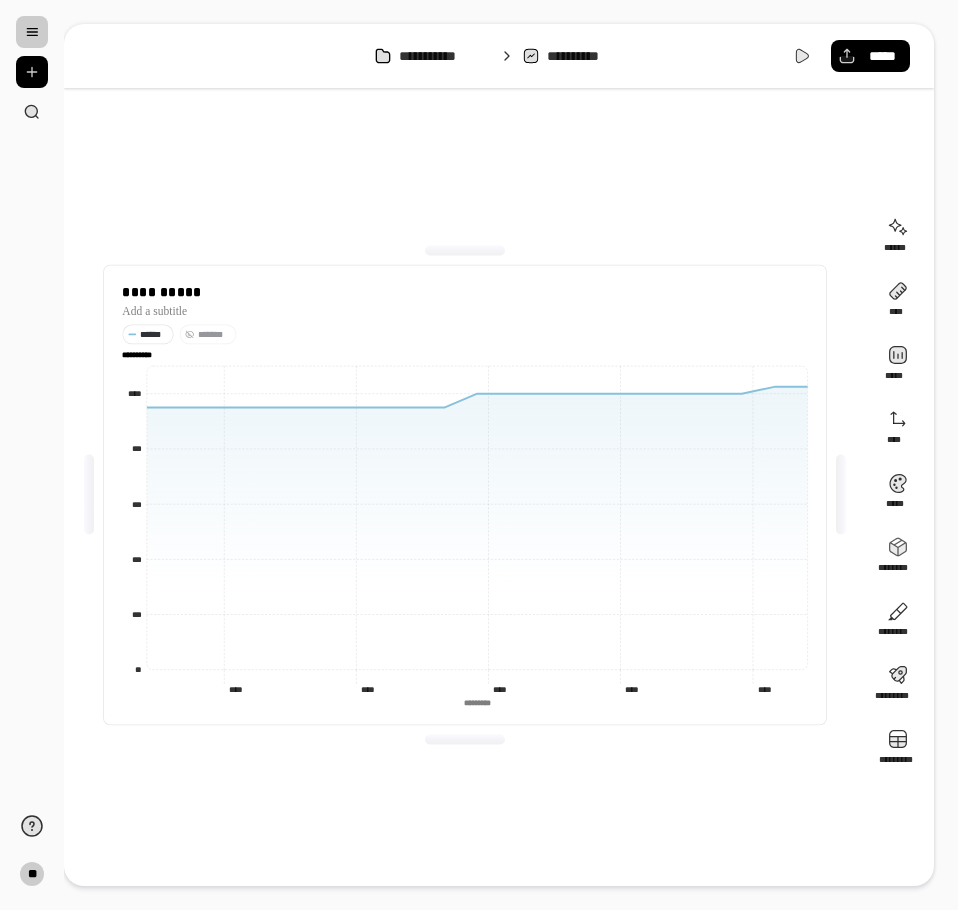 click on "*******" at bounding box center (215, 333) 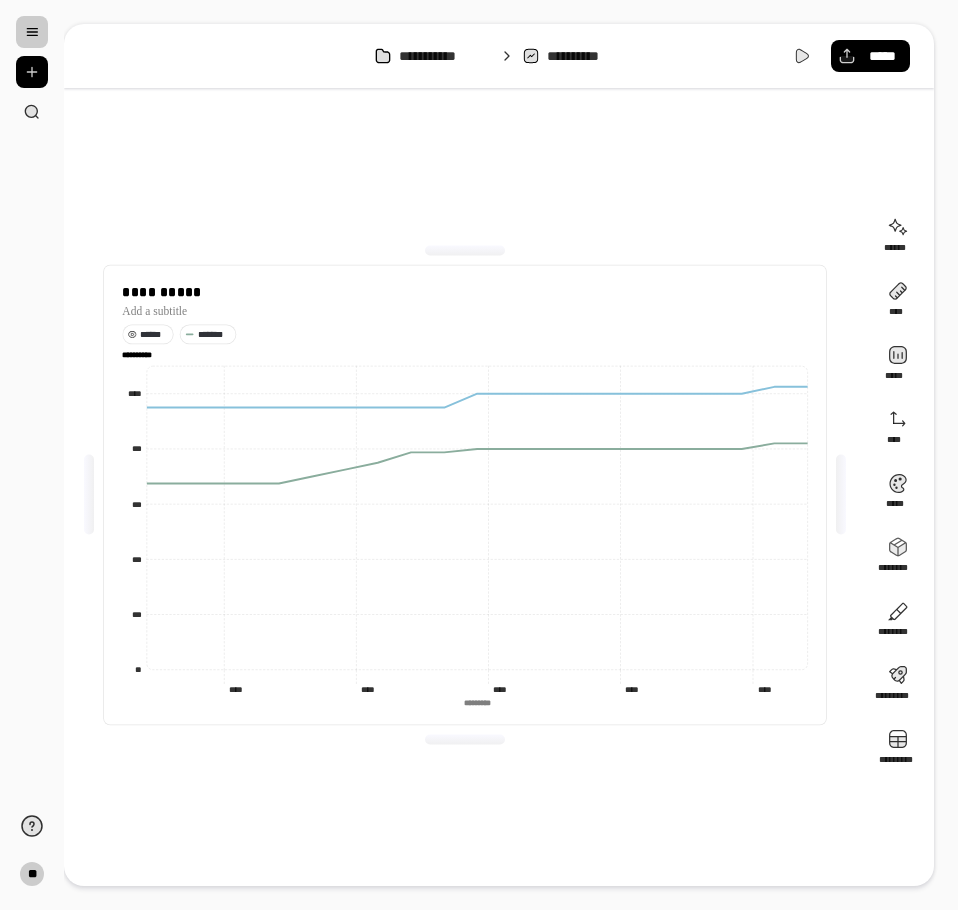 click 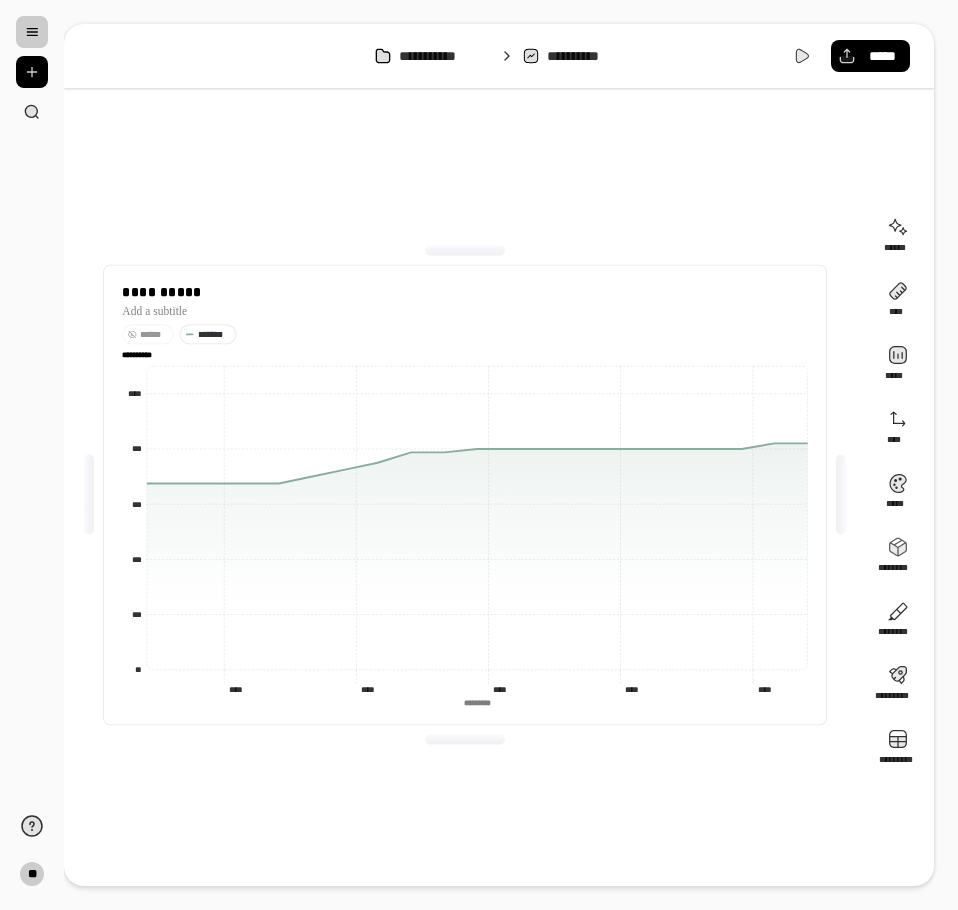 click 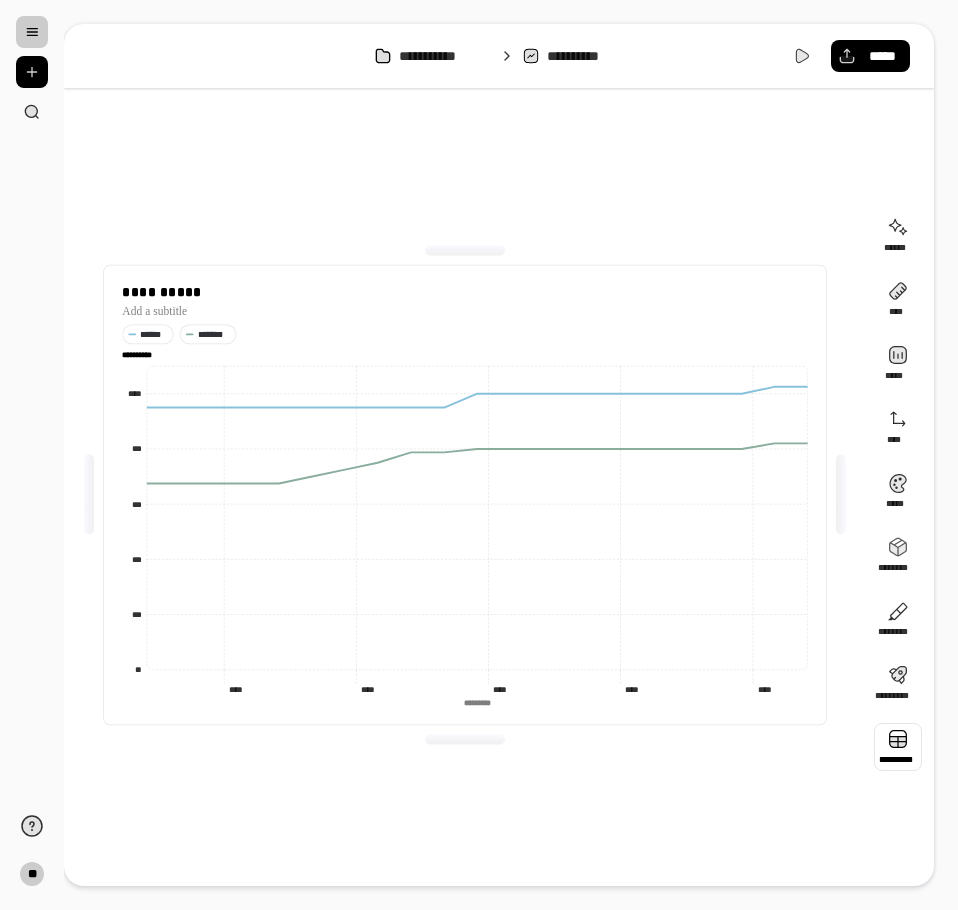 click at bounding box center (898, 747) 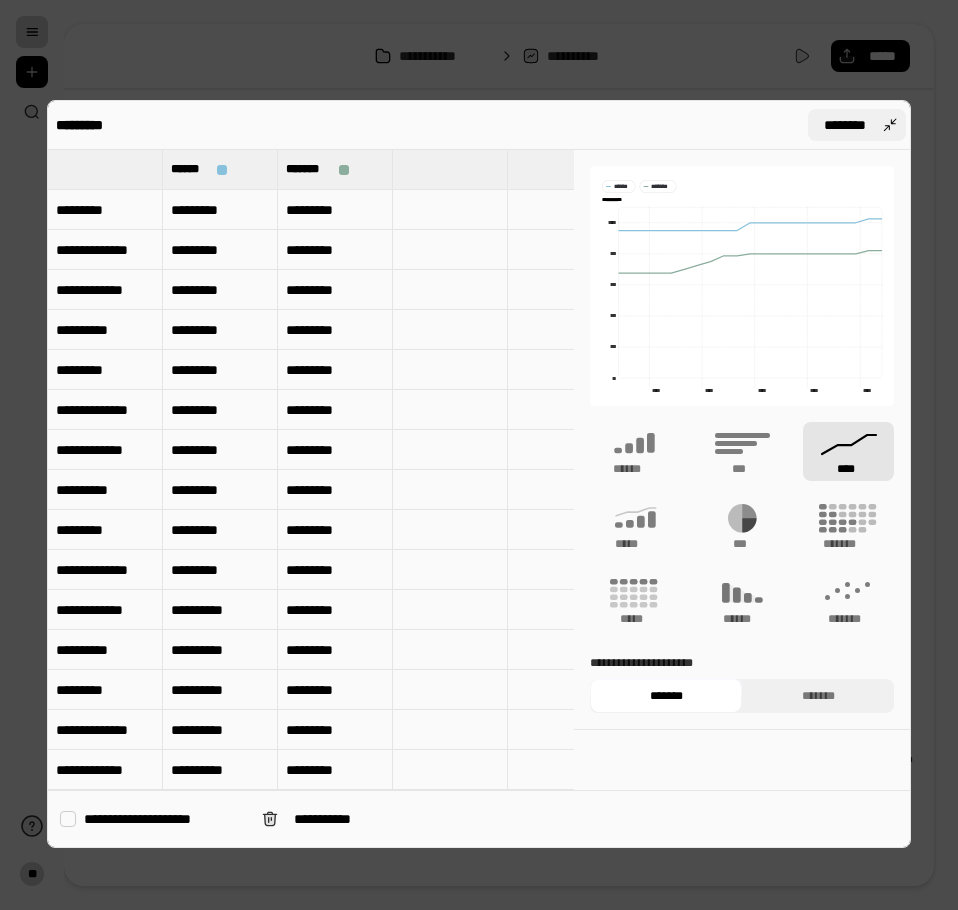 click on "********" at bounding box center [845, 125] 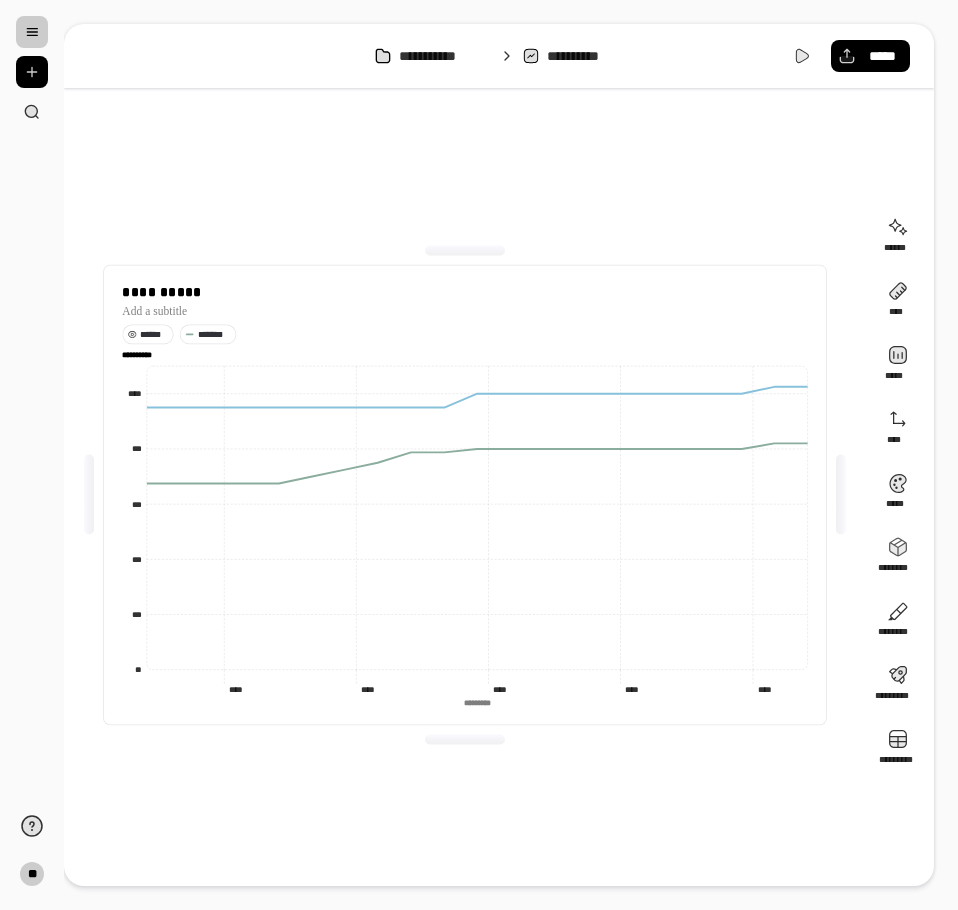 click on "******" at bounding box center (154, 333) 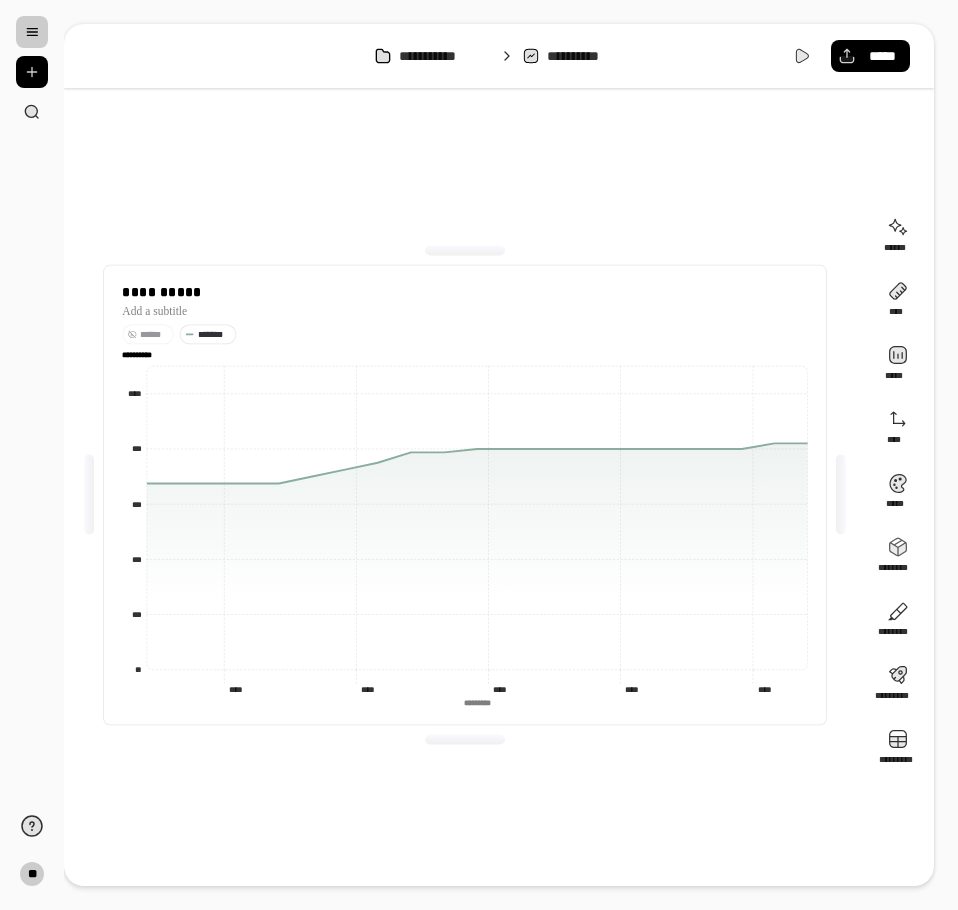 click on "******" at bounding box center [154, 333] 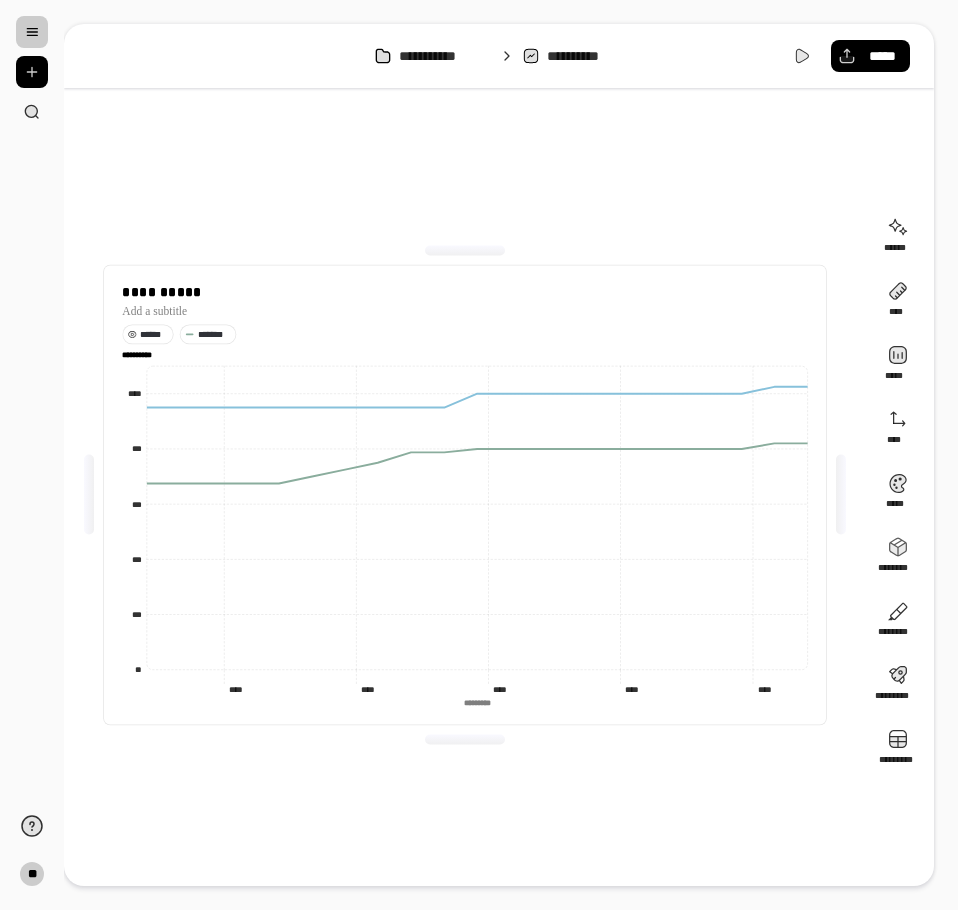 click on "******" at bounding box center [154, 333] 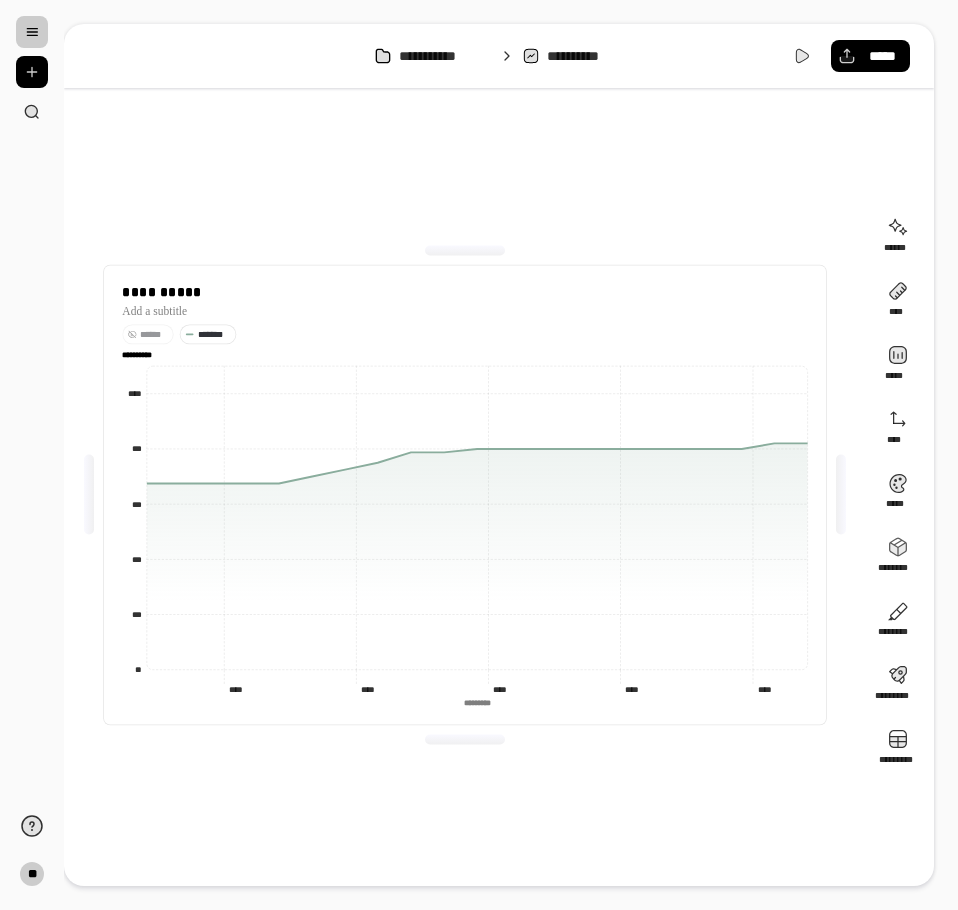 click on "******" at bounding box center (154, 333) 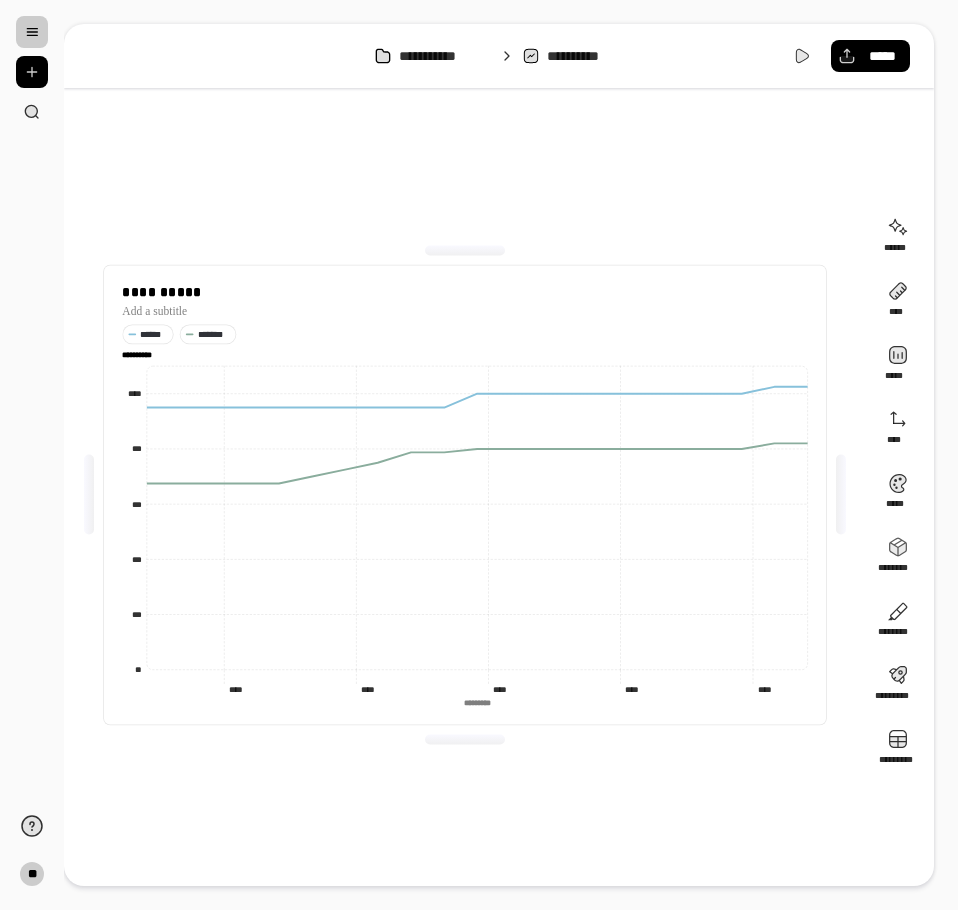 click at bounding box center [32, 32] 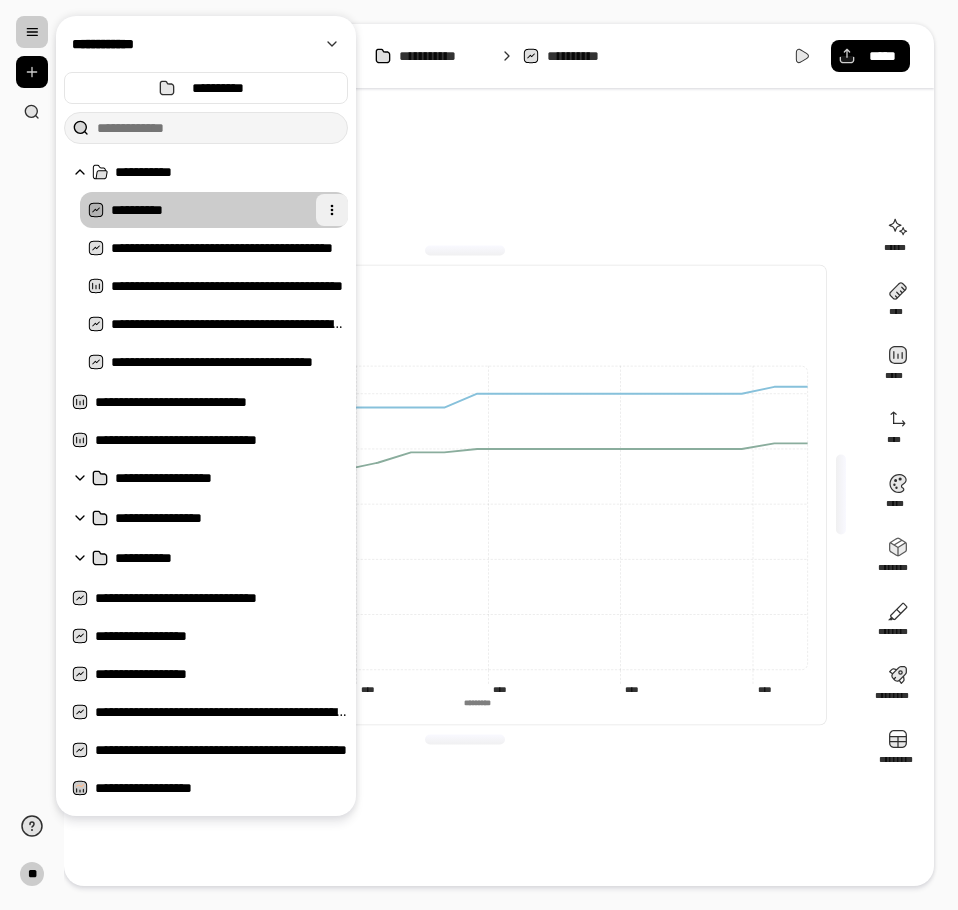 click at bounding box center [332, 210] 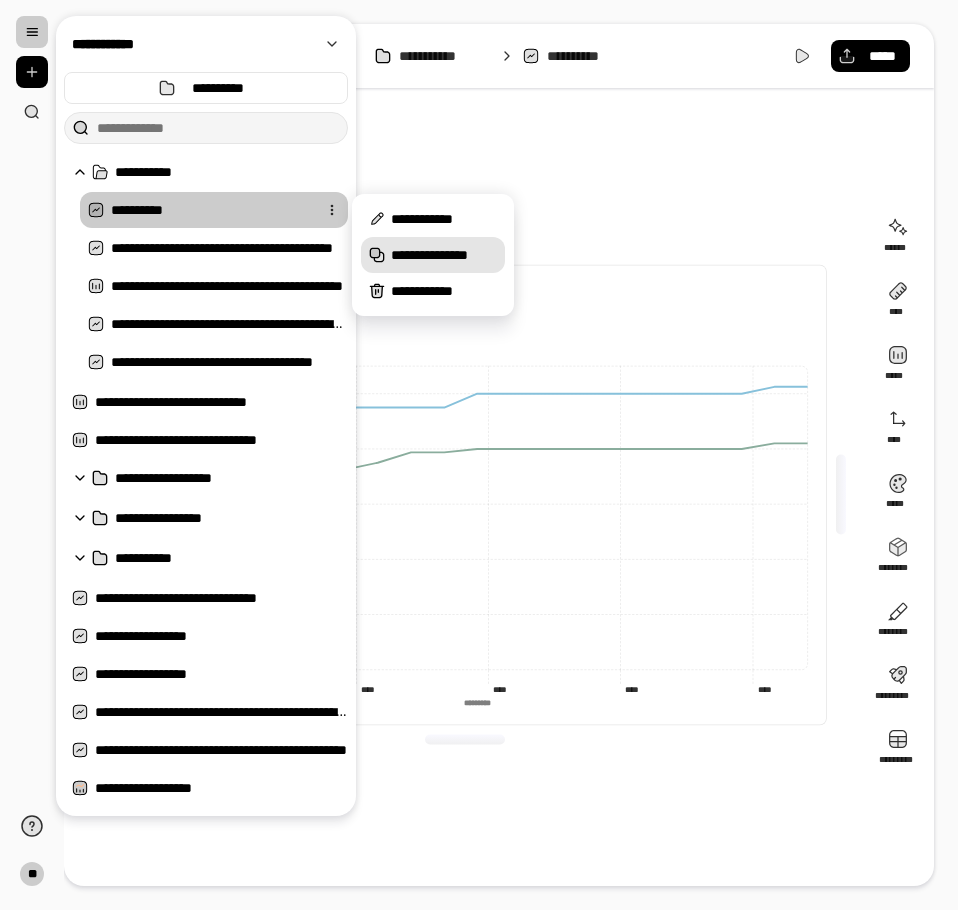 click on "**********" at bounding box center (444, 255) 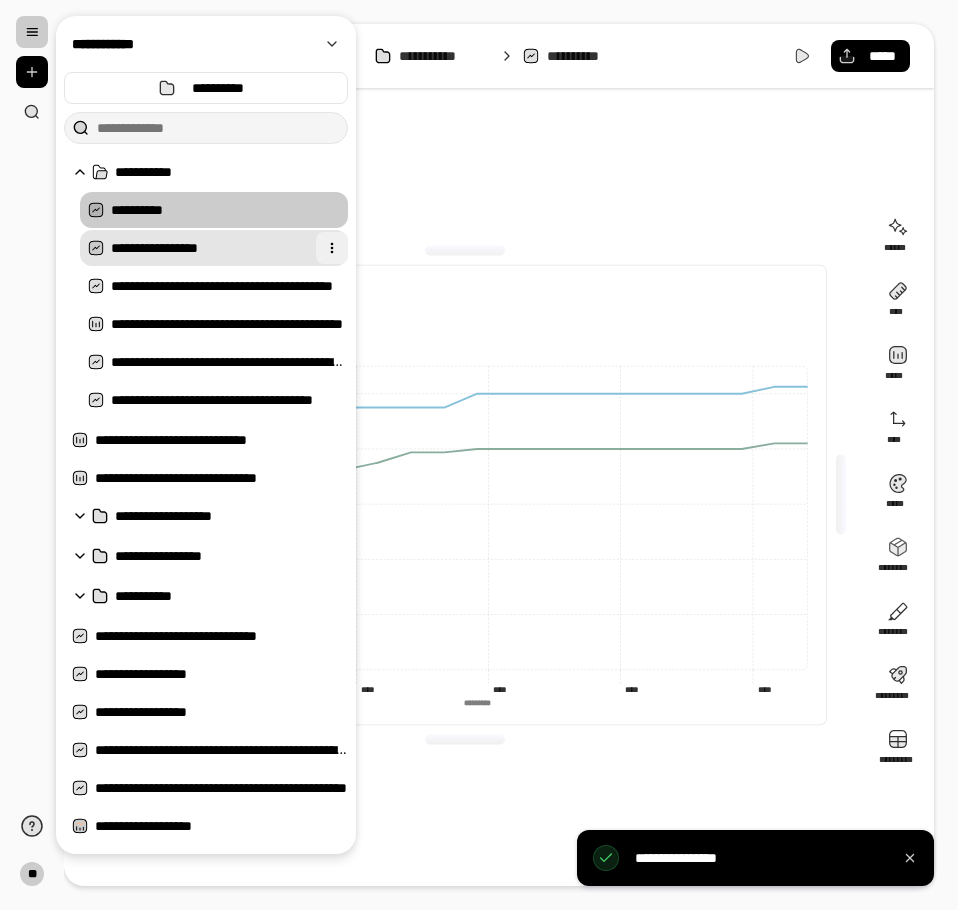 click at bounding box center (332, 248) 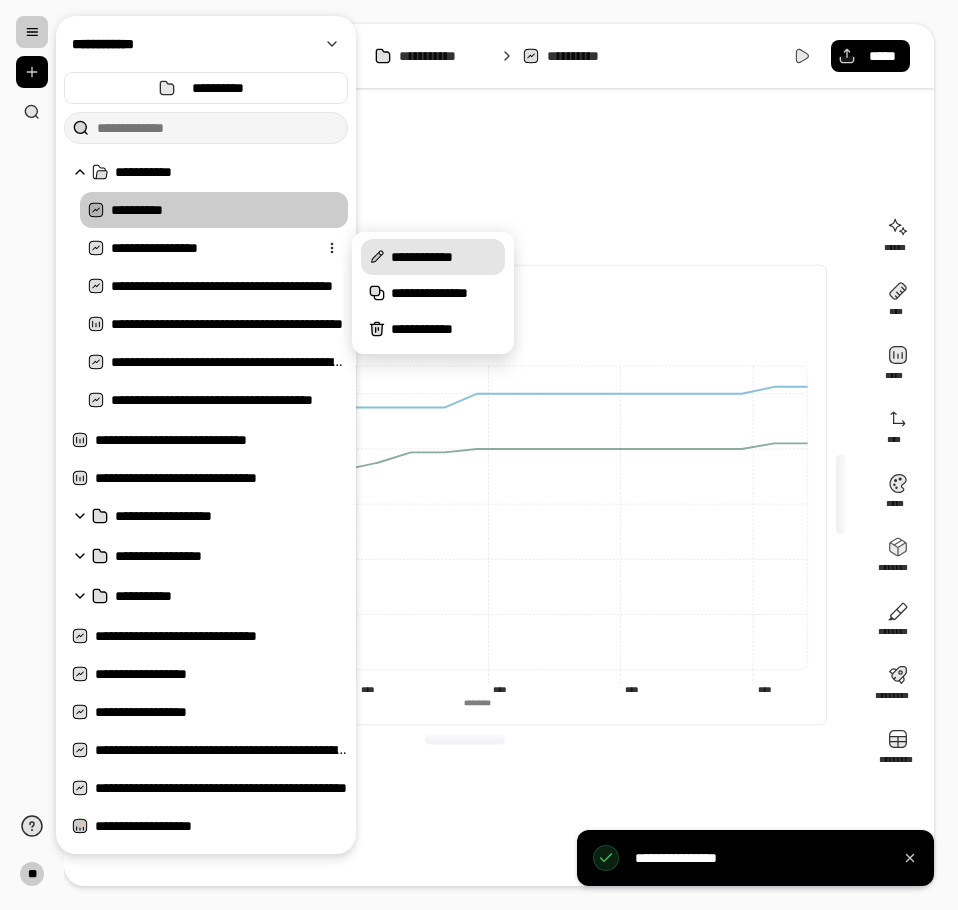 click 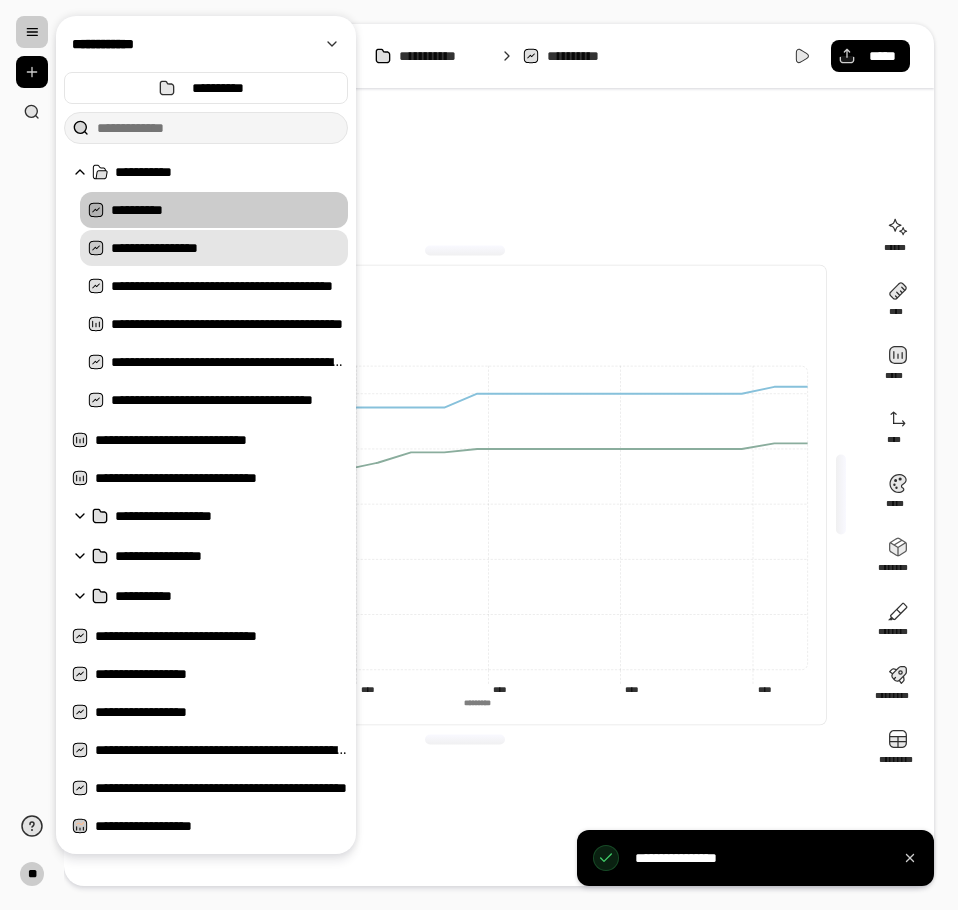 drag, startPoint x: 162, startPoint y: 252, endPoint x: 71, endPoint y: 265, distance: 91.92388 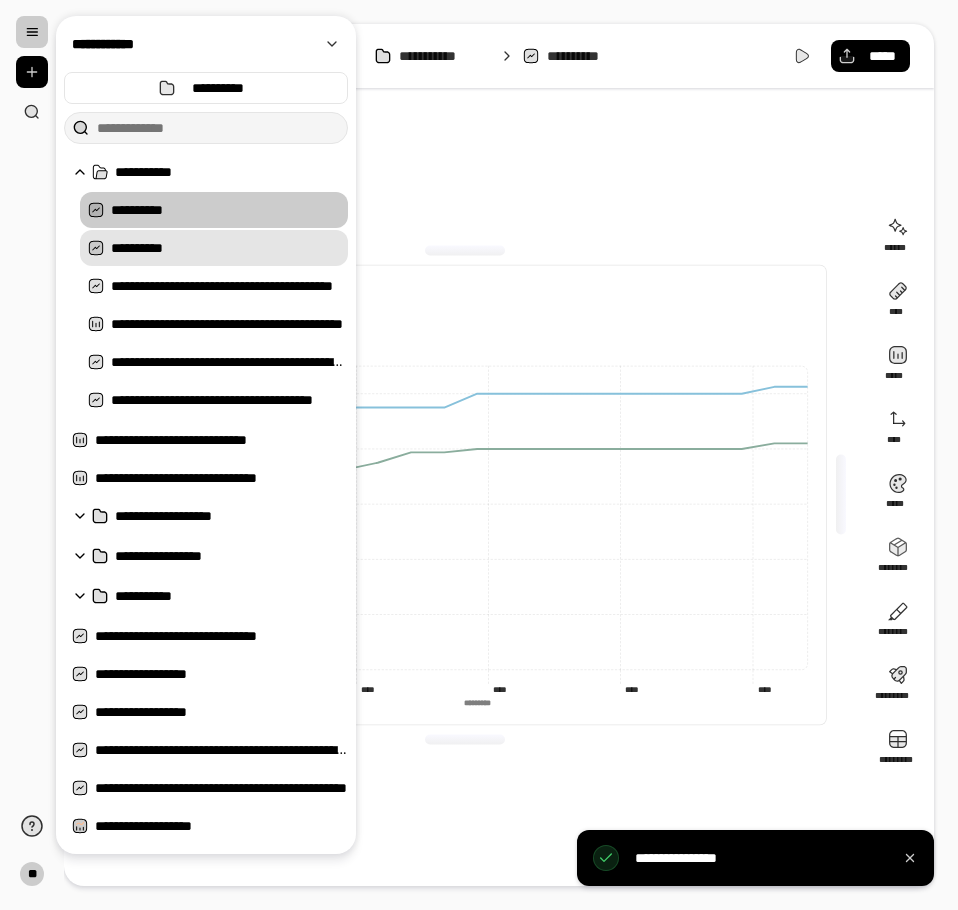 click on "**********" at bounding box center (229, 248) 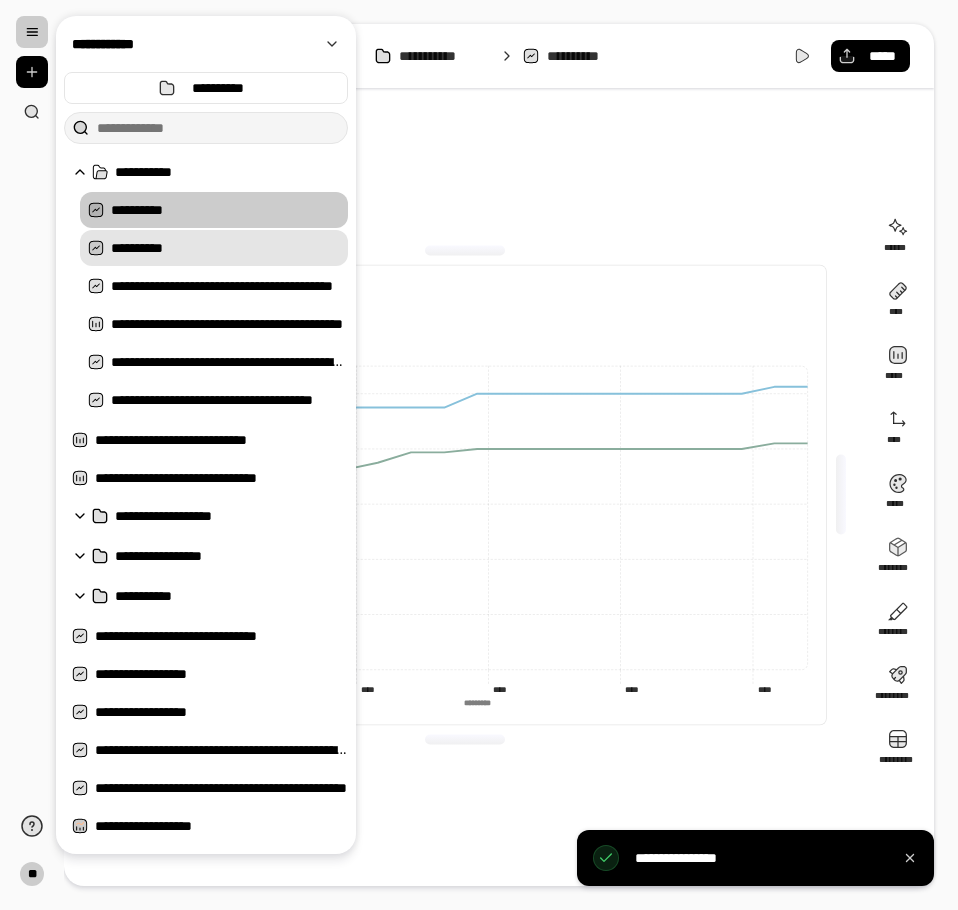 click on "**********" at bounding box center [229, 248] 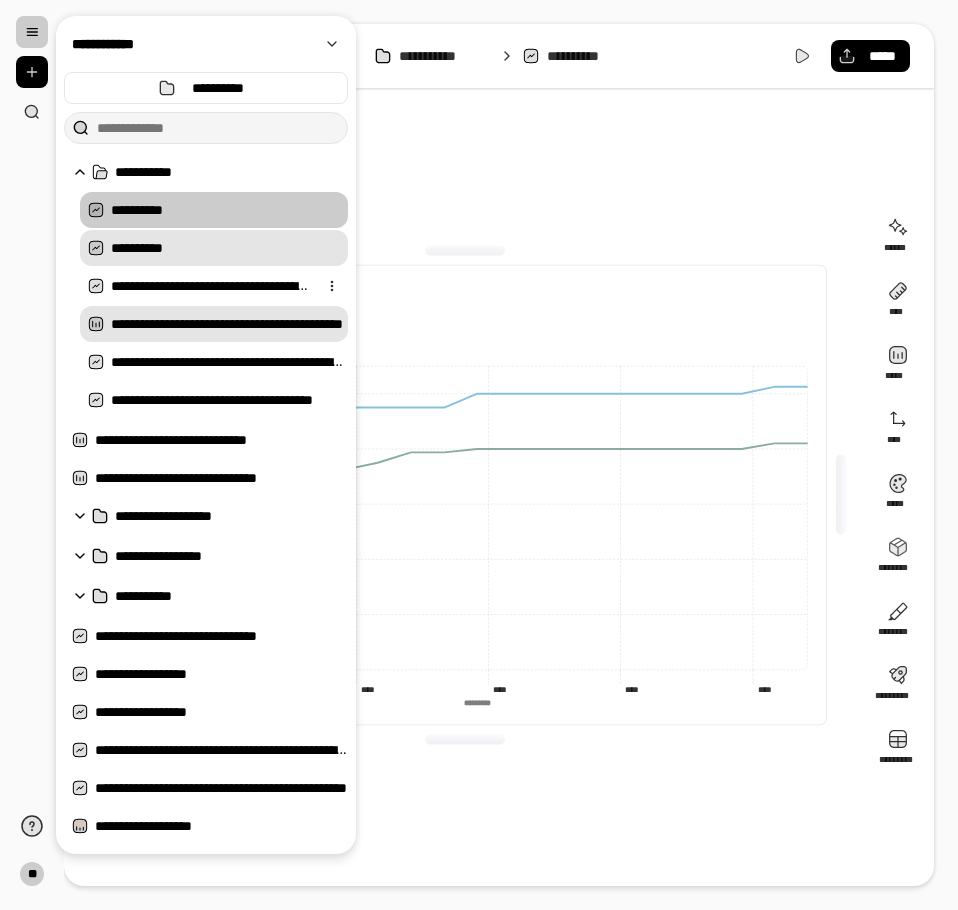 type on "**********" 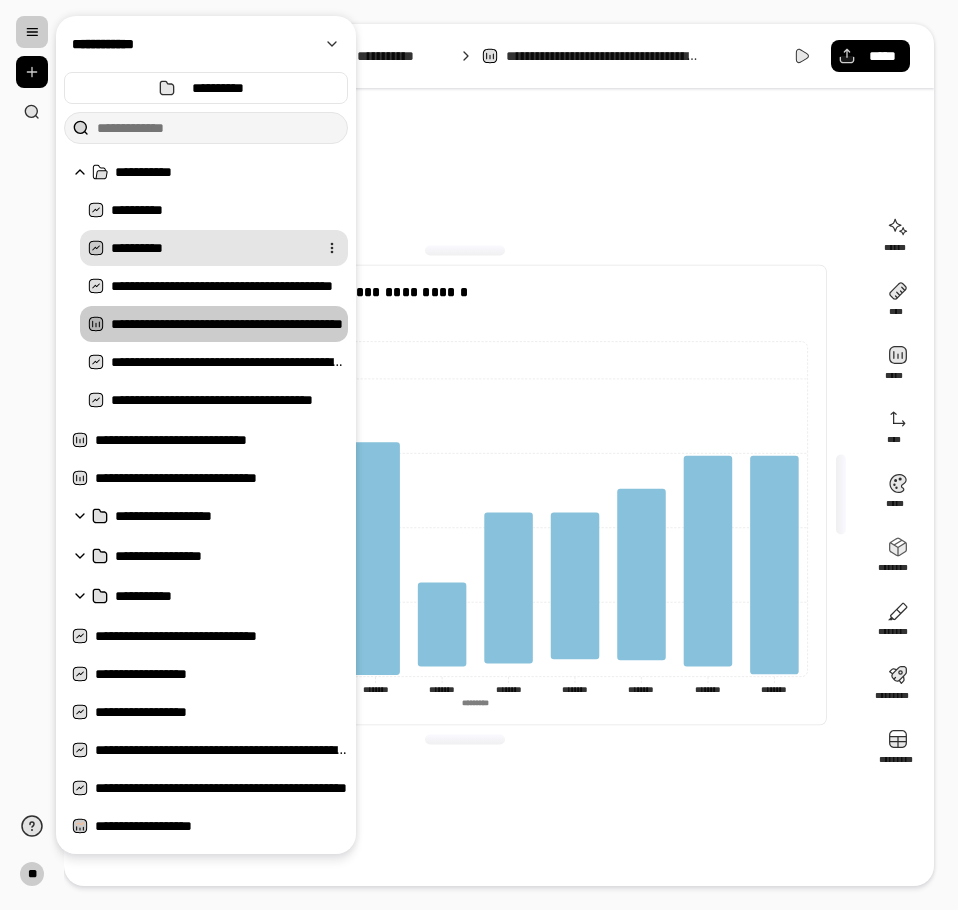 click on "**********" at bounding box center (210, 248) 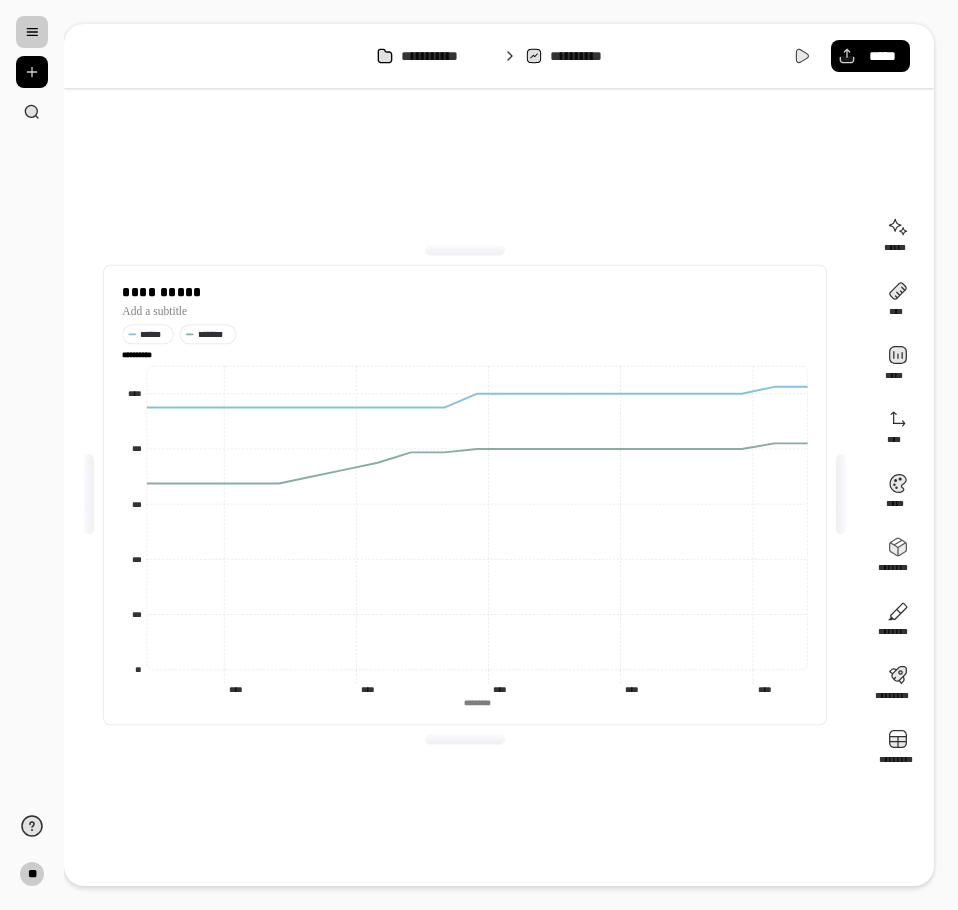 click on "**********" at bounding box center [465, 495] 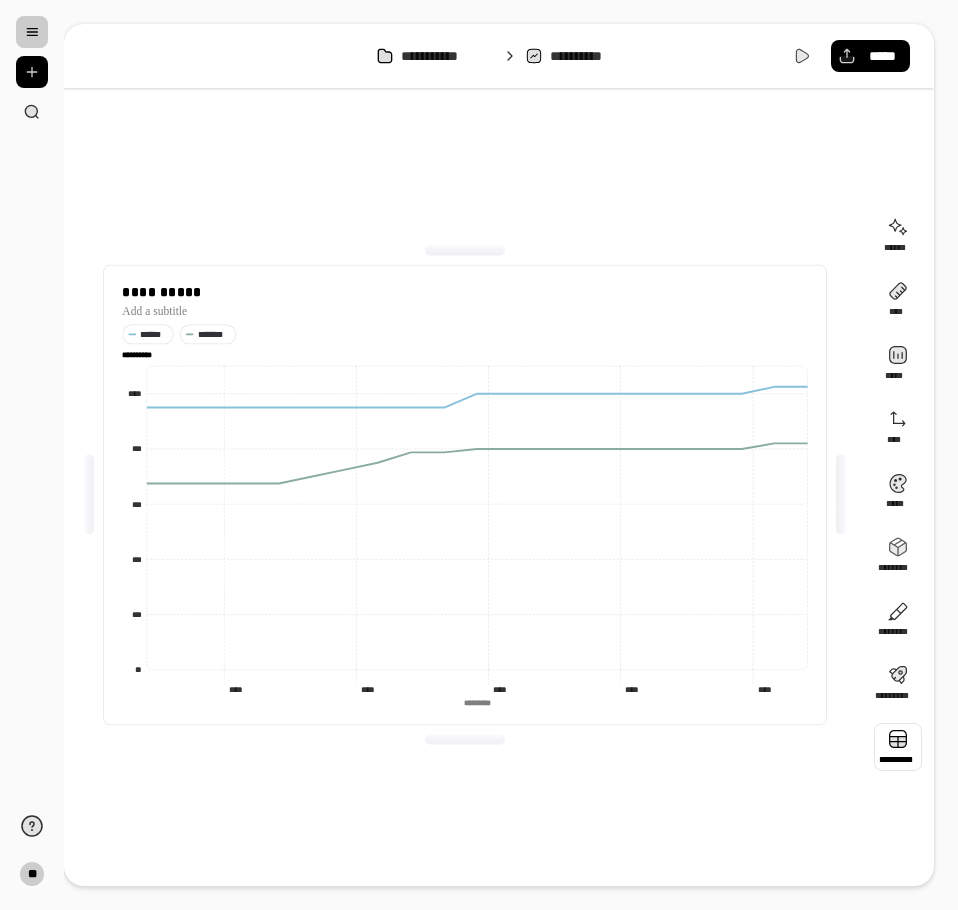 click at bounding box center [898, 747] 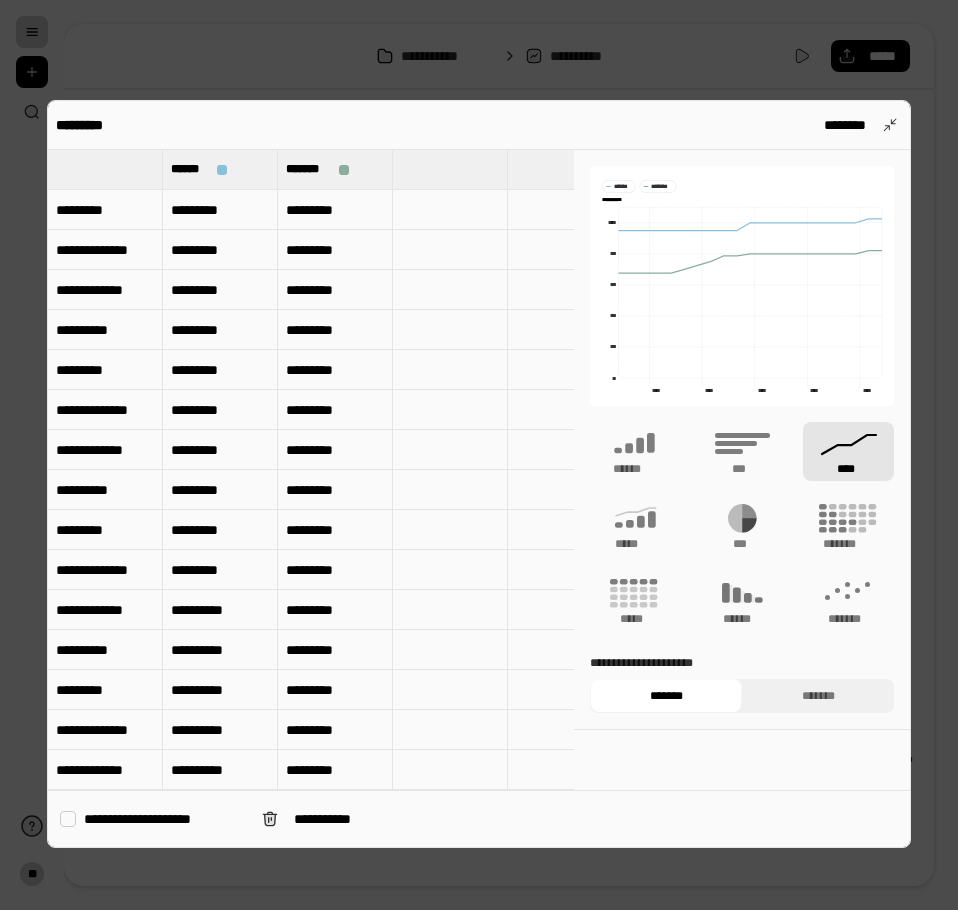 click on "*********" at bounding box center (220, 210) 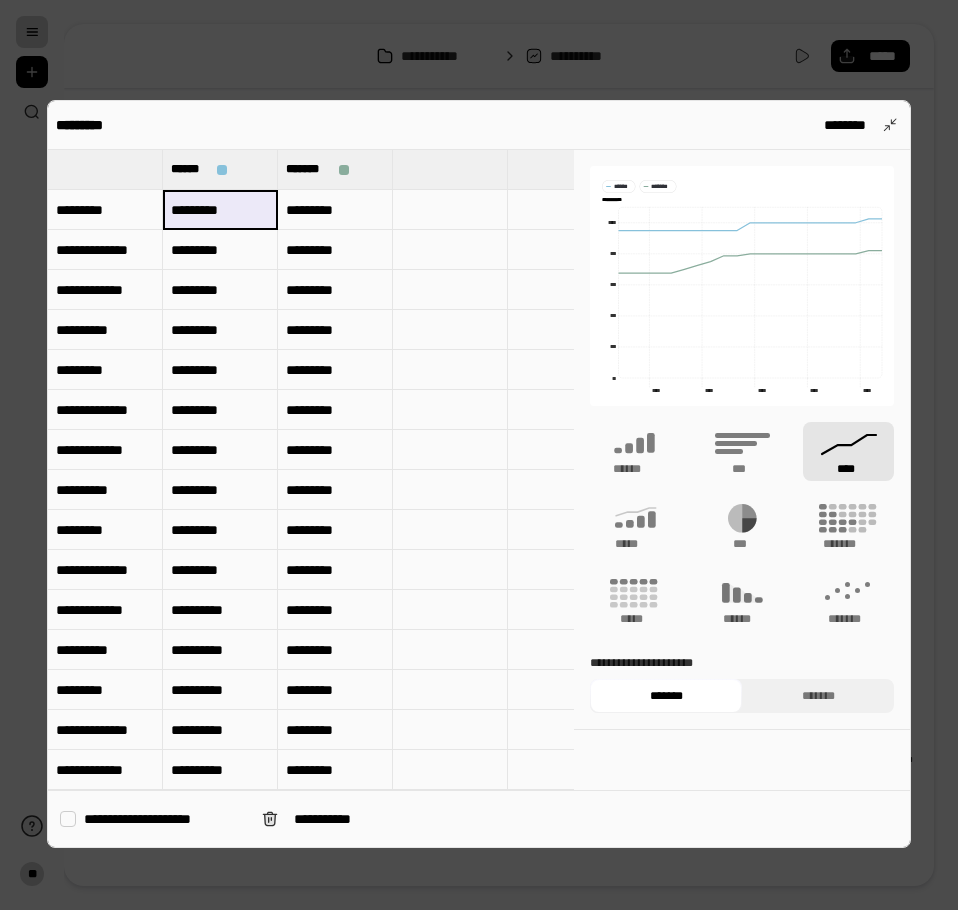 drag, startPoint x: 185, startPoint y: 212, endPoint x: 223, endPoint y: 217, distance: 38.327538 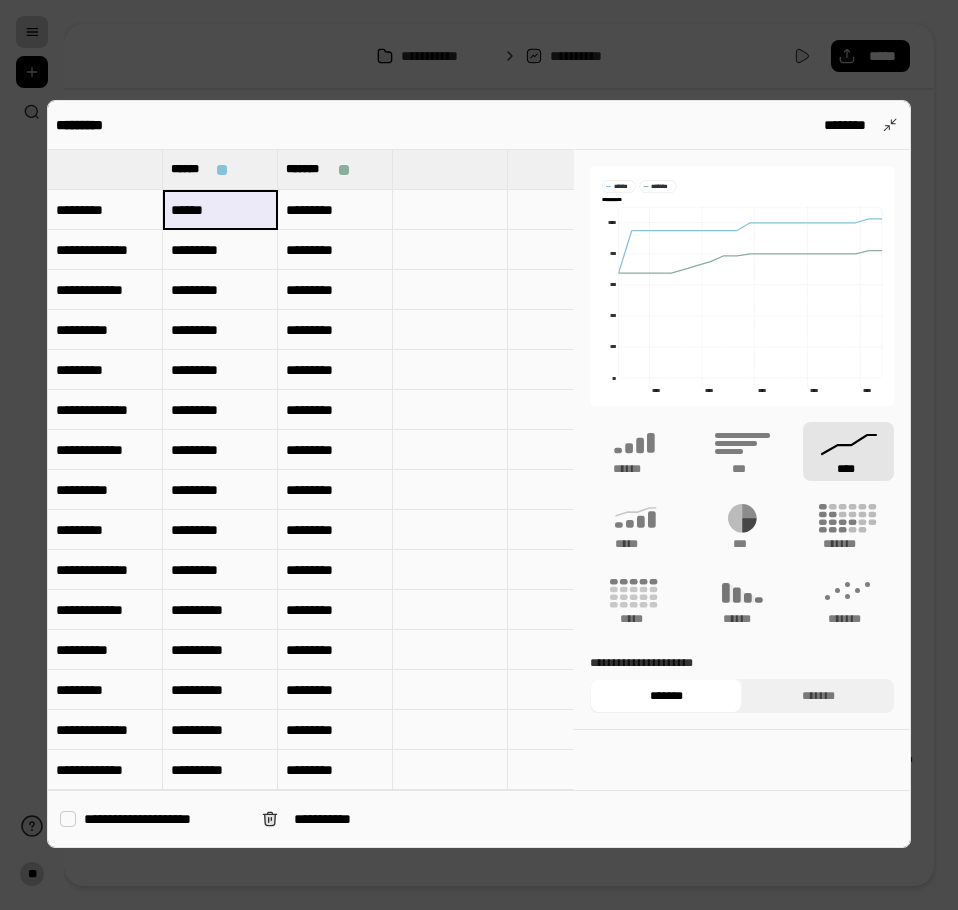 type on "******" 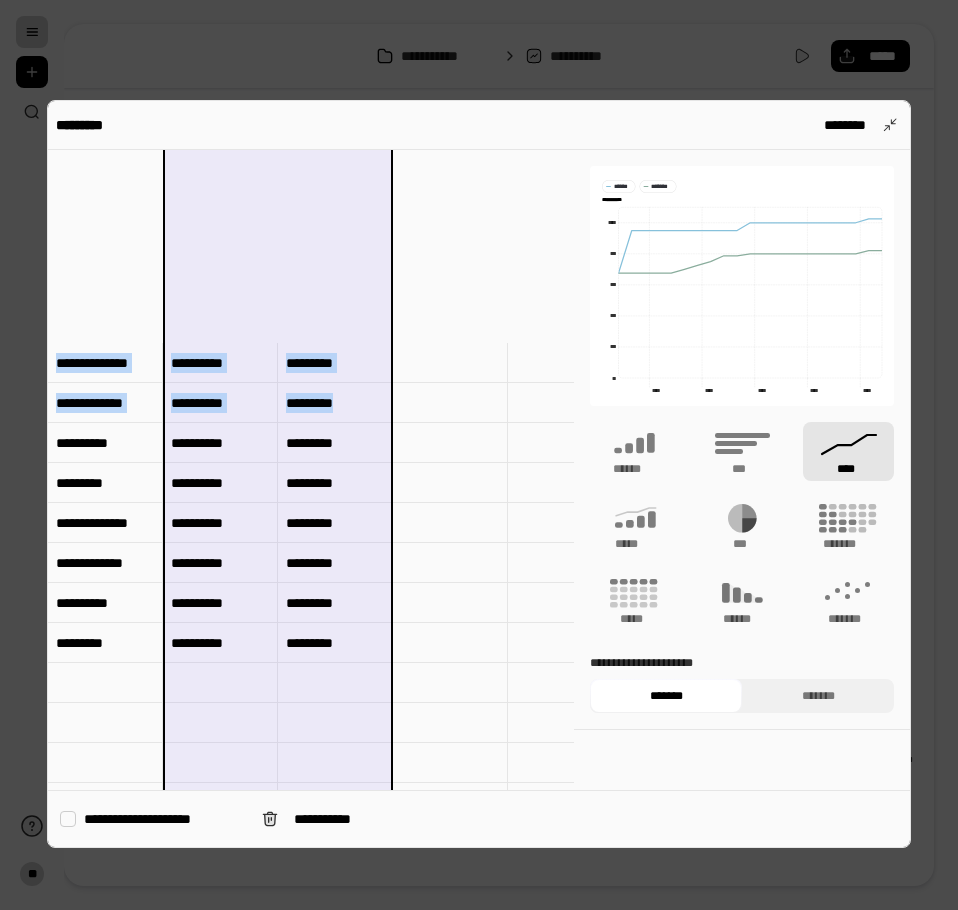 scroll, scrollTop: 604, scrollLeft: 0, axis: vertical 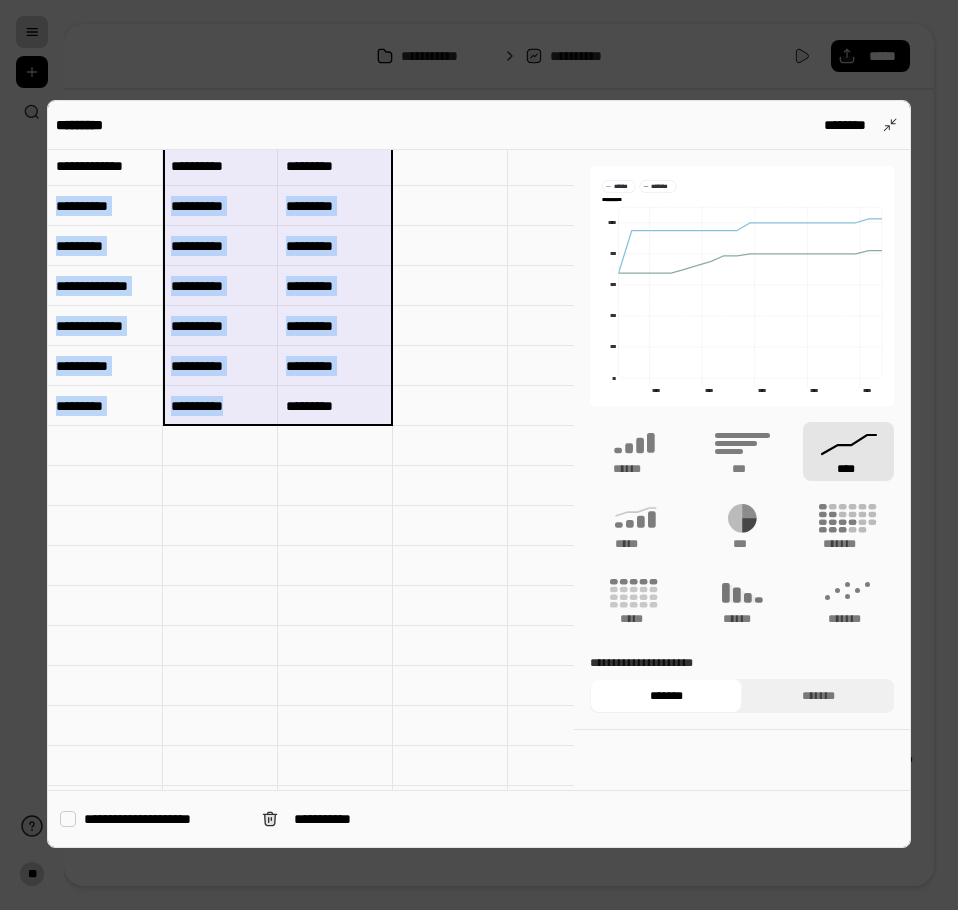 drag, startPoint x: 231, startPoint y: 214, endPoint x: 341, endPoint y: 410, distance: 224.75764 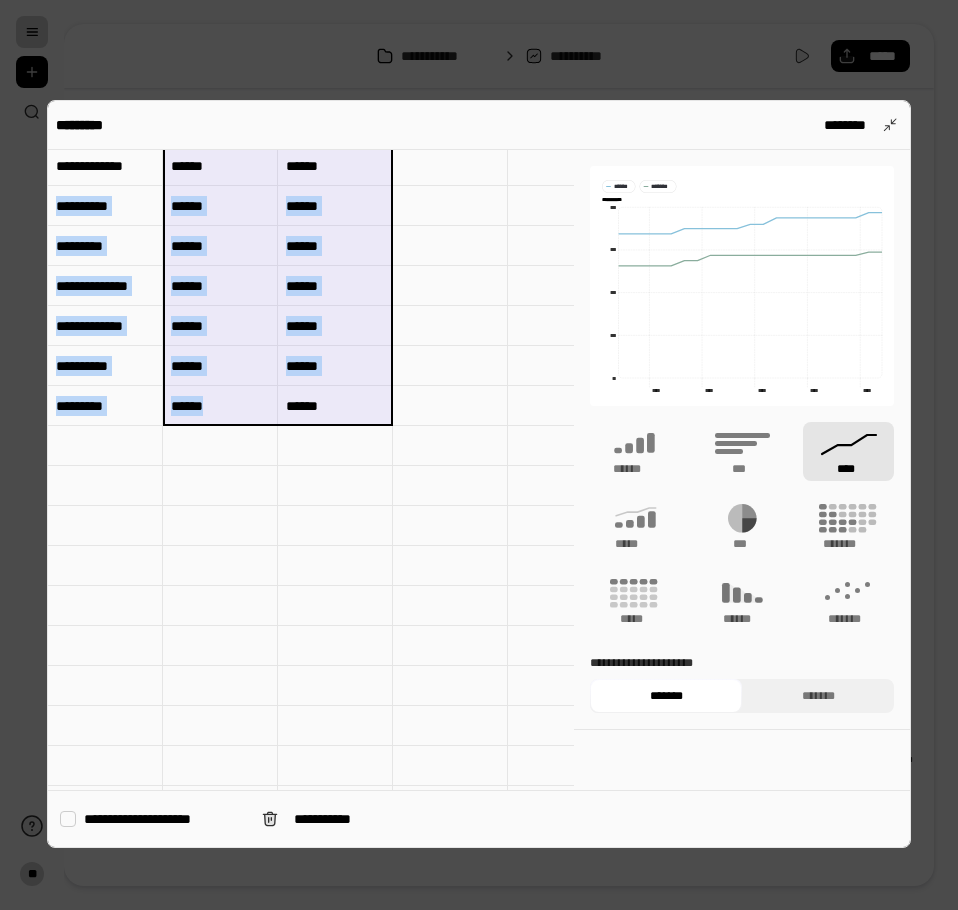 type on "******" 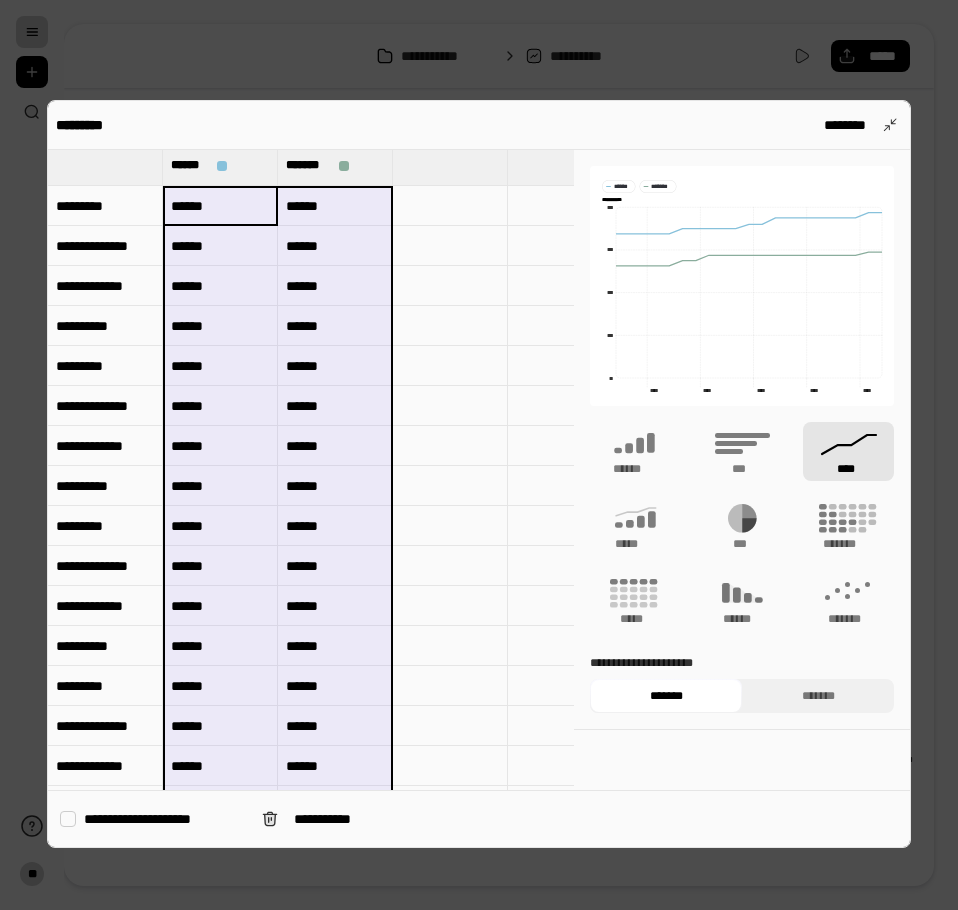scroll, scrollTop: 0, scrollLeft: 0, axis: both 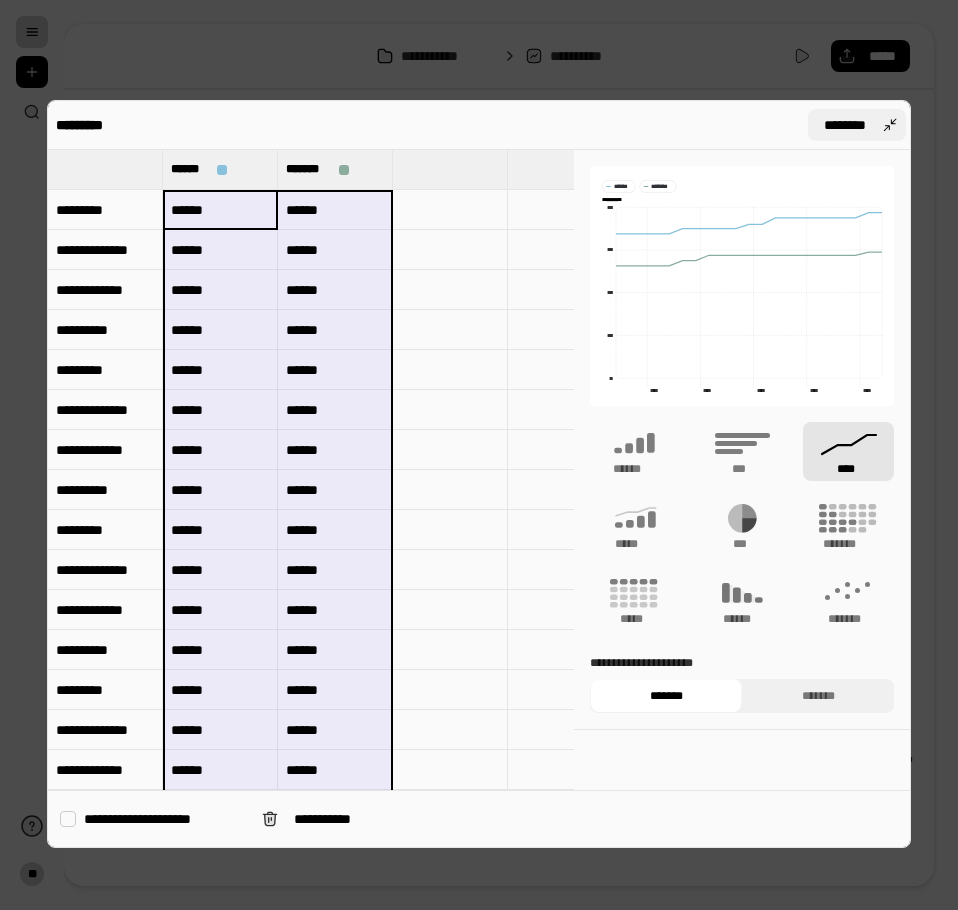 click on "********" at bounding box center [845, 125] 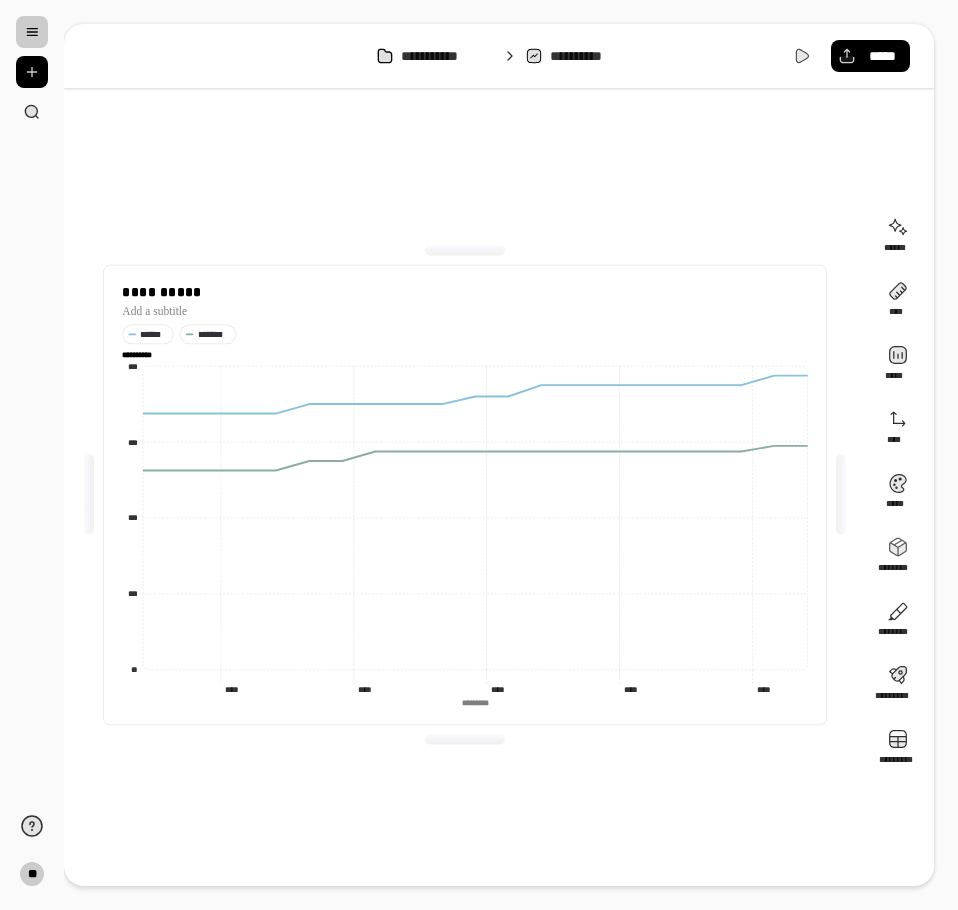 click at bounding box center (32, 32) 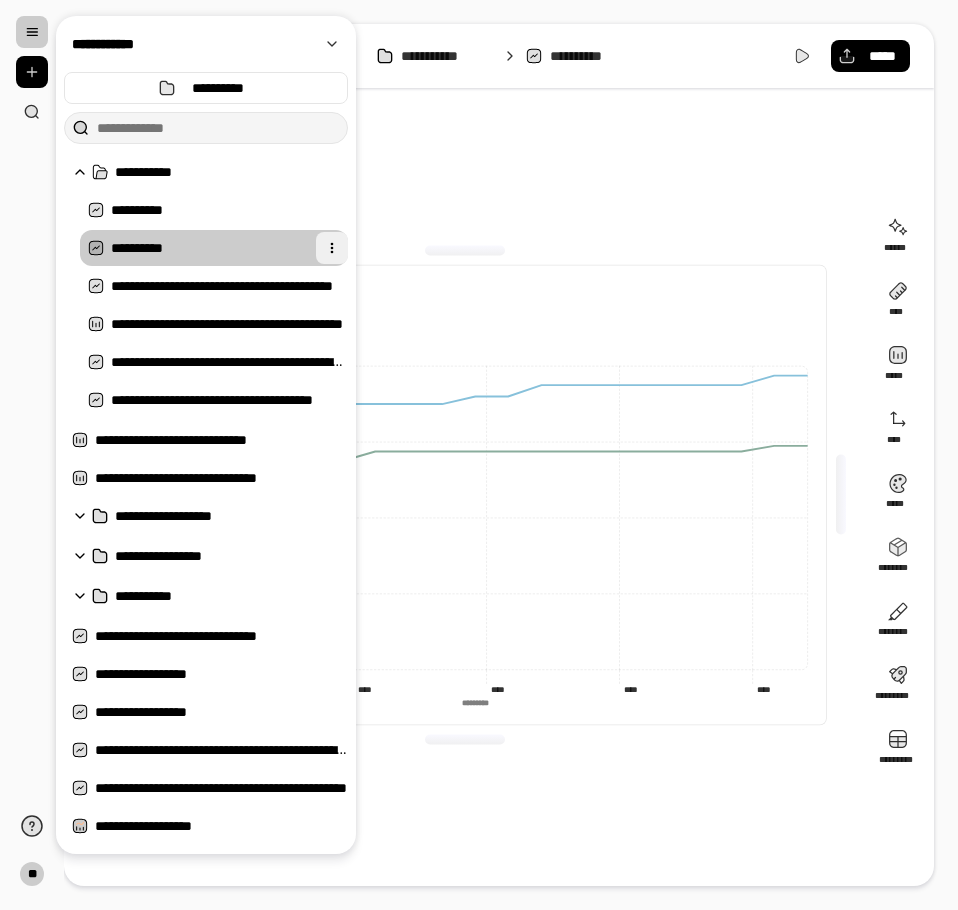 click at bounding box center (332, 248) 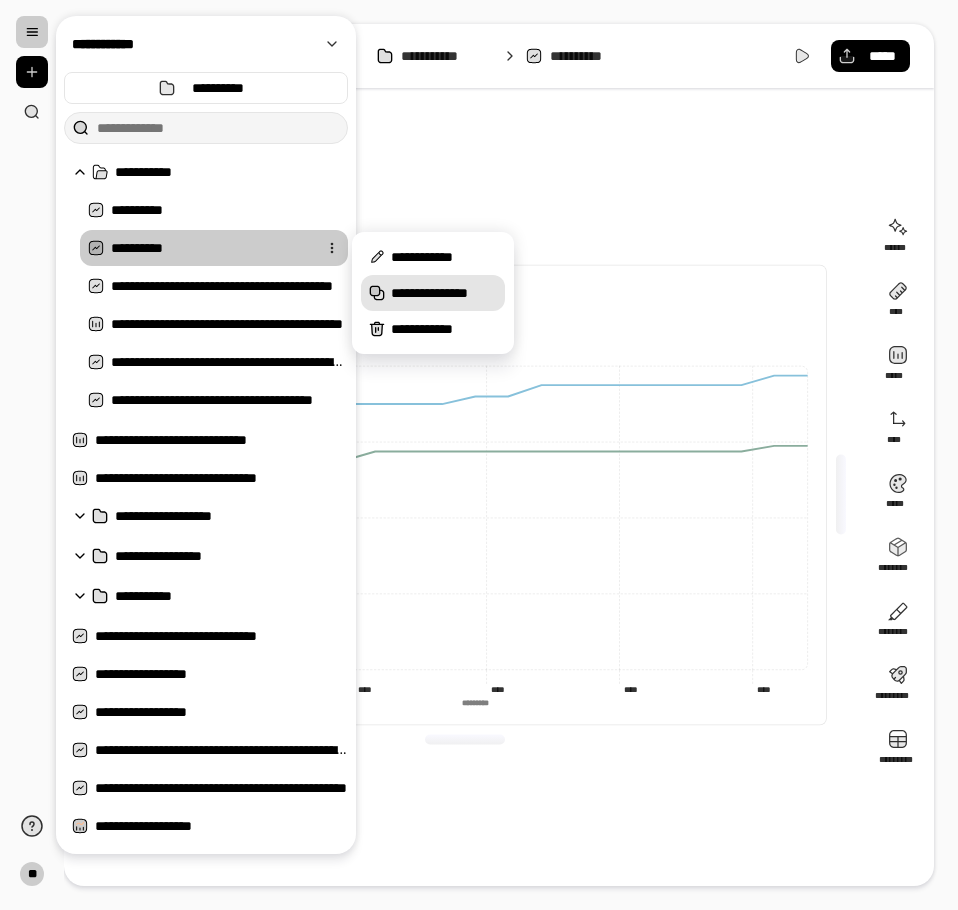 click on "**********" at bounding box center [444, 293] 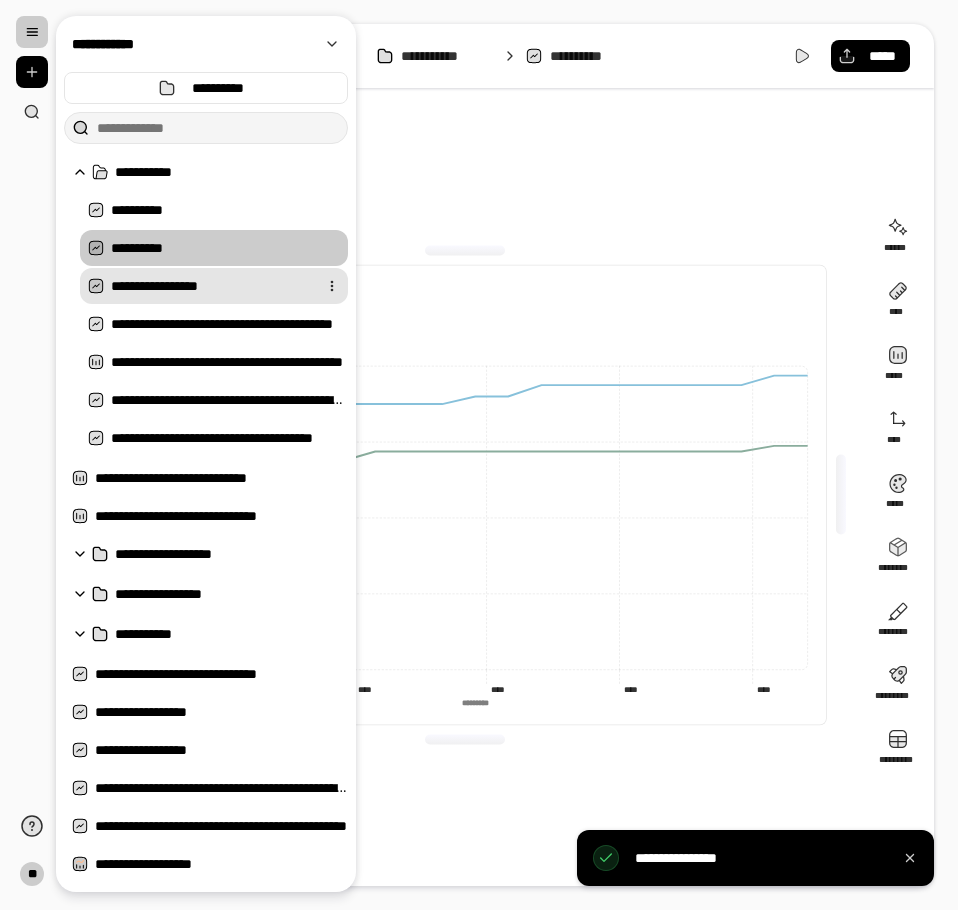 click on "**********" at bounding box center [210, 286] 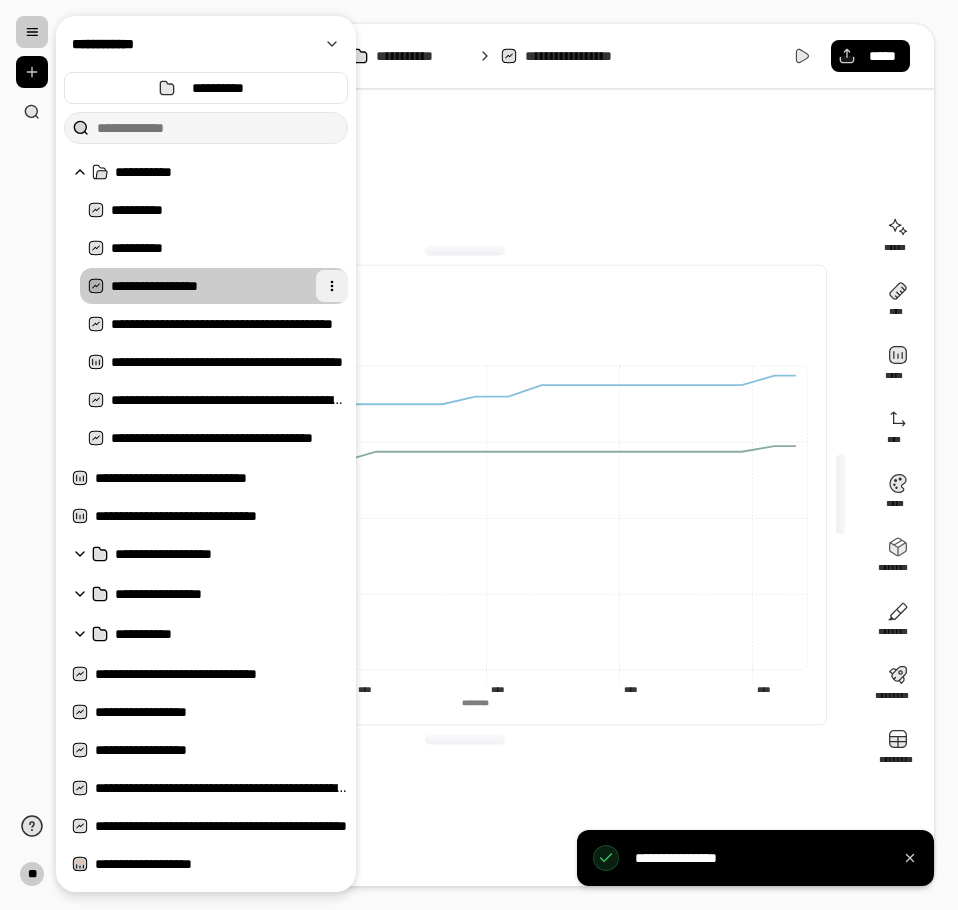 click at bounding box center [332, 286] 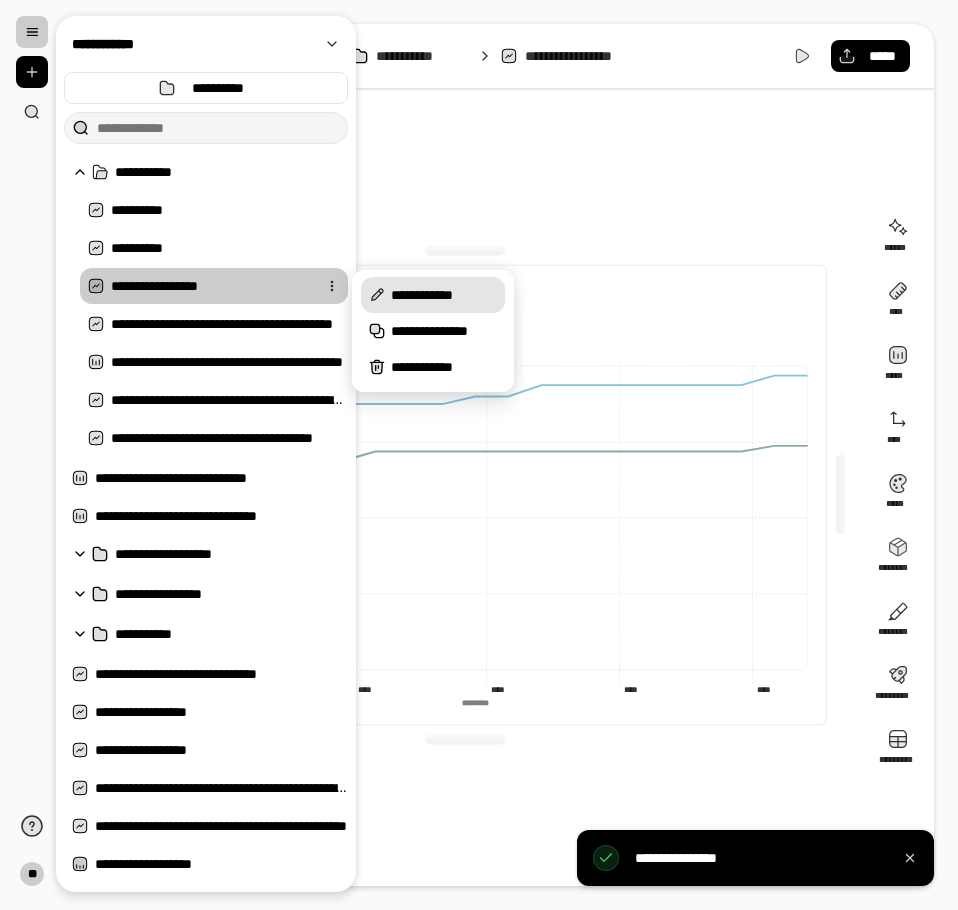 click on "**********" at bounding box center (444, 295) 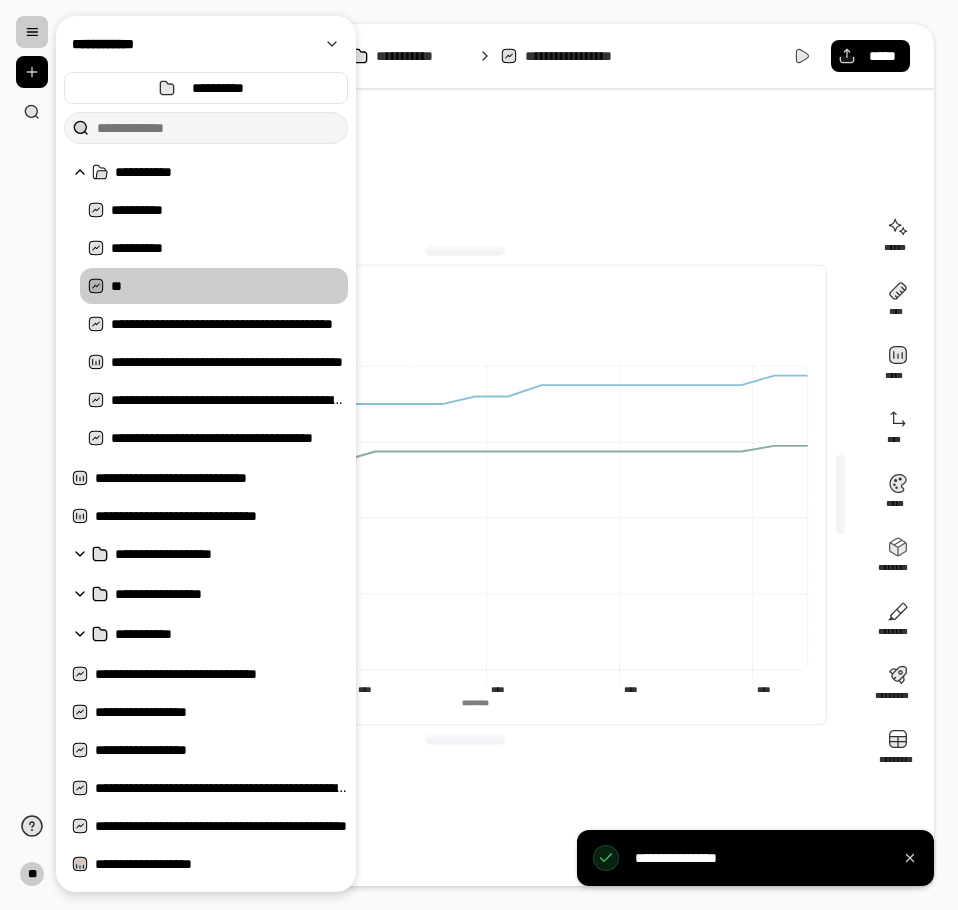 type on "*" 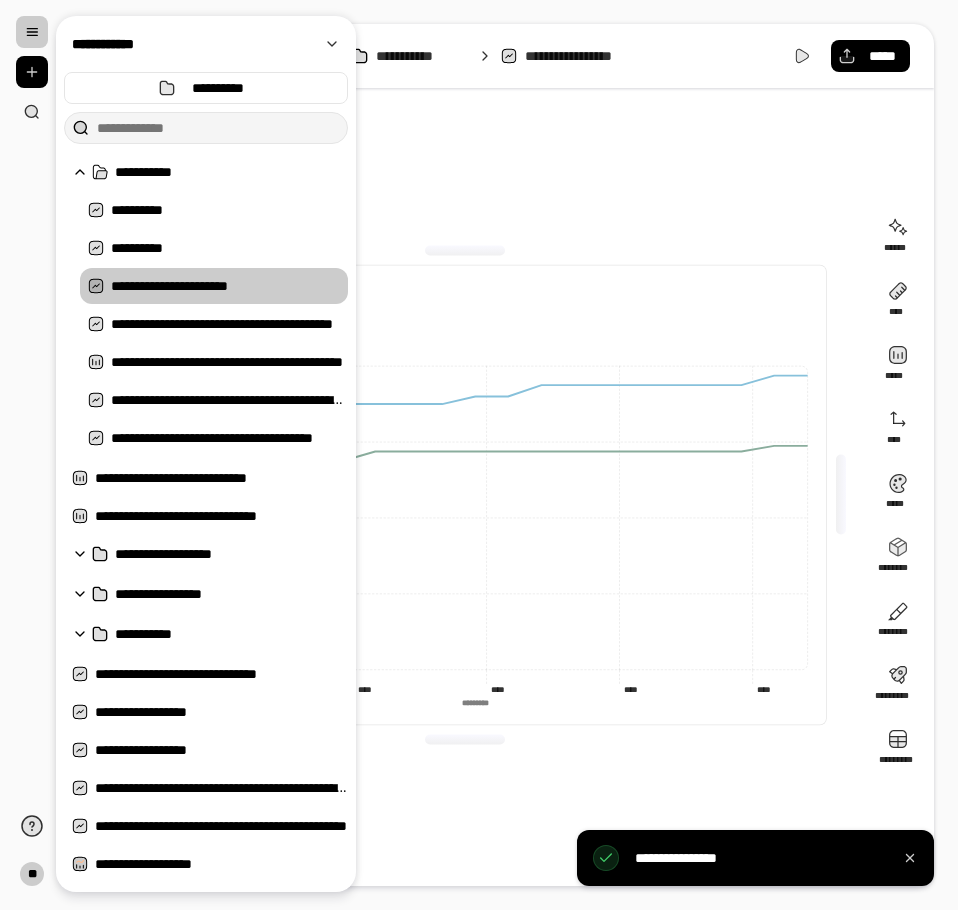 type on "**********" 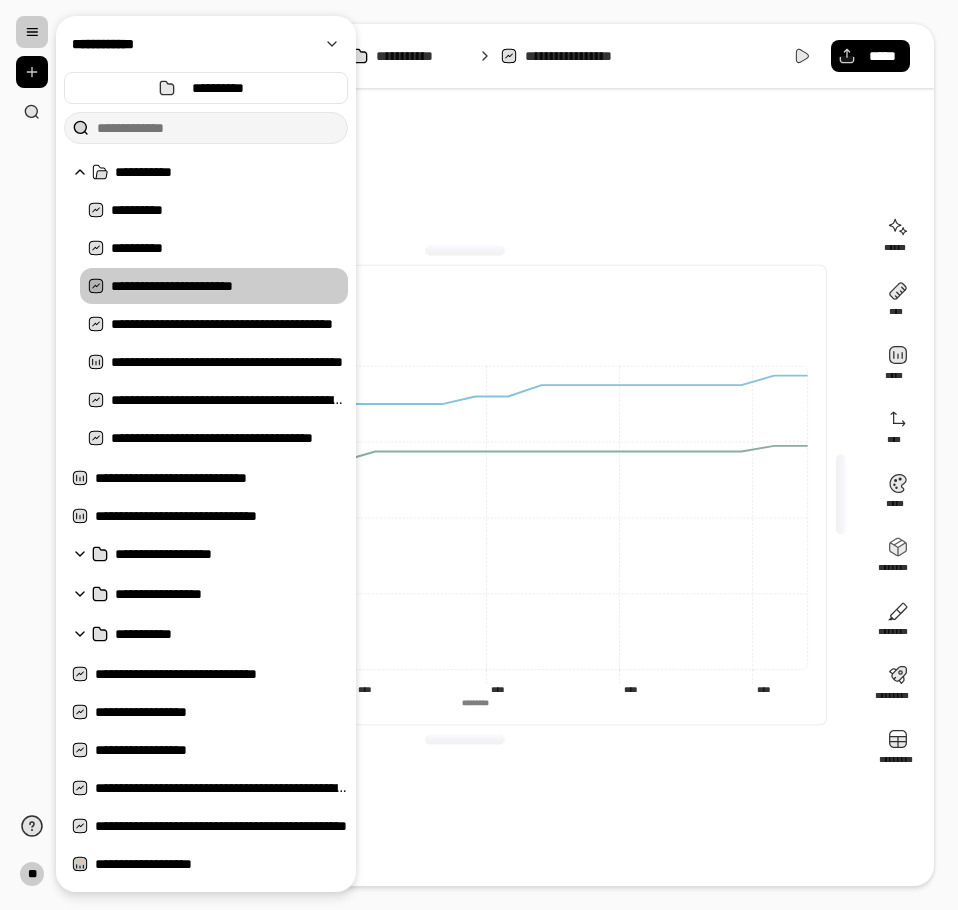 click on "**********" at bounding box center [465, 495] 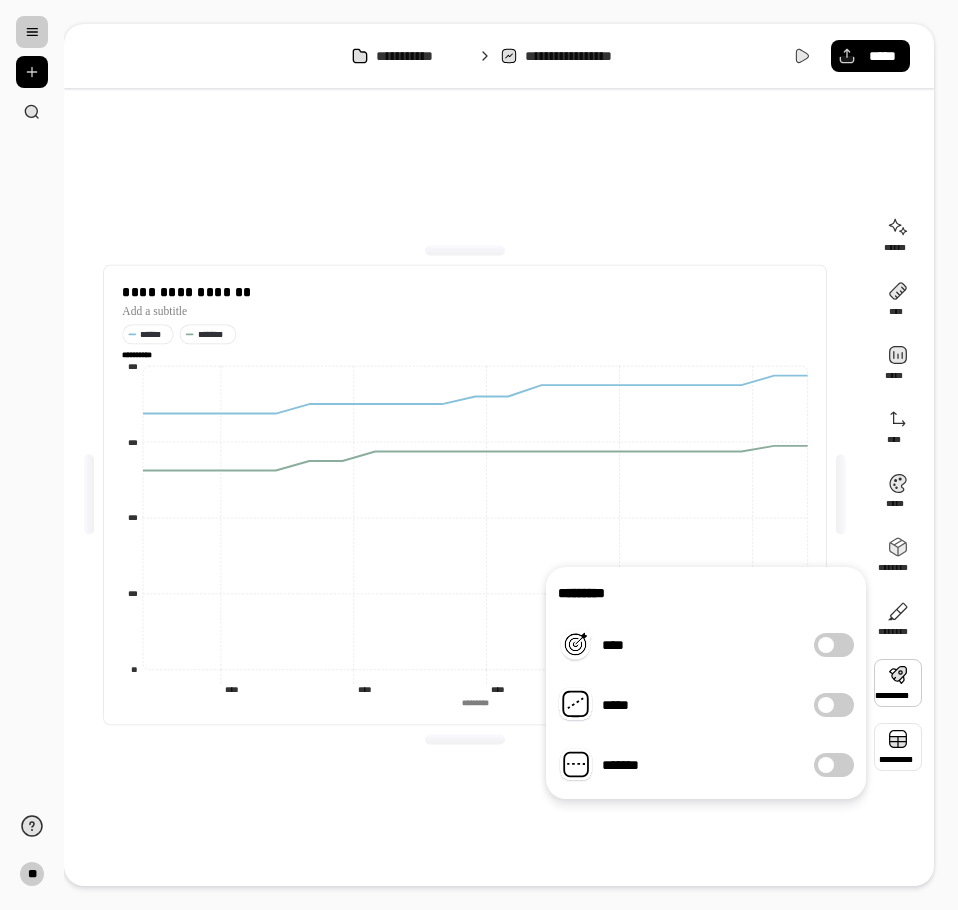 click at bounding box center [898, 747] 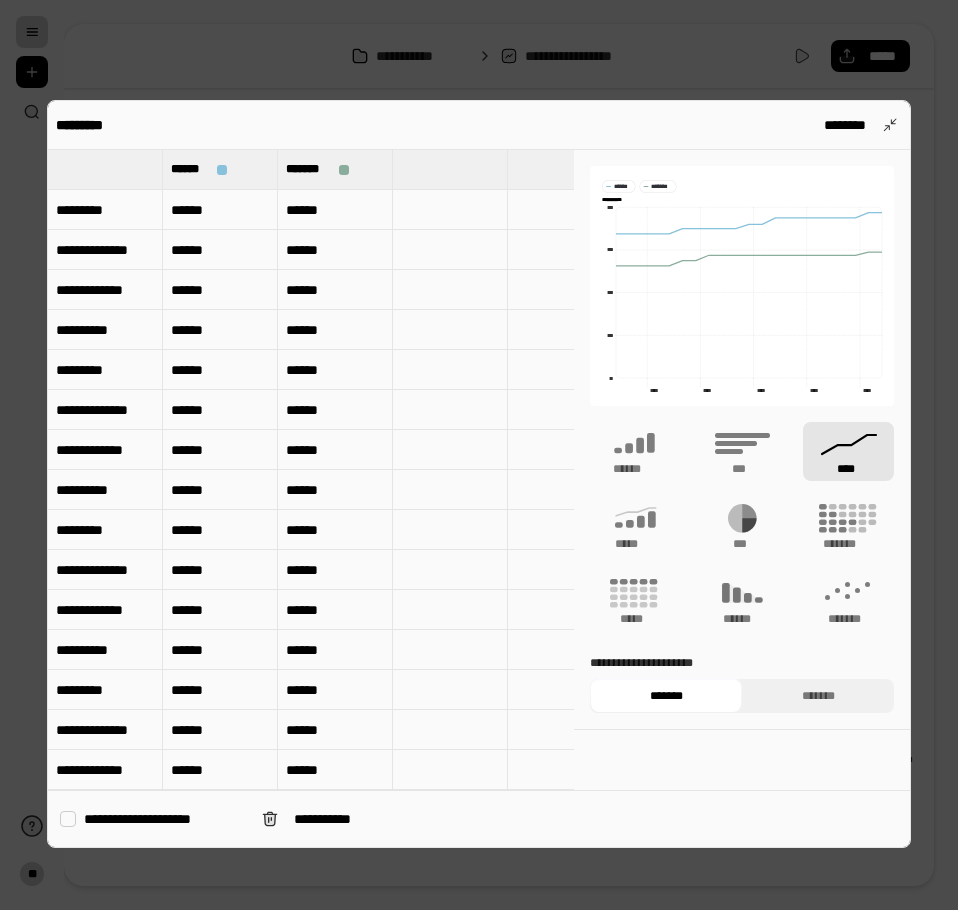 click at bounding box center (105, 169) 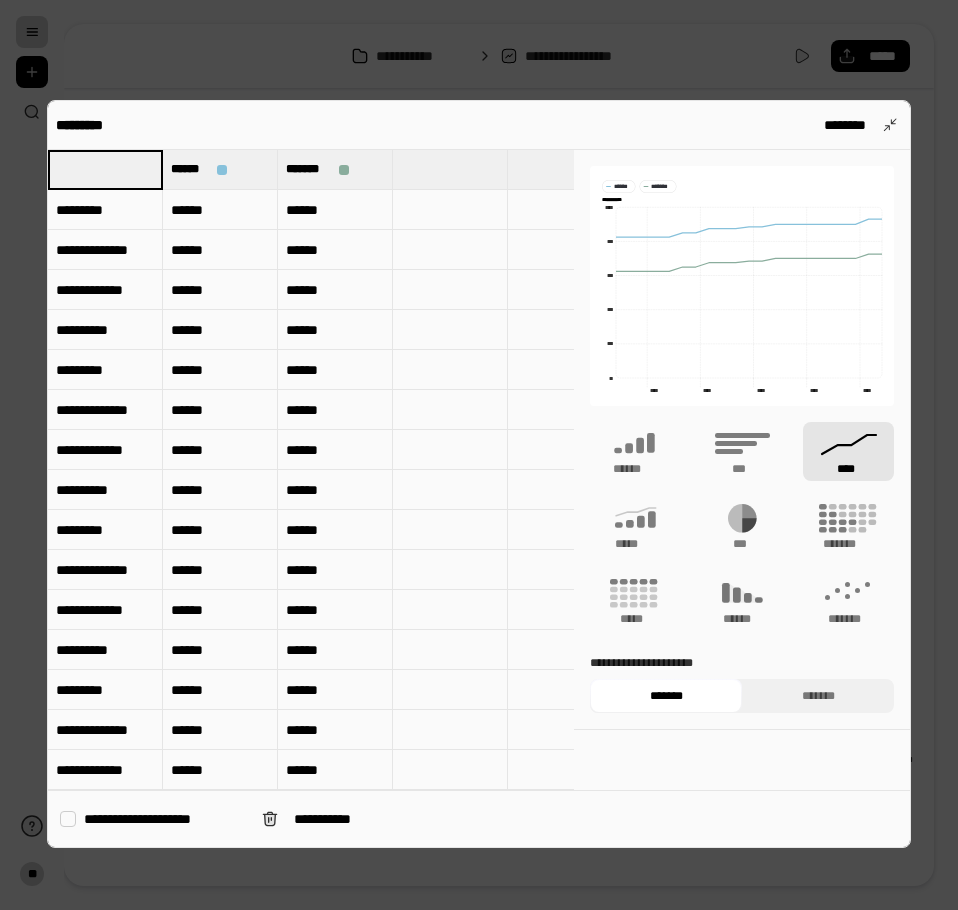 type on "******" 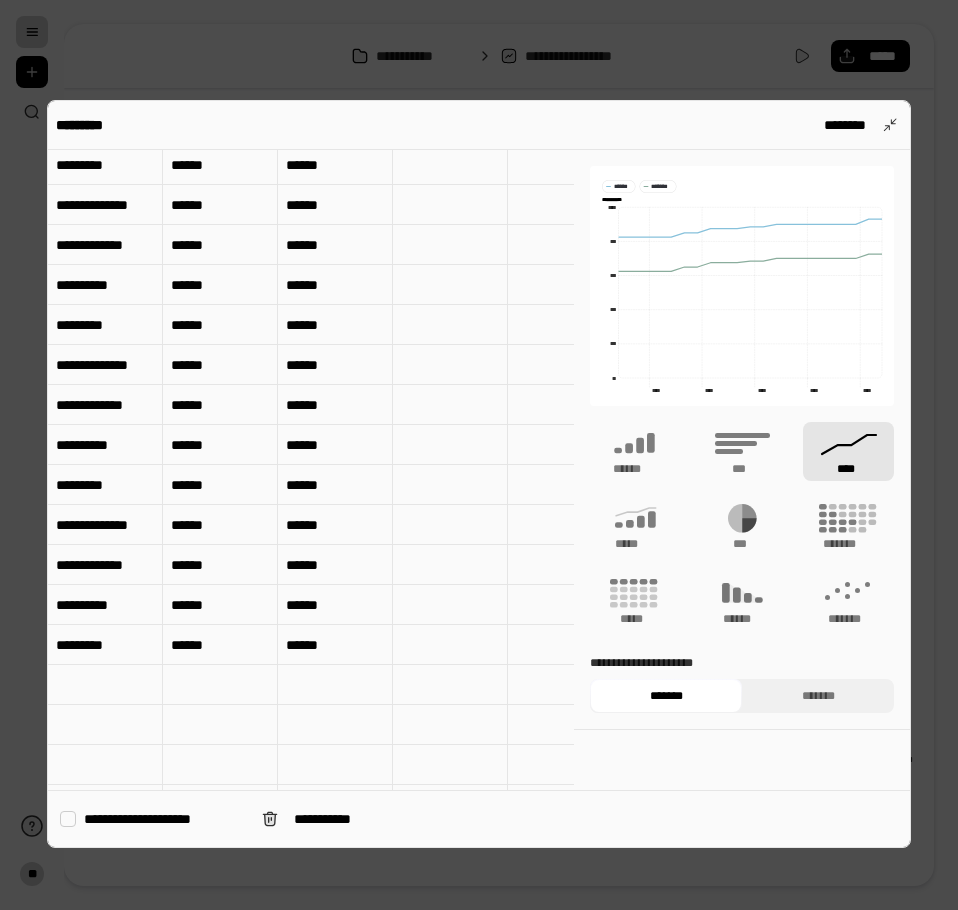 scroll, scrollTop: 400, scrollLeft: 0, axis: vertical 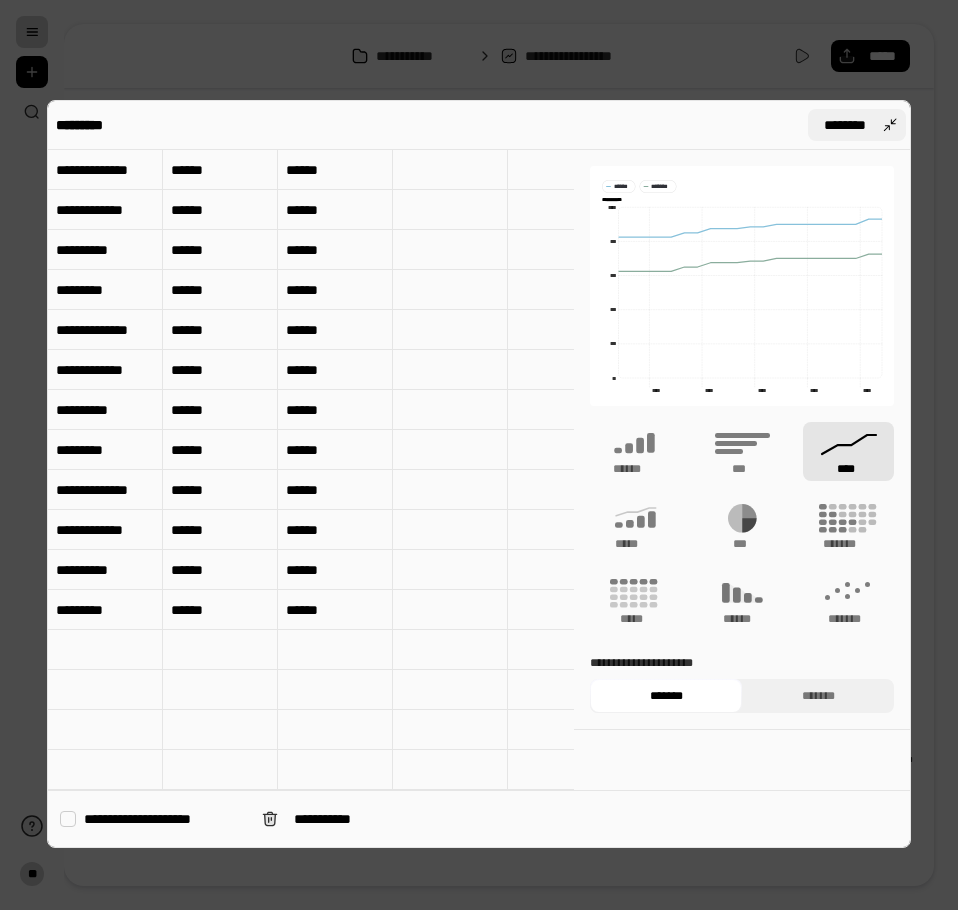 click on "********" at bounding box center [845, 125] 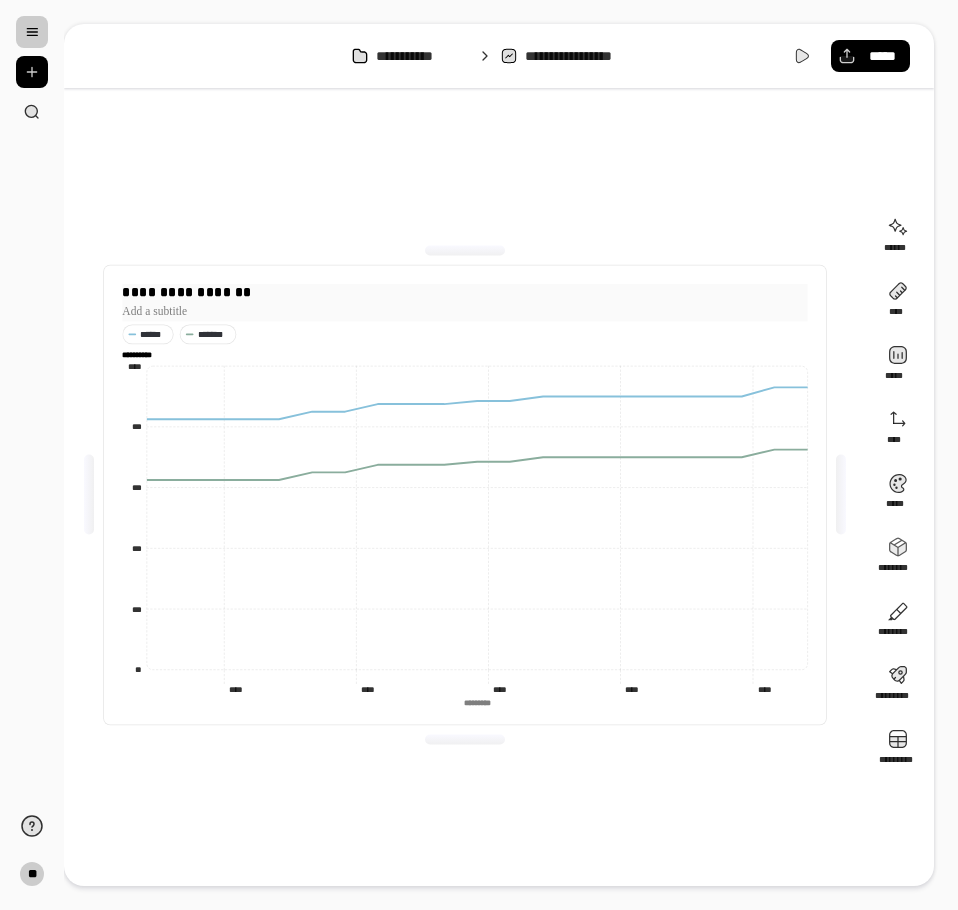 click on "**********" at bounding box center [464, 292] 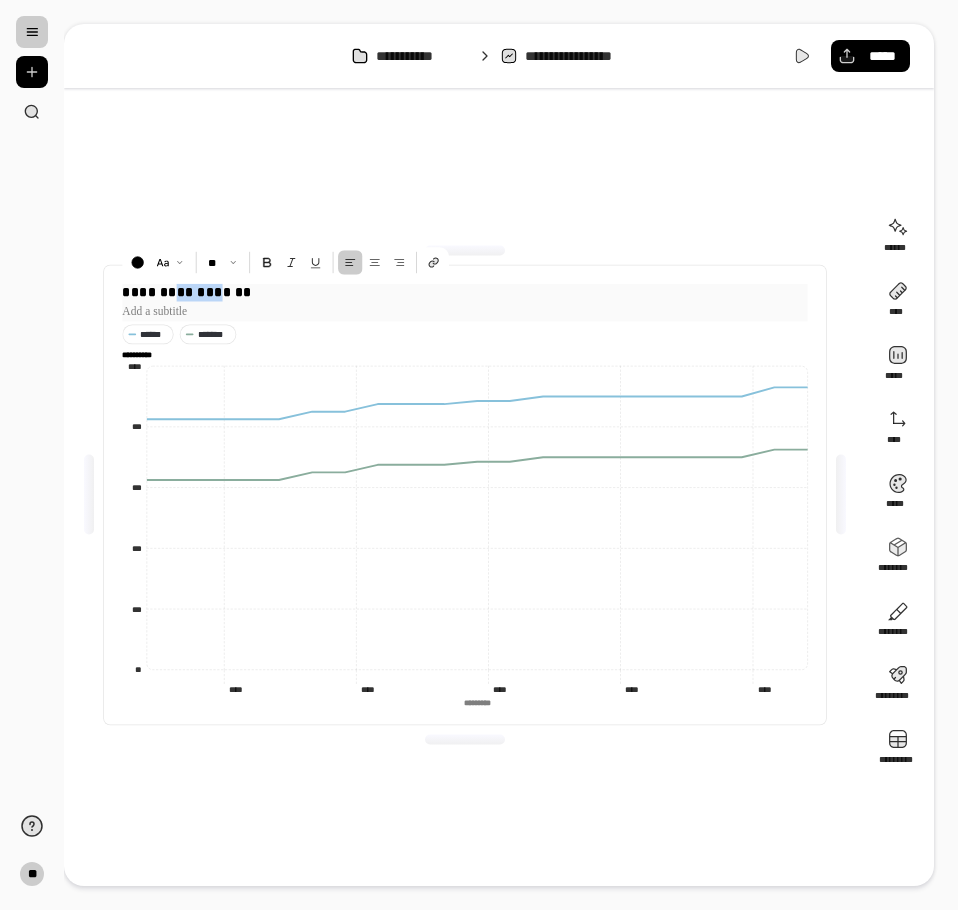 click on "**********" at bounding box center (464, 292) 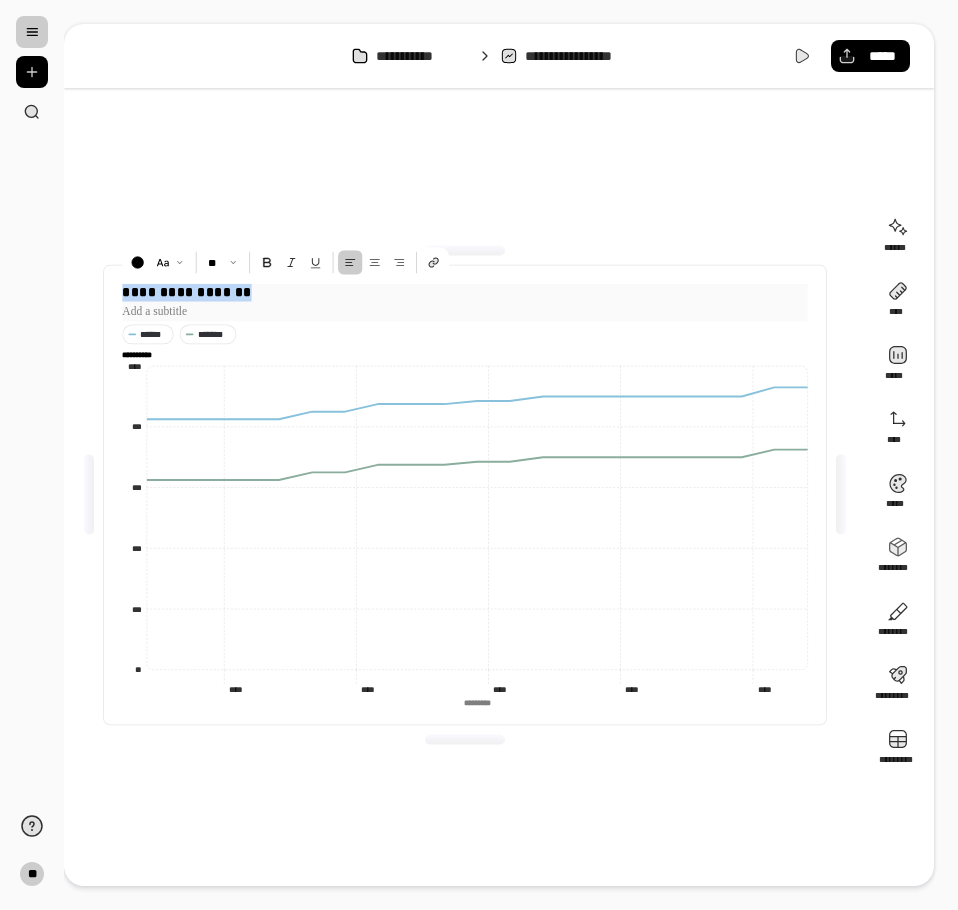 click on "**********" at bounding box center (464, 292) 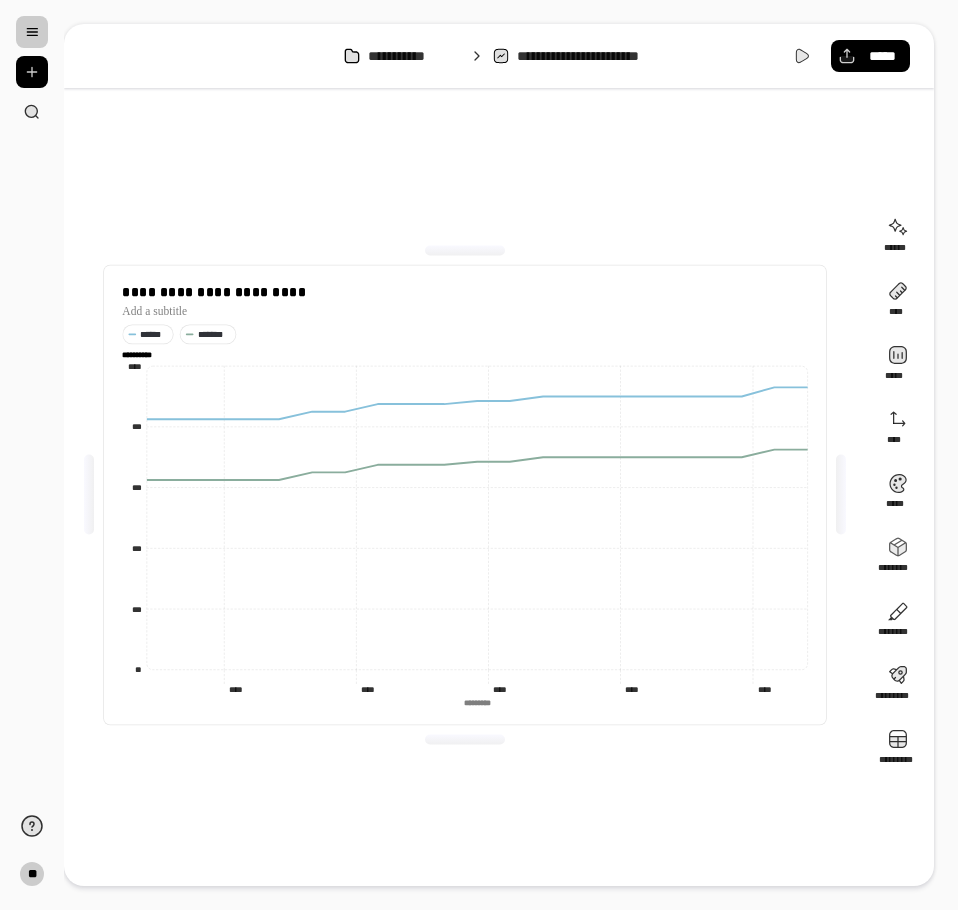 click on "**********" at bounding box center [465, 495] 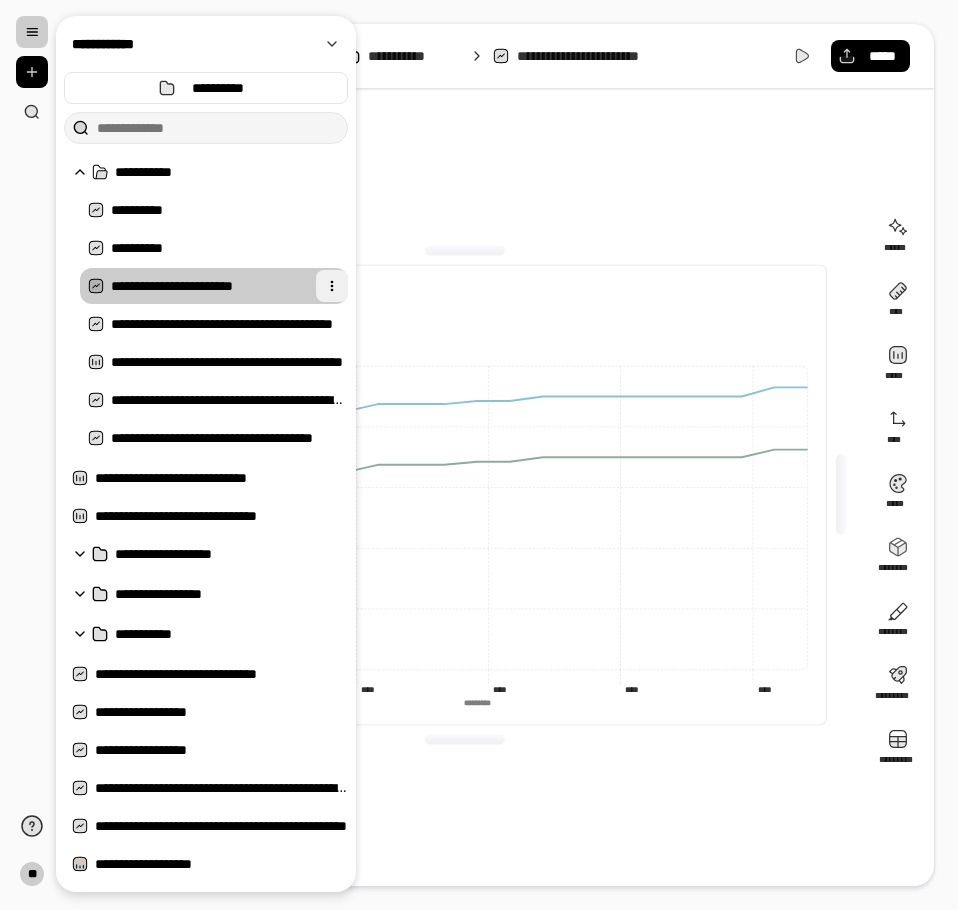 click at bounding box center [332, 286] 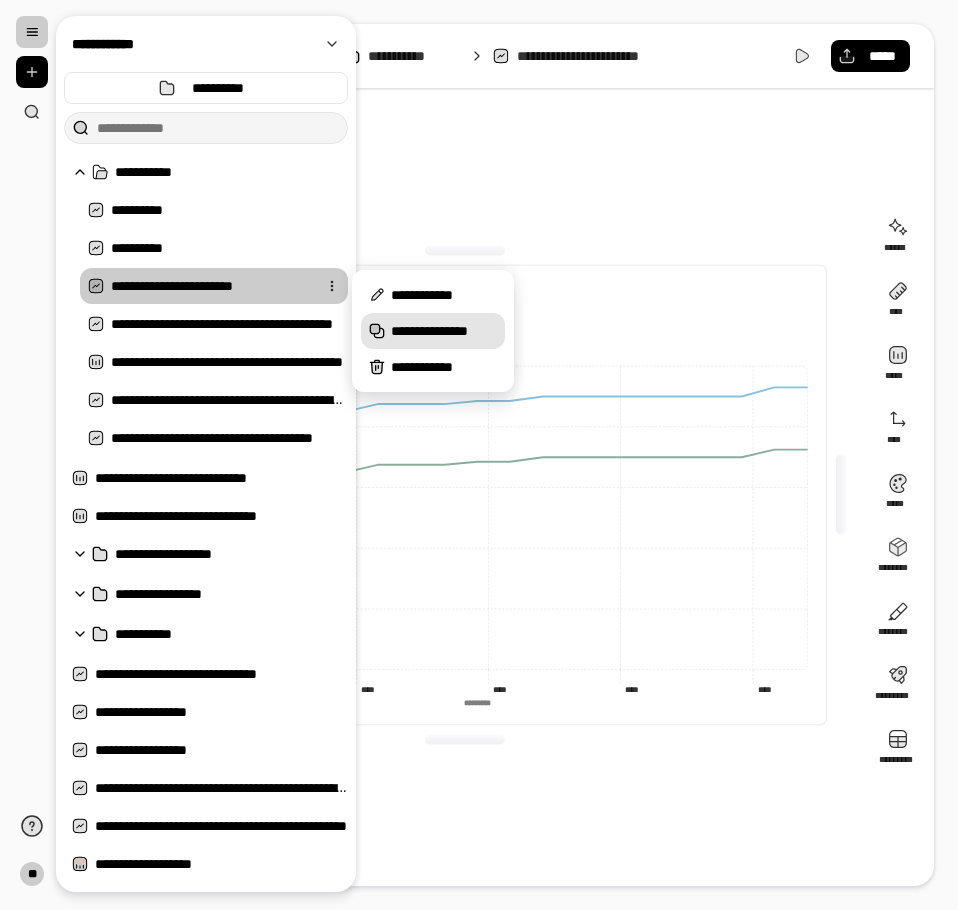 click on "**********" at bounding box center [444, 331] 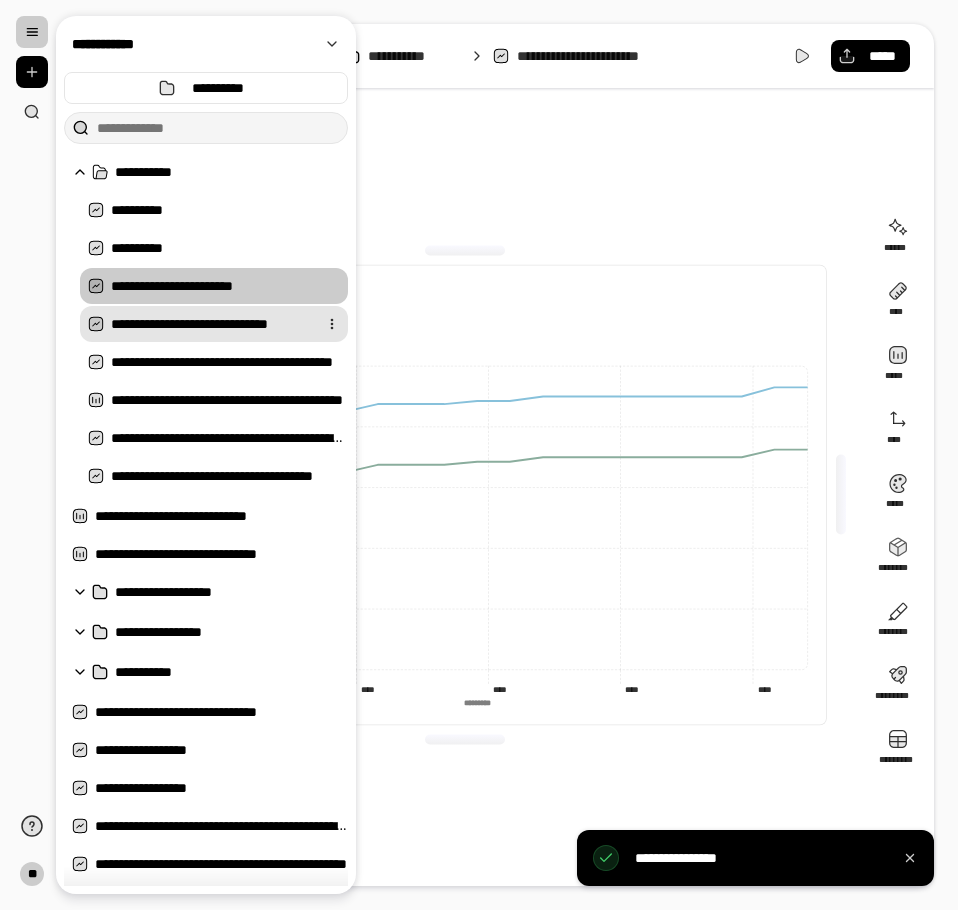 click on "**********" at bounding box center (210, 324) 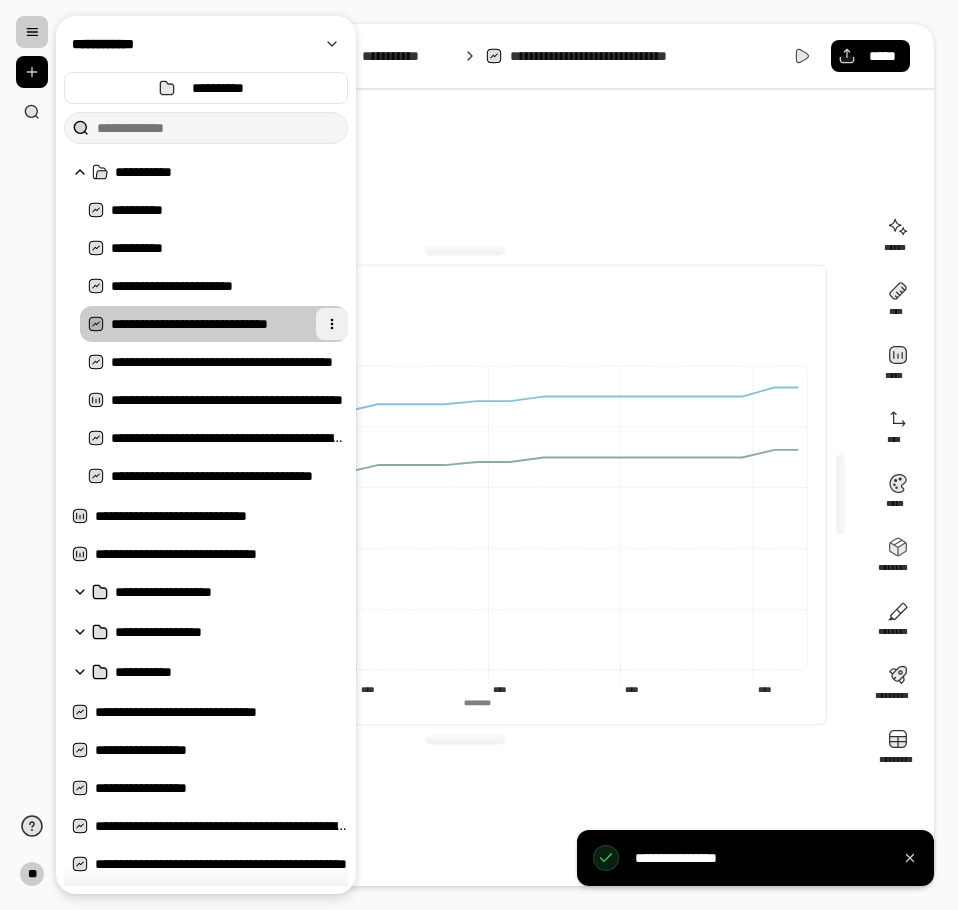 click at bounding box center (332, 324) 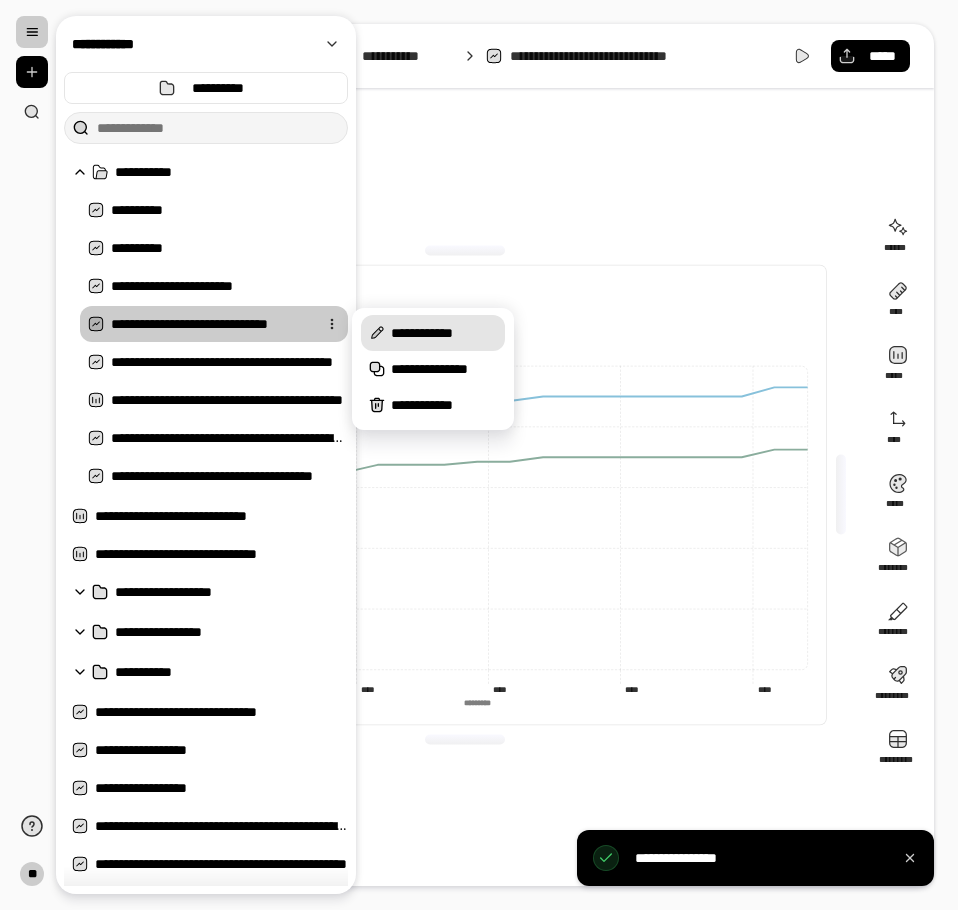 click on "**********" at bounding box center (444, 333) 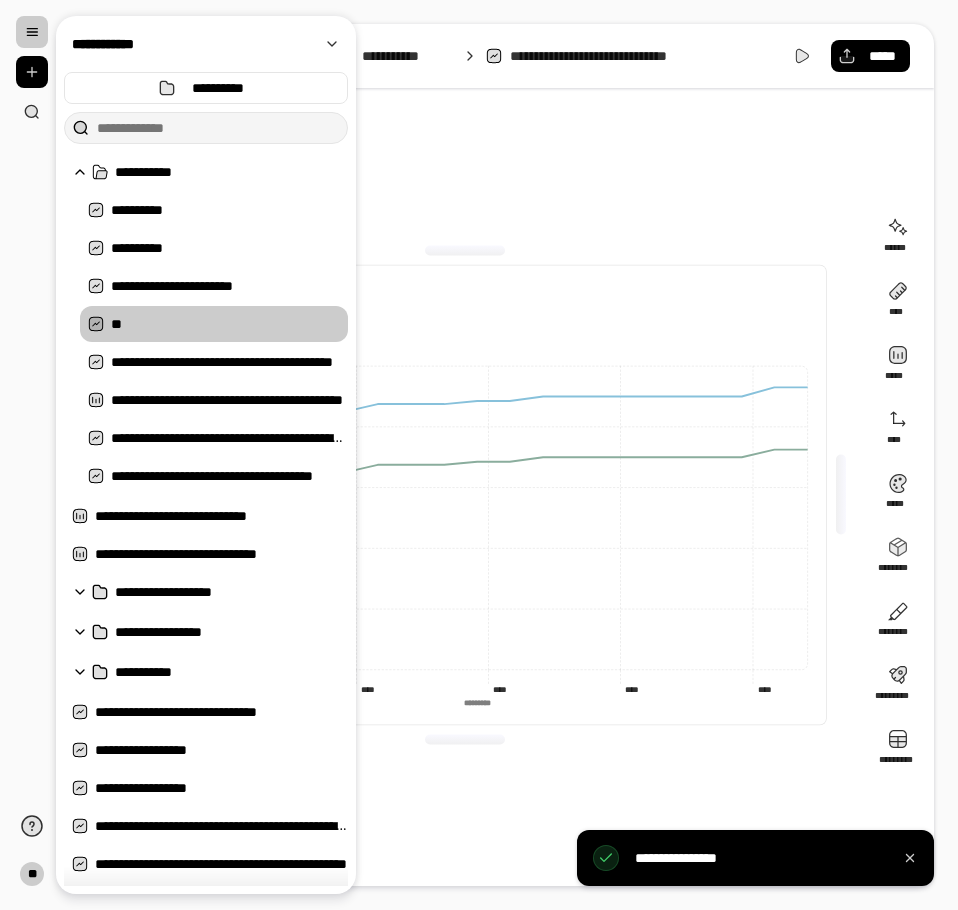 type on "*" 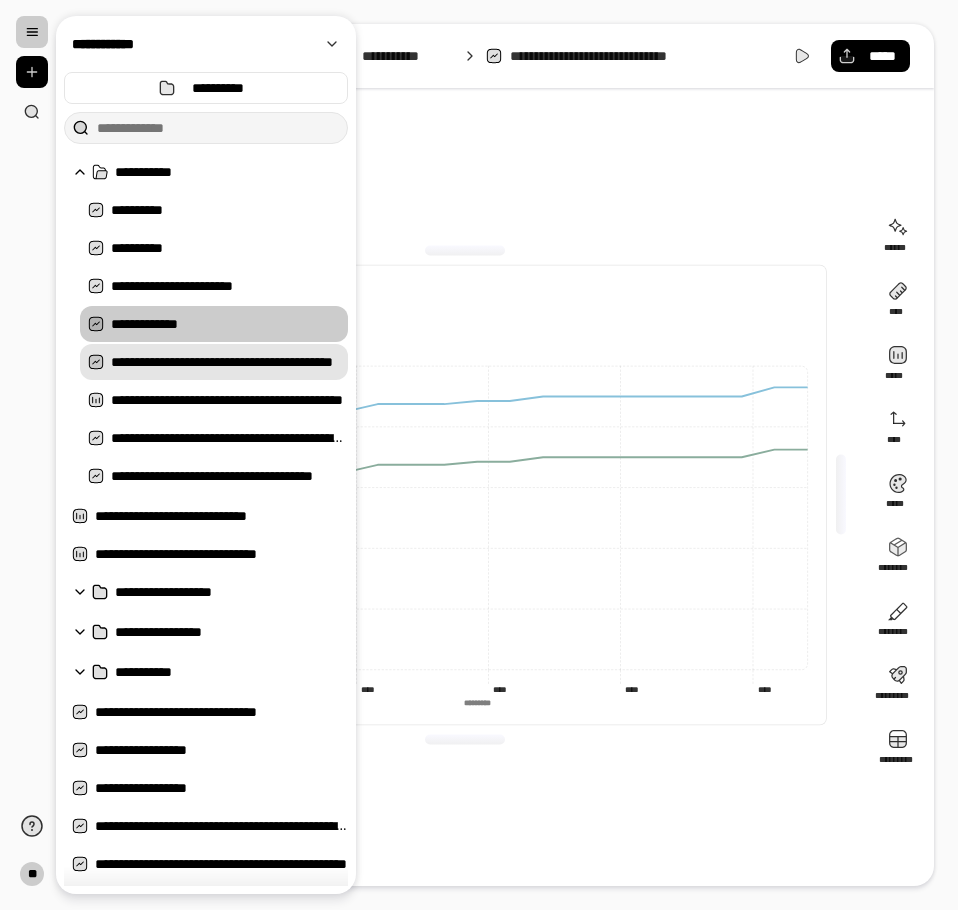 type on "**********" 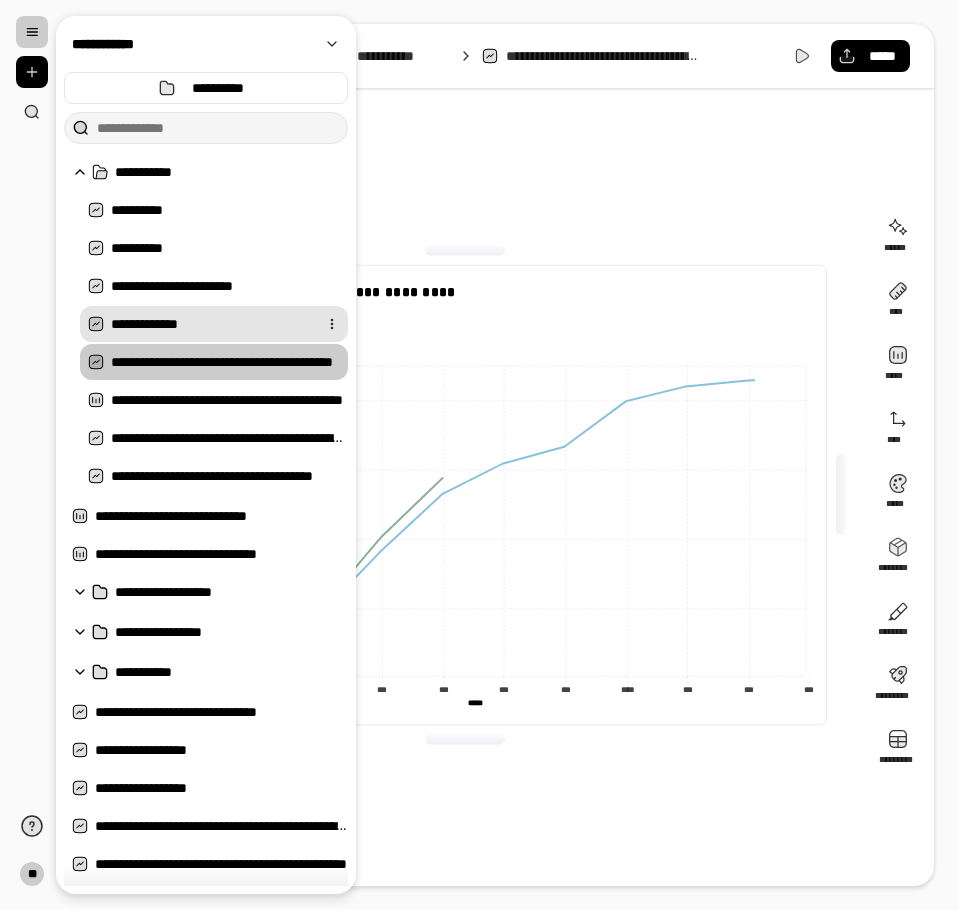 click on "**********" at bounding box center [210, 324] 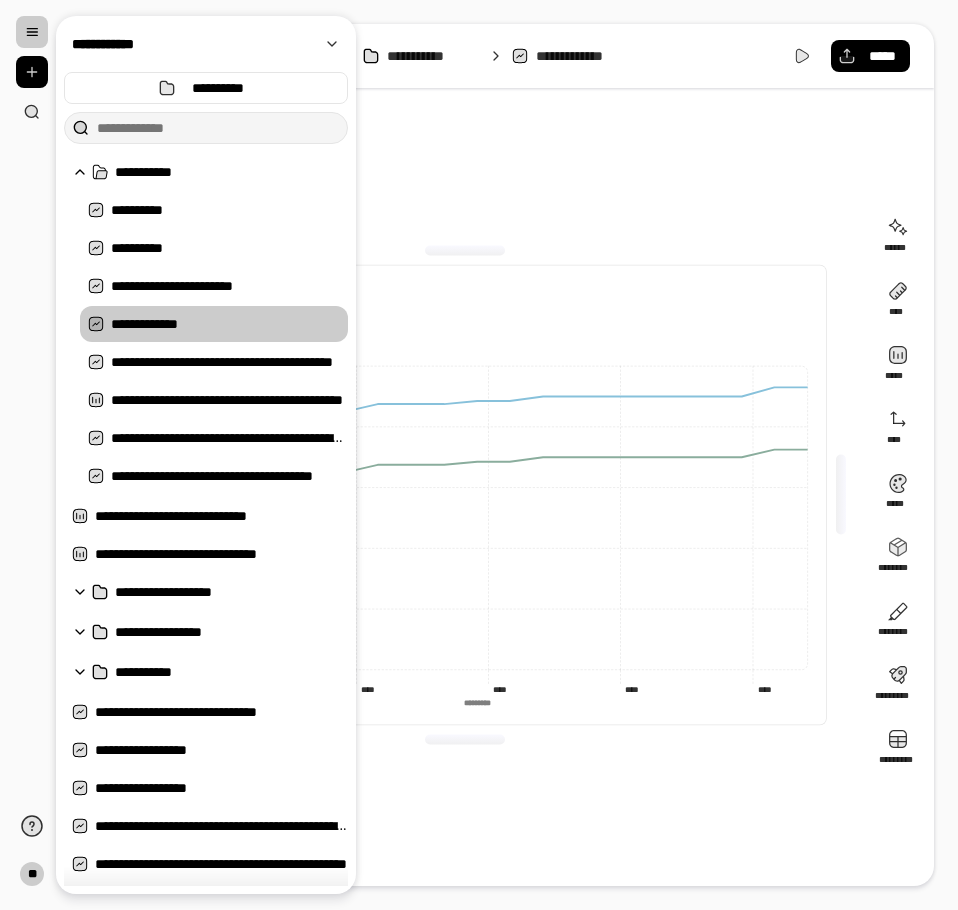 click on "**********" at bounding box center (465, 495) 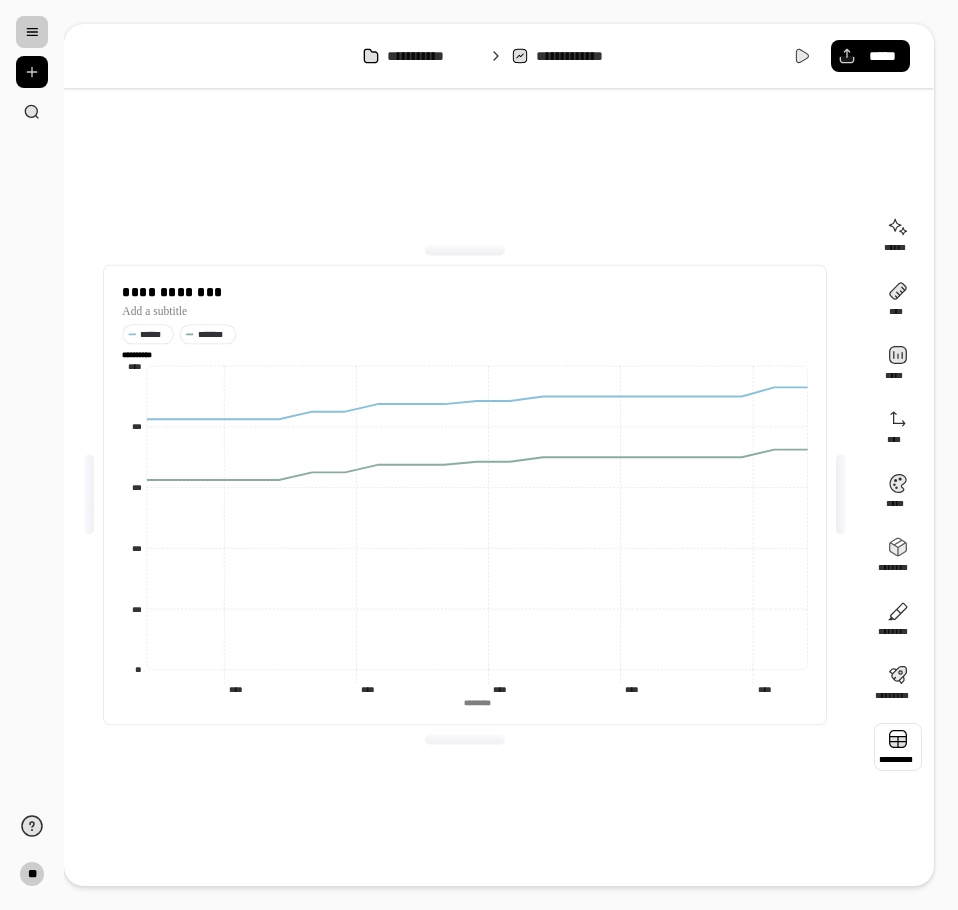 click at bounding box center [898, 747] 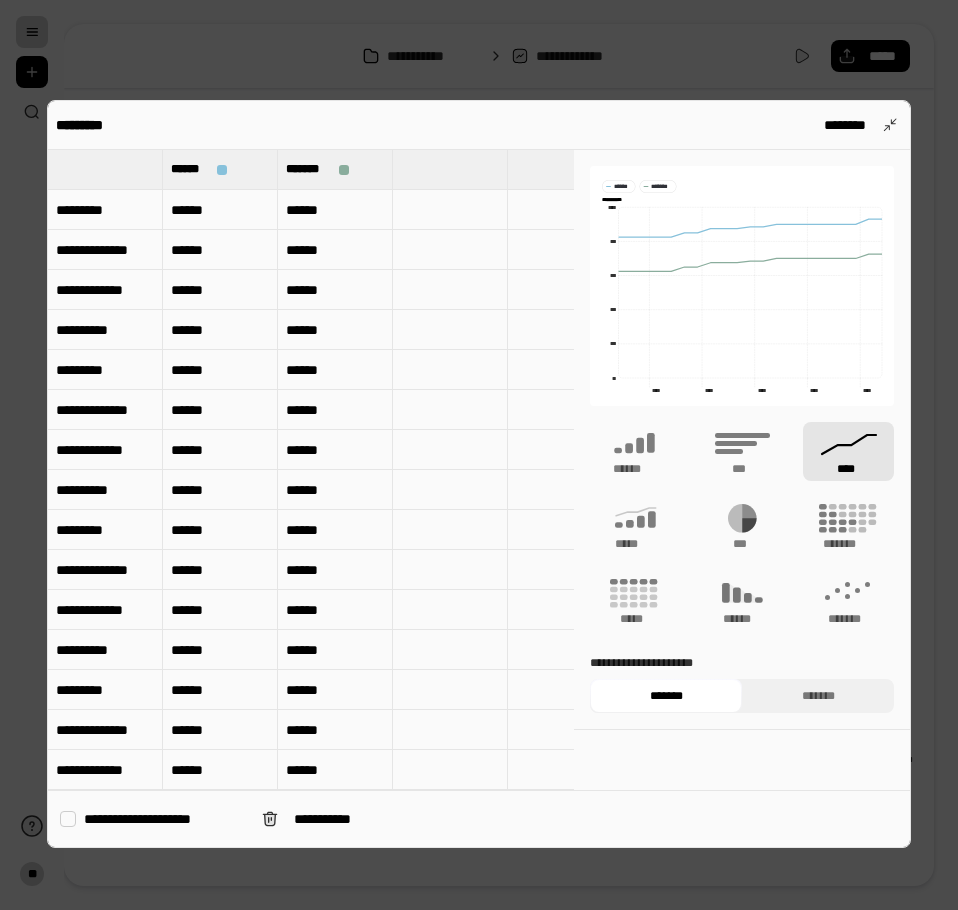 click at bounding box center [105, 169] 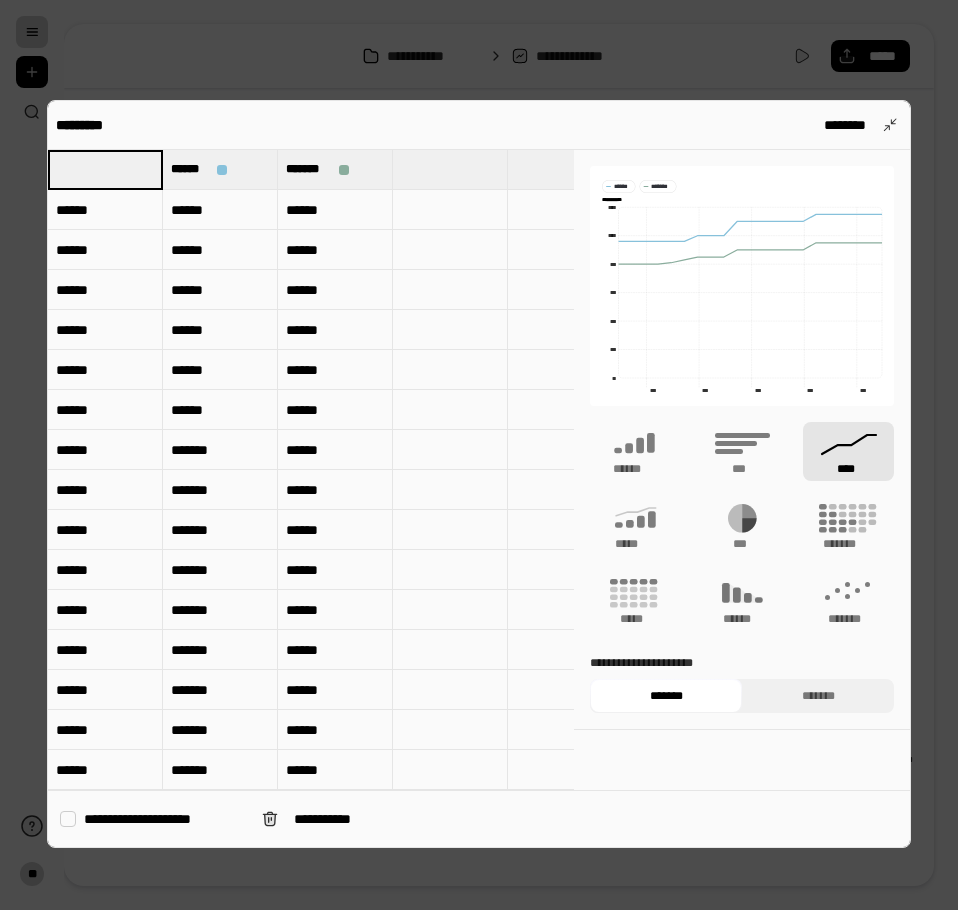 type on "******" 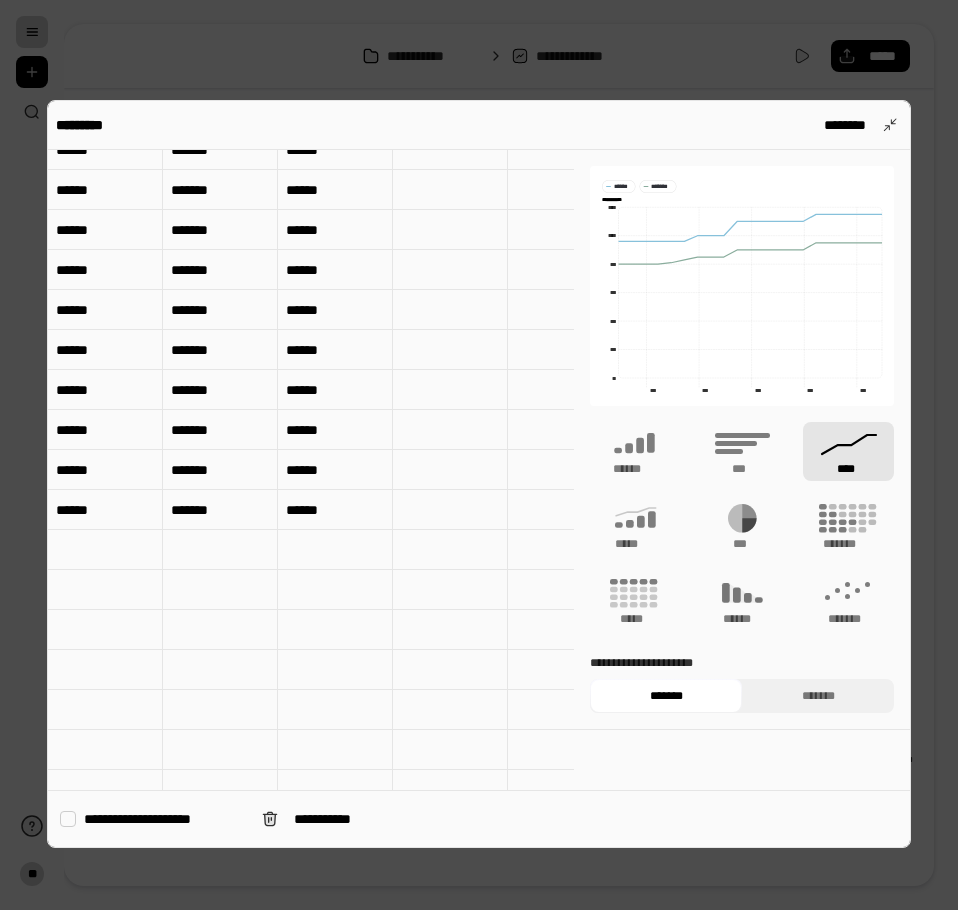 scroll, scrollTop: 0, scrollLeft: 0, axis: both 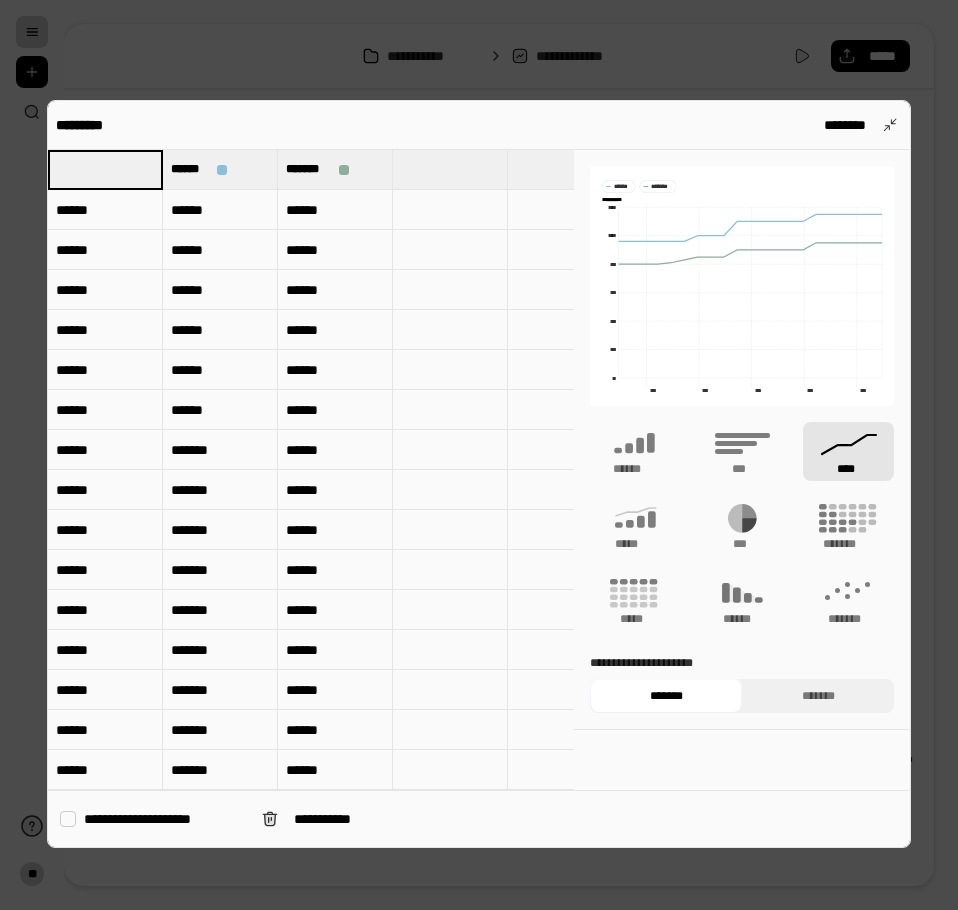 click on "******" at bounding box center (105, 210) 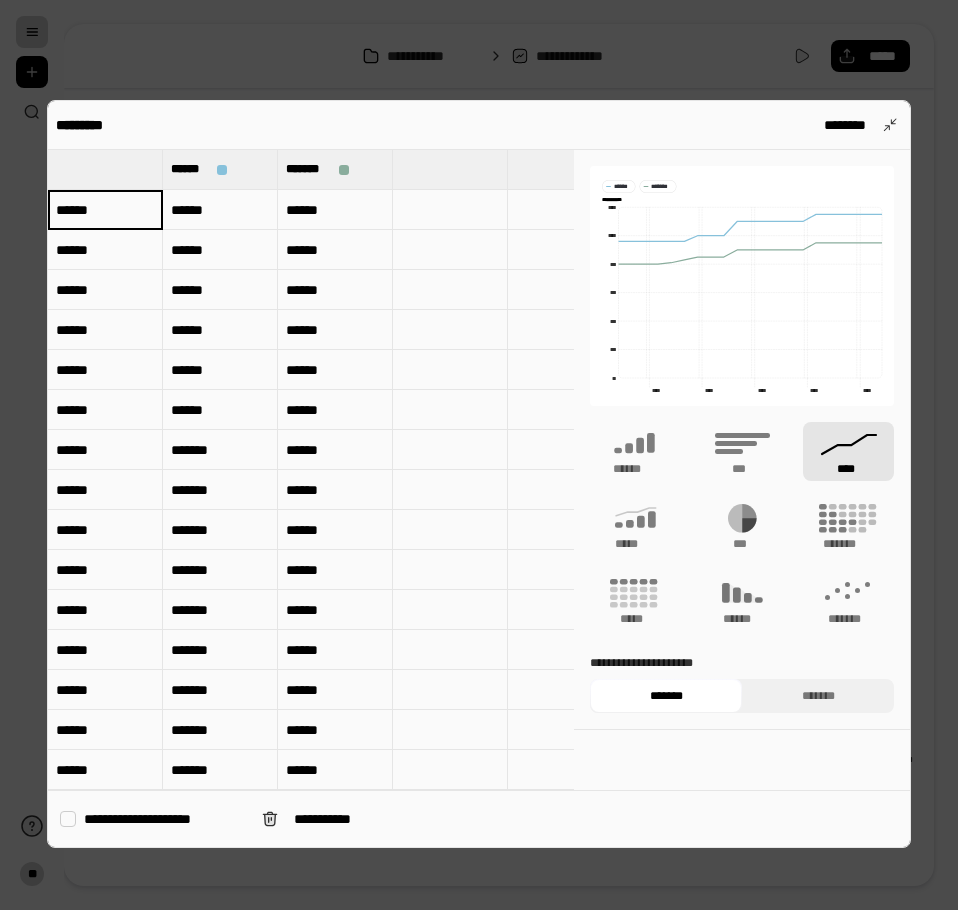 type on "**********" 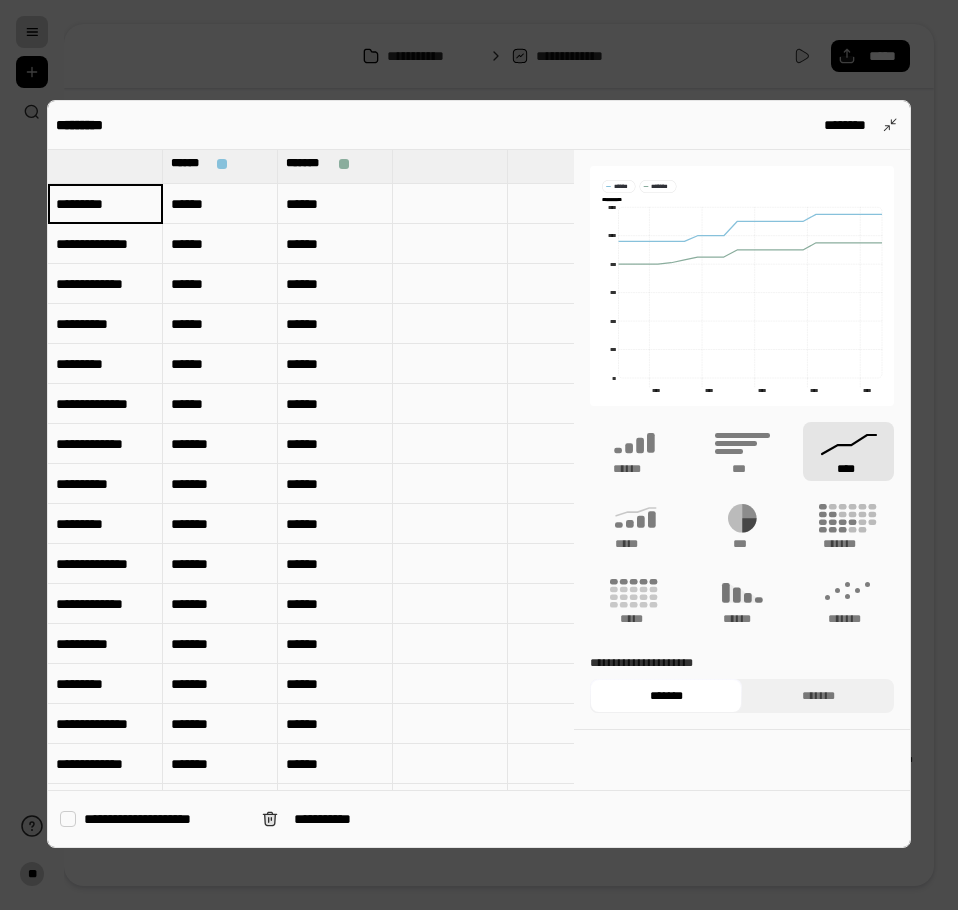 scroll, scrollTop: 0, scrollLeft: 0, axis: both 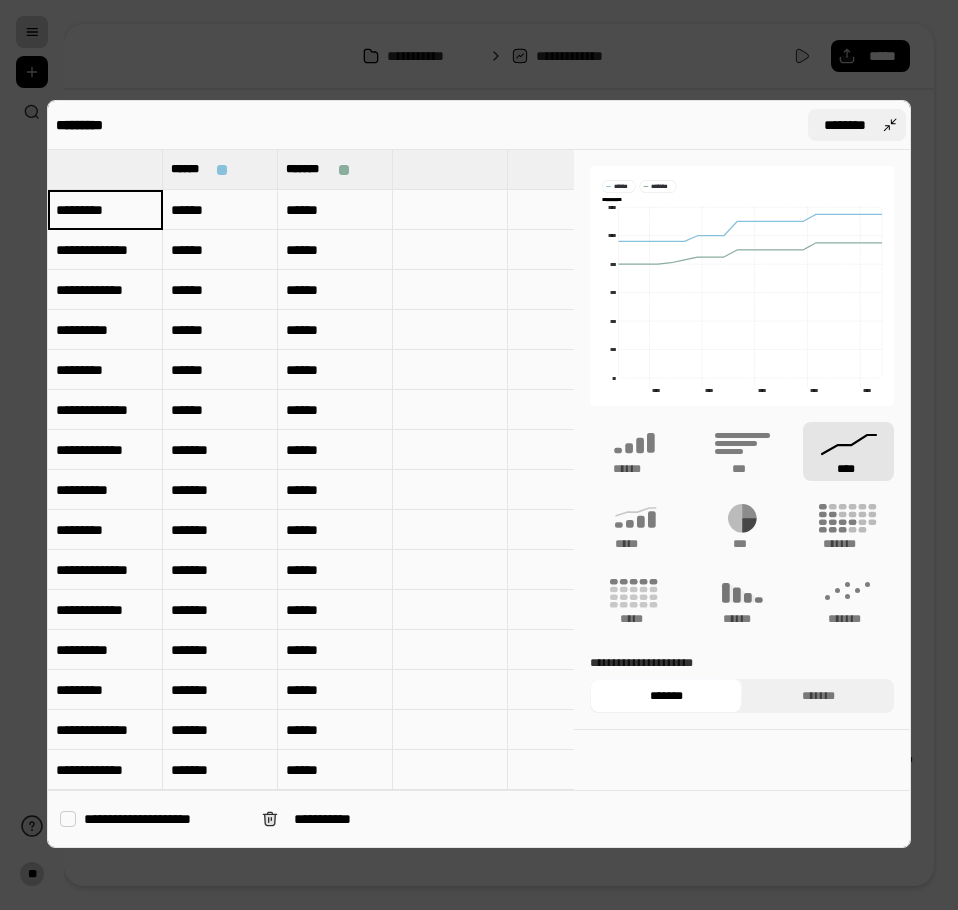 click on "********" at bounding box center [845, 125] 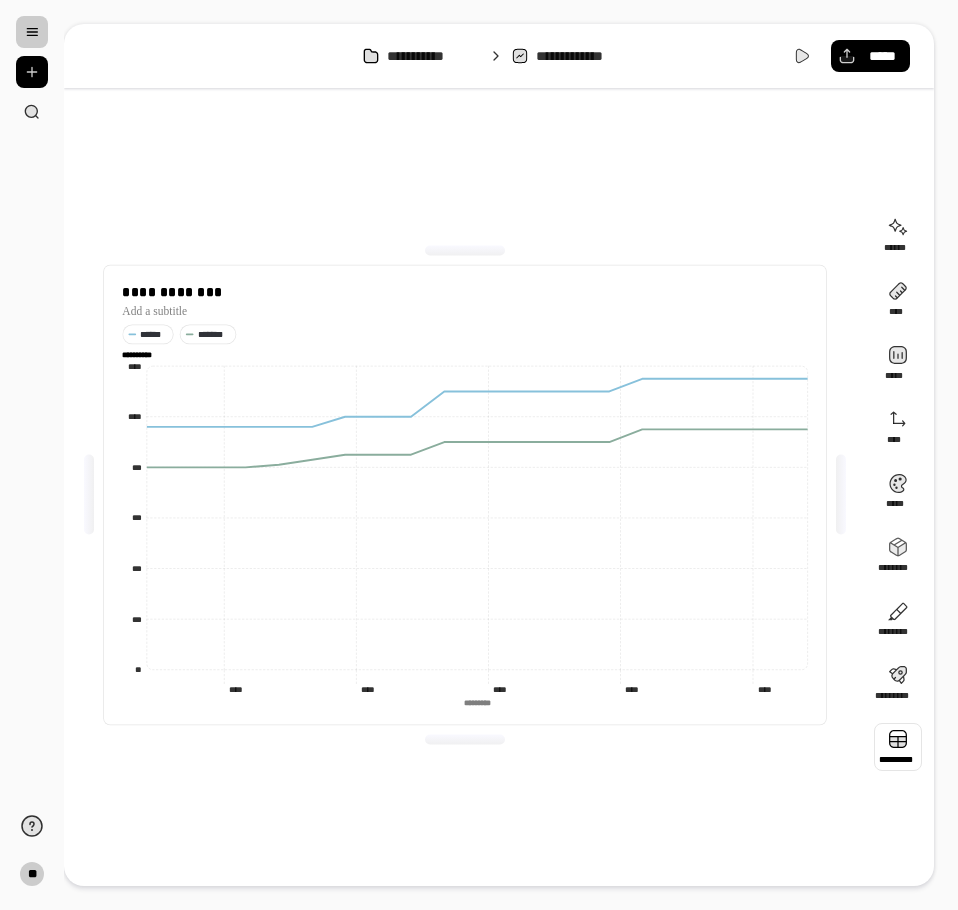 click at bounding box center [898, 747] 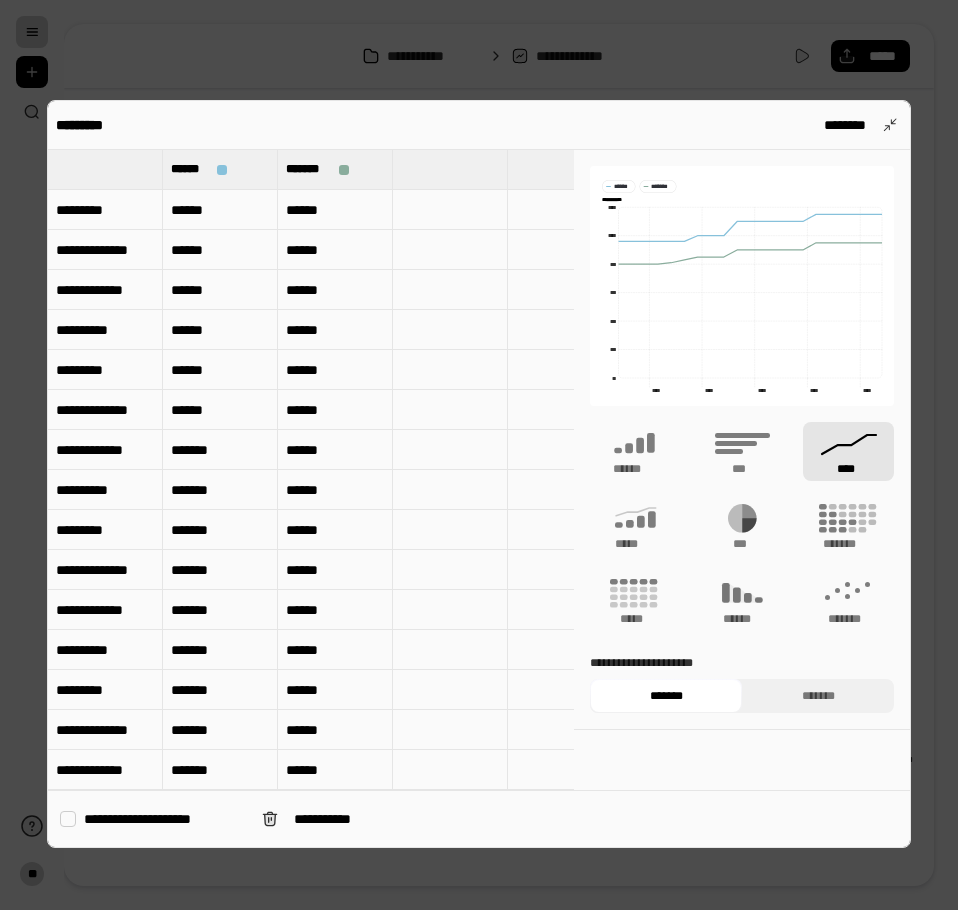 click at bounding box center (105, 169) 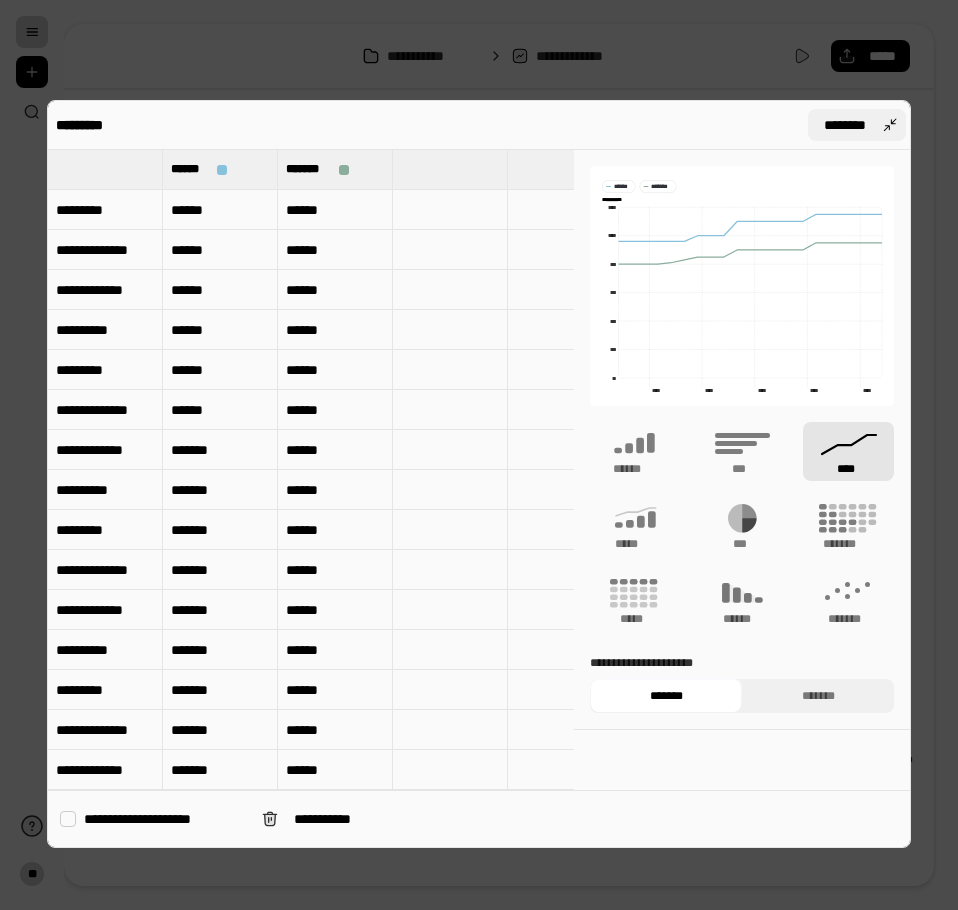 click on "********" at bounding box center [845, 125] 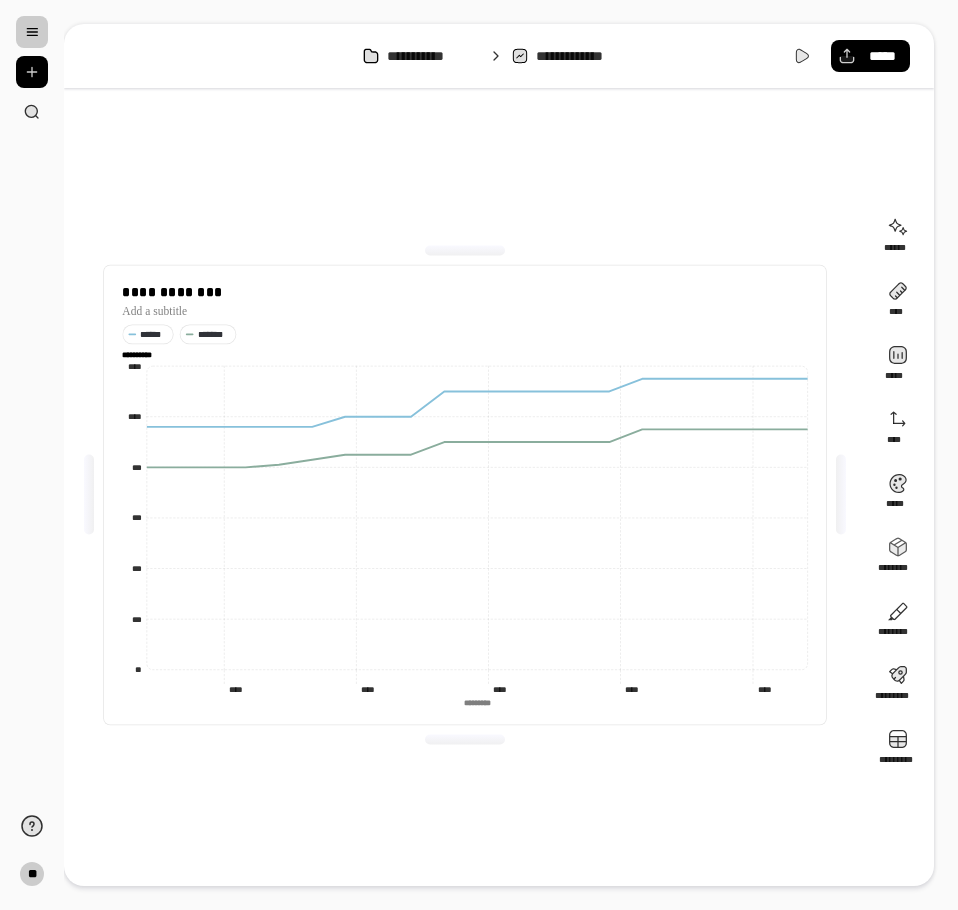 click on "**********" at bounding box center [465, 495] 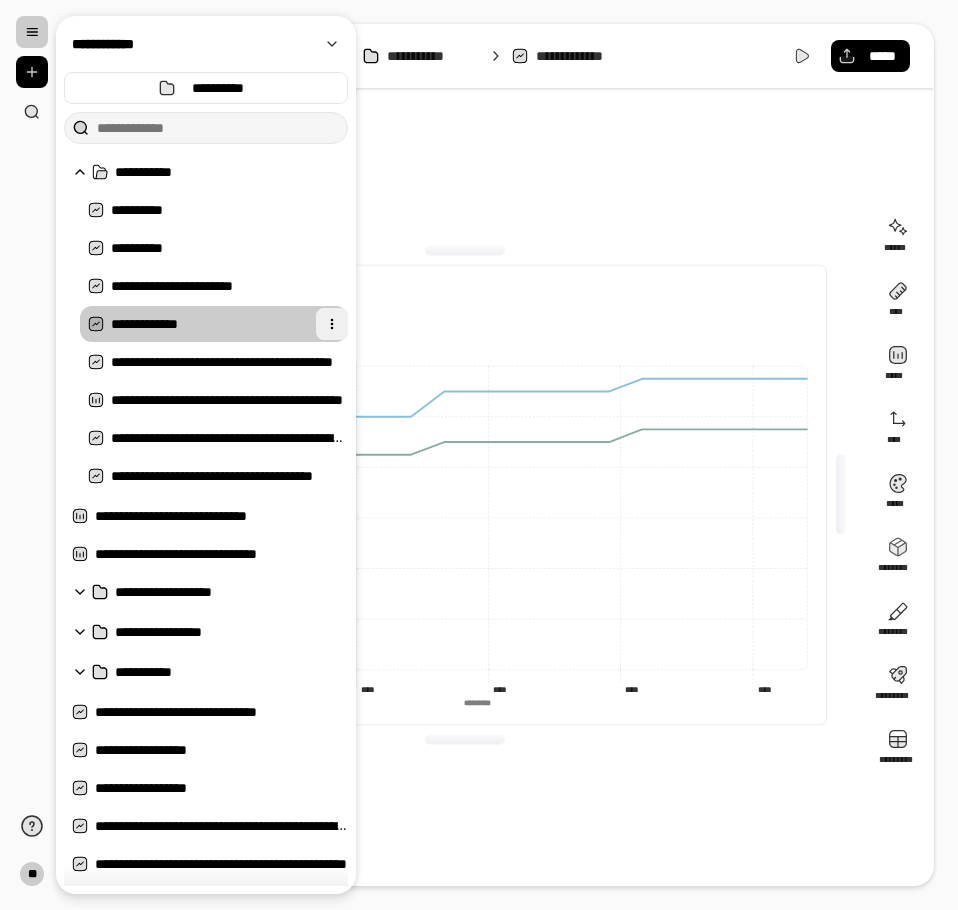 click at bounding box center [332, 324] 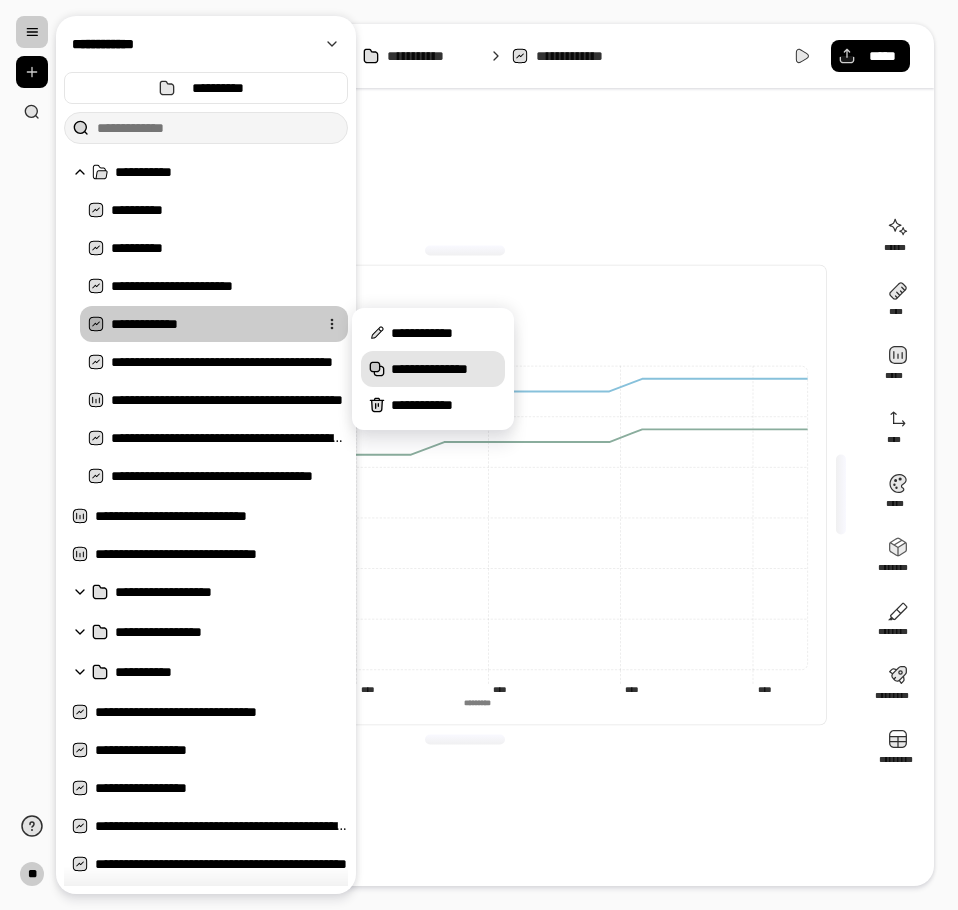 click on "**********" at bounding box center (444, 369) 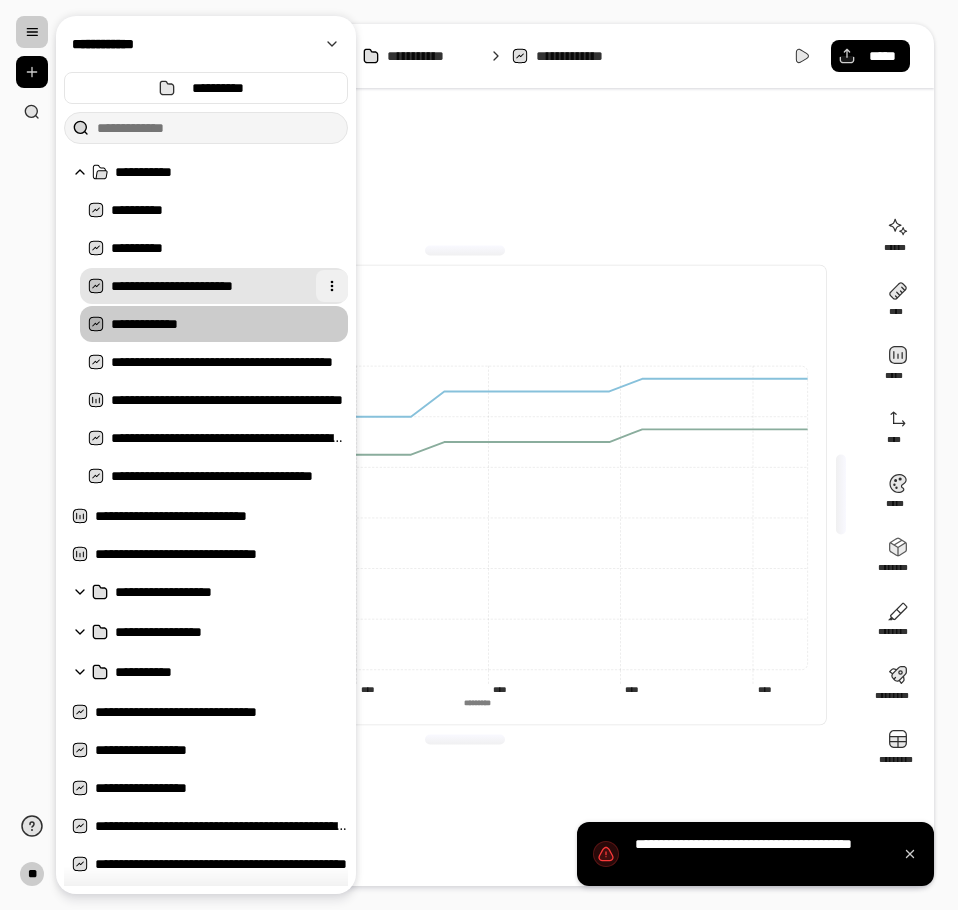 click at bounding box center [332, 286] 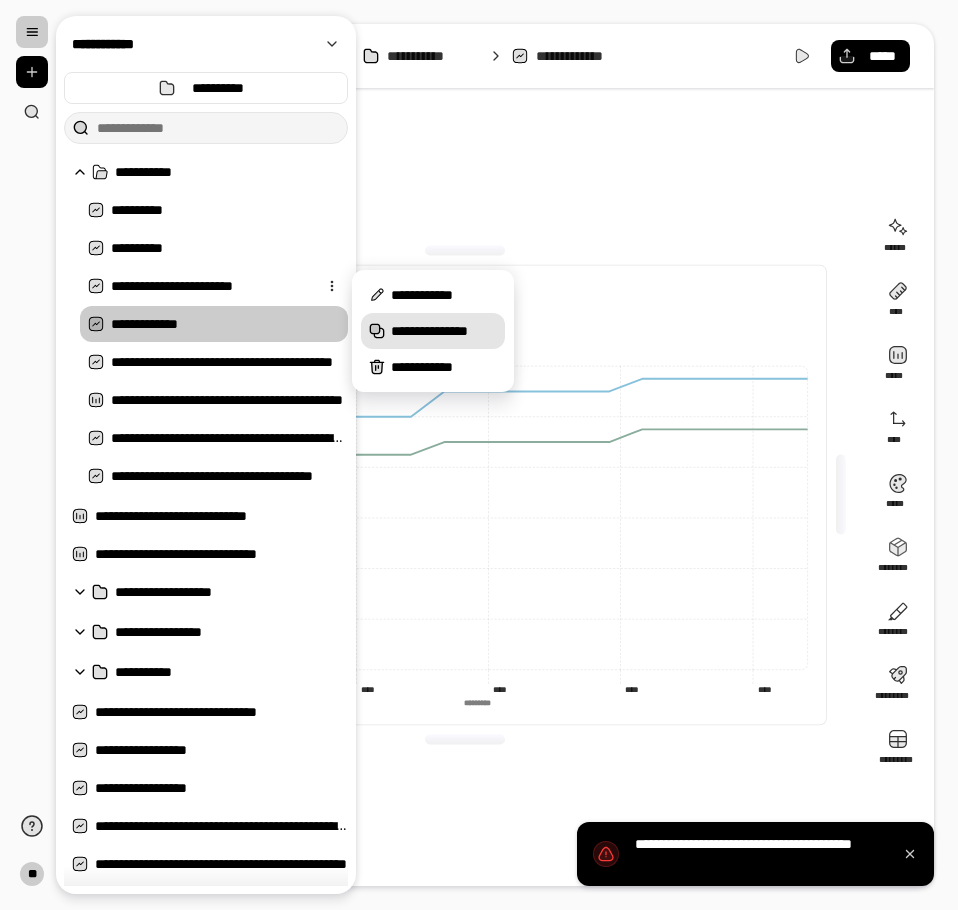 click 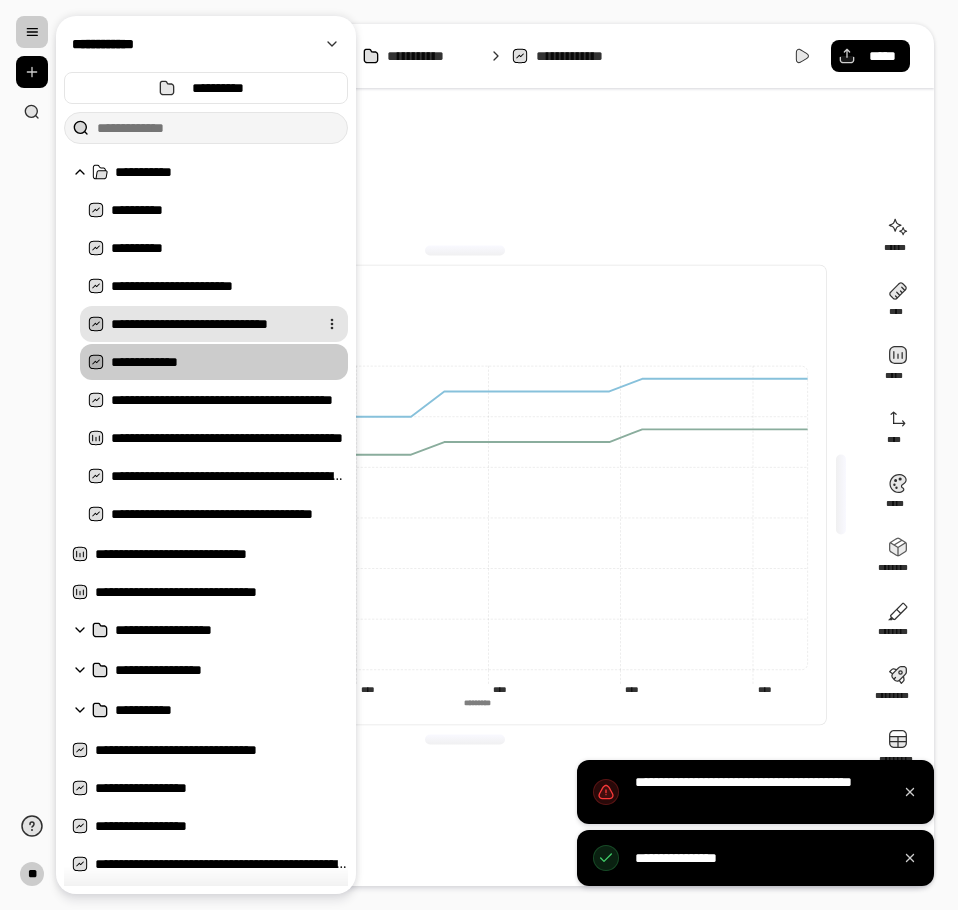 click on "**********" at bounding box center (210, 324) 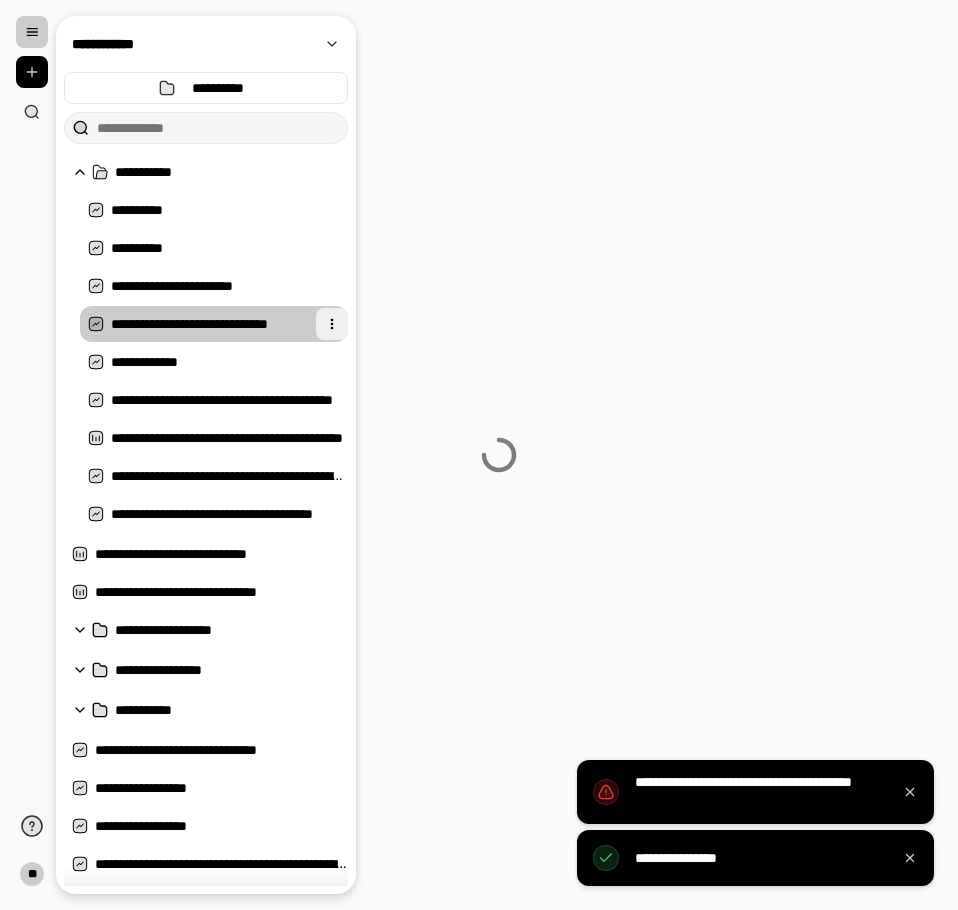 click at bounding box center (332, 324) 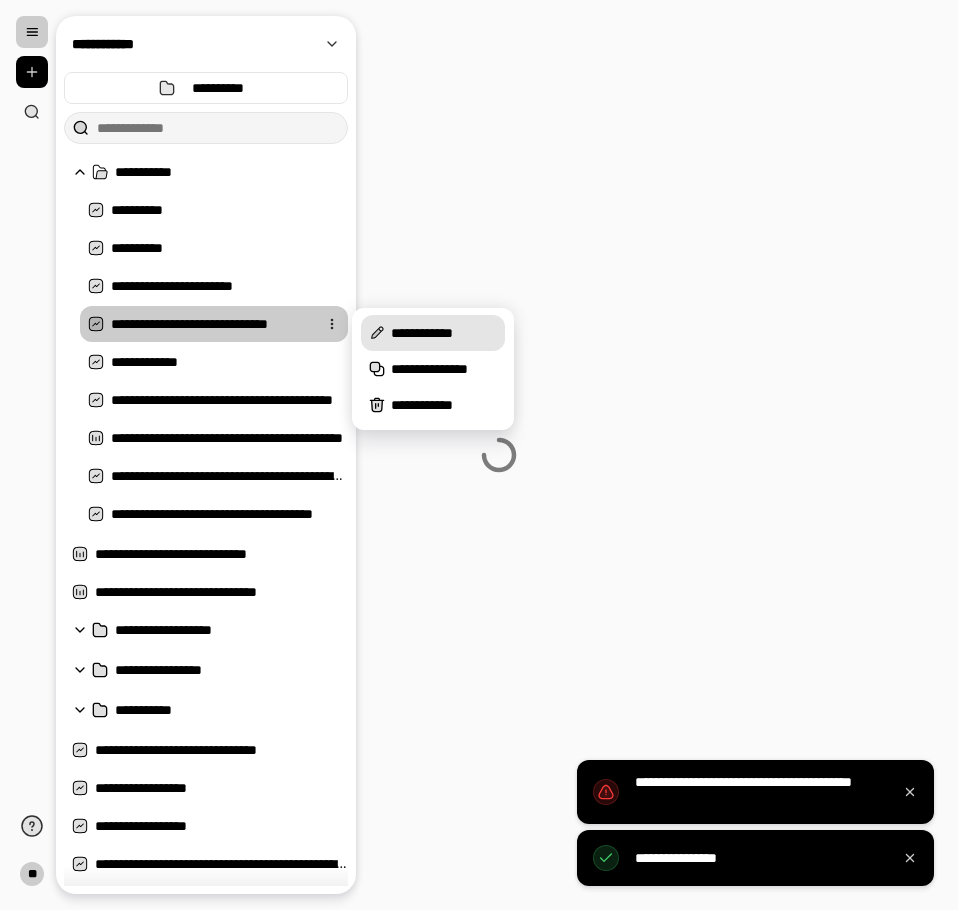 click on "**********" at bounding box center (444, 333) 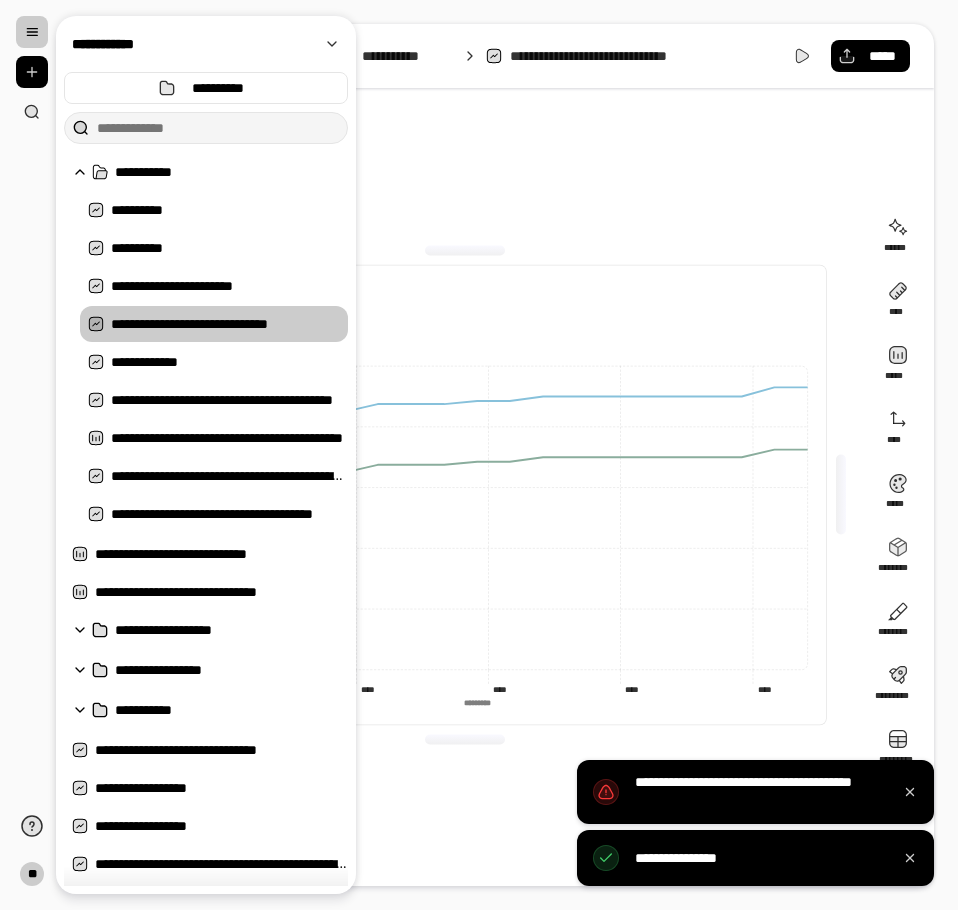 click on "**********" at bounding box center (229, 324) 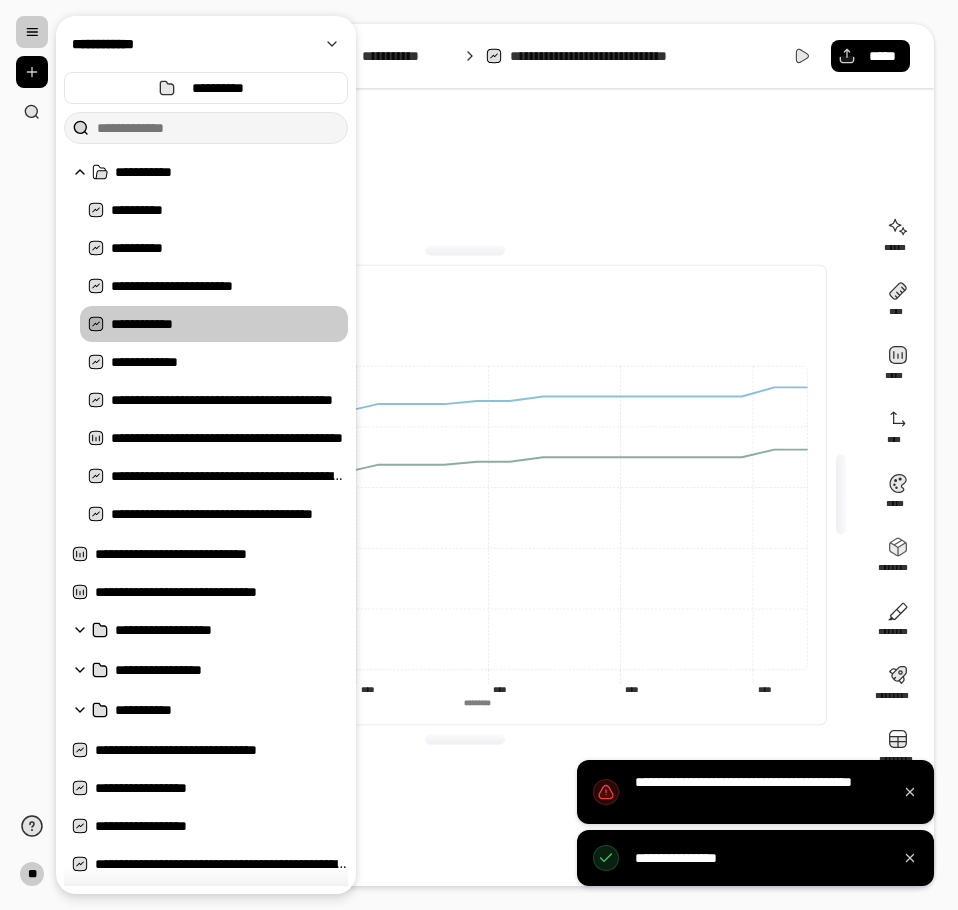 type 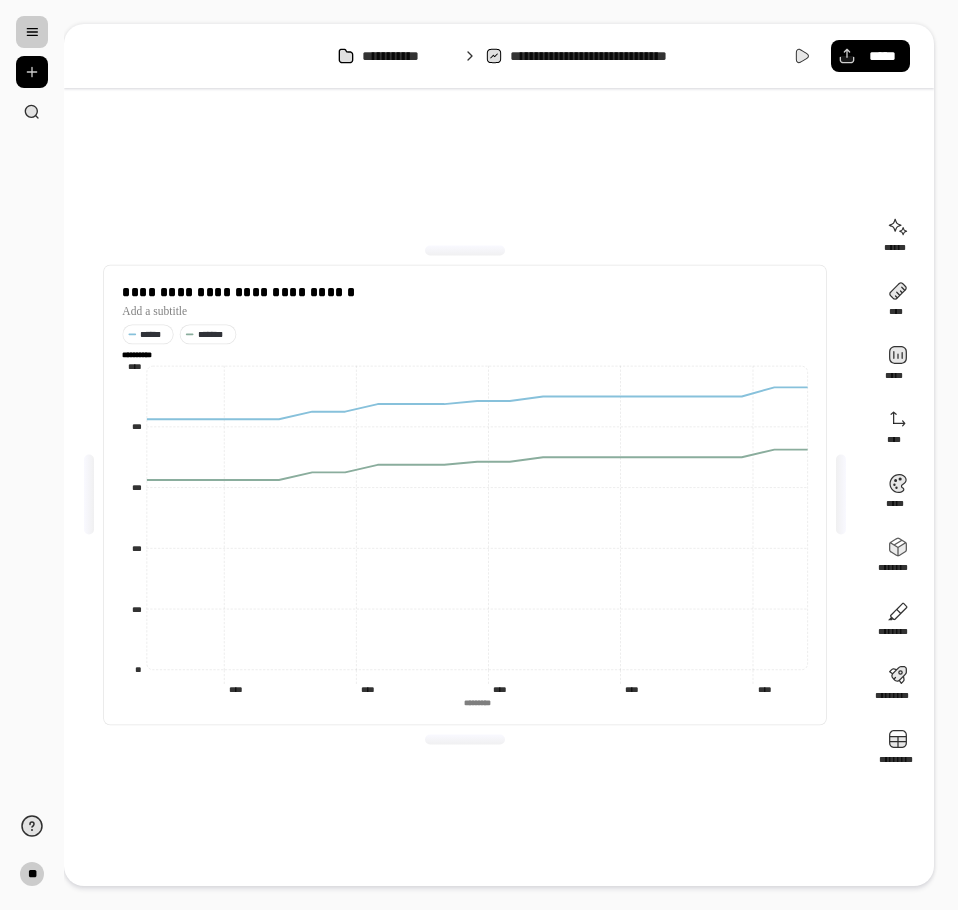 click on "**********" at bounding box center [465, 495] 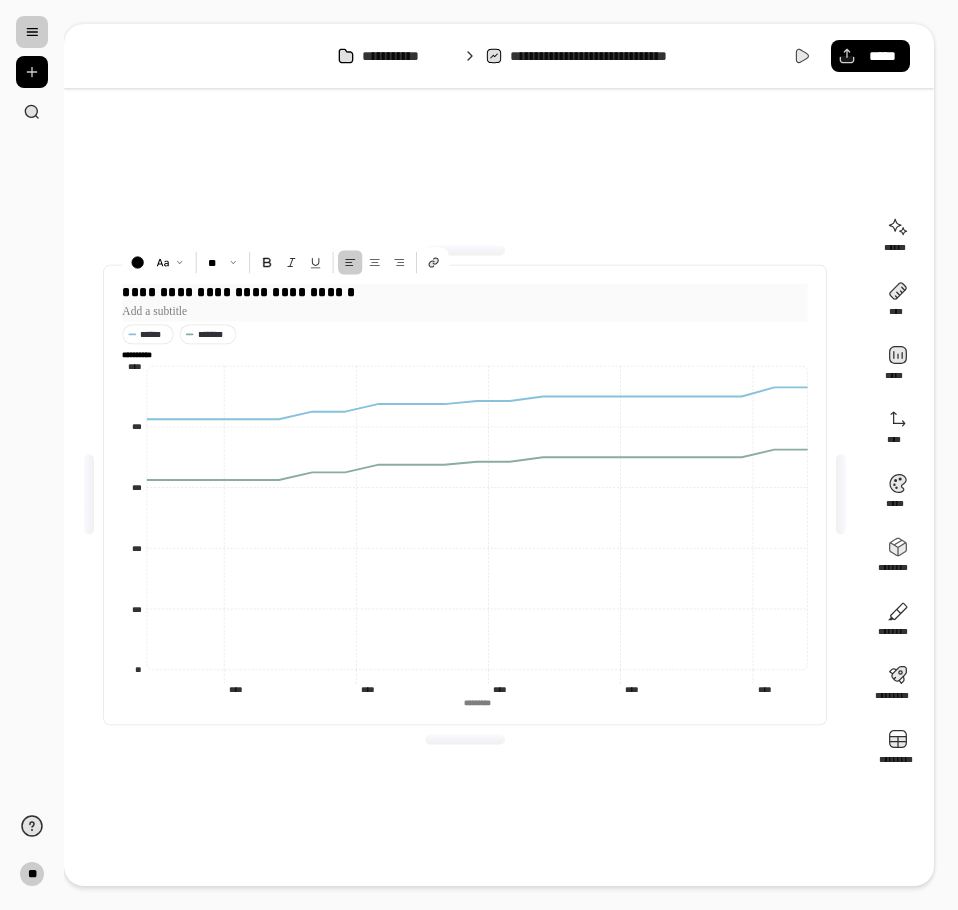 click on "**********" at bounding box center (464, 292) 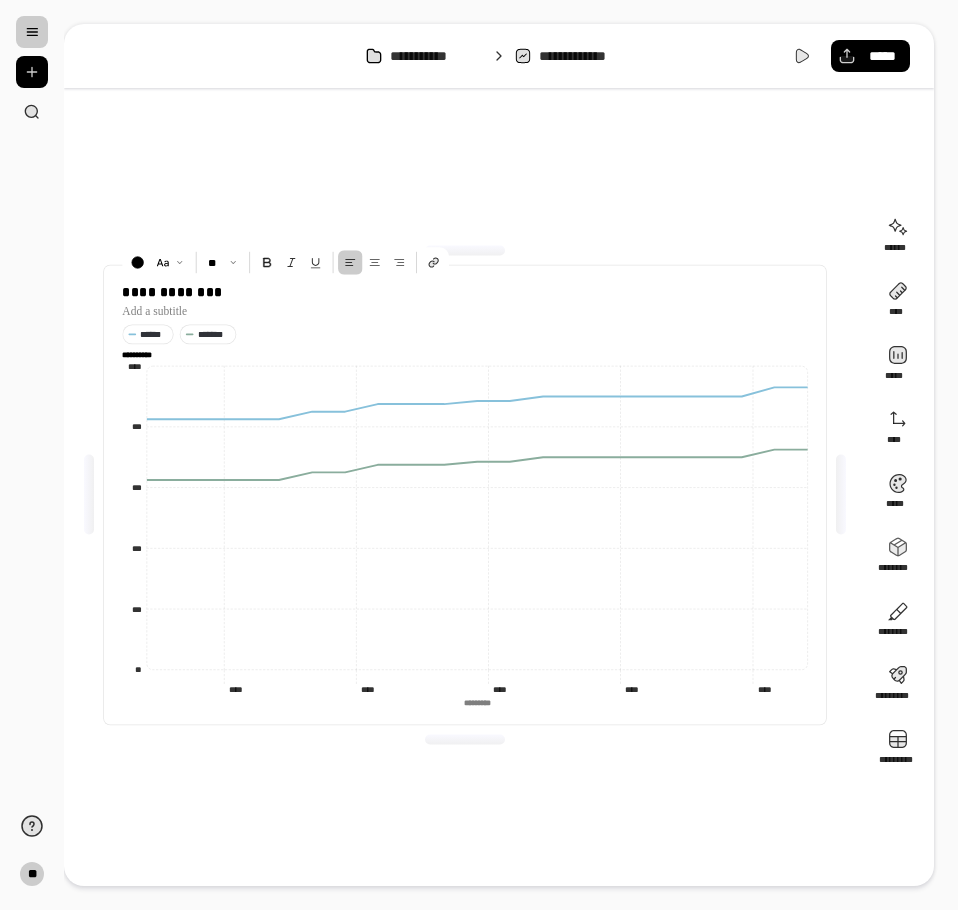 click on "**" at bounding box center [32, 455] 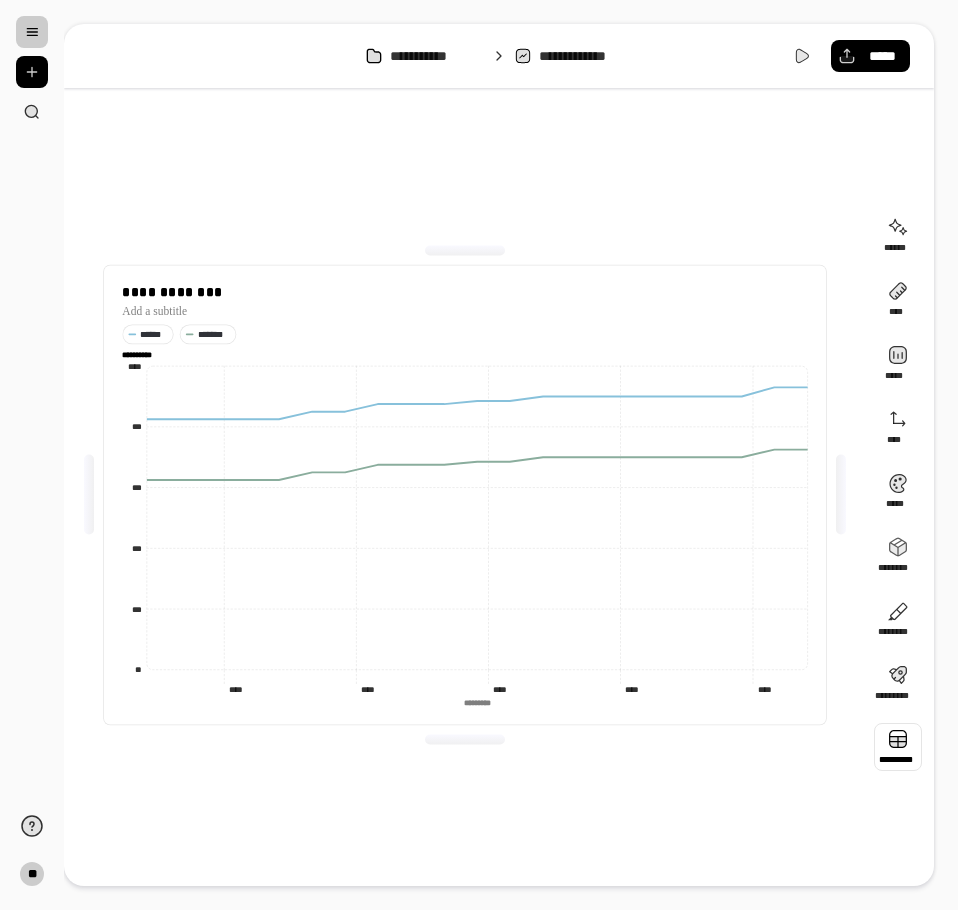 click at bounding box center (898, 747) 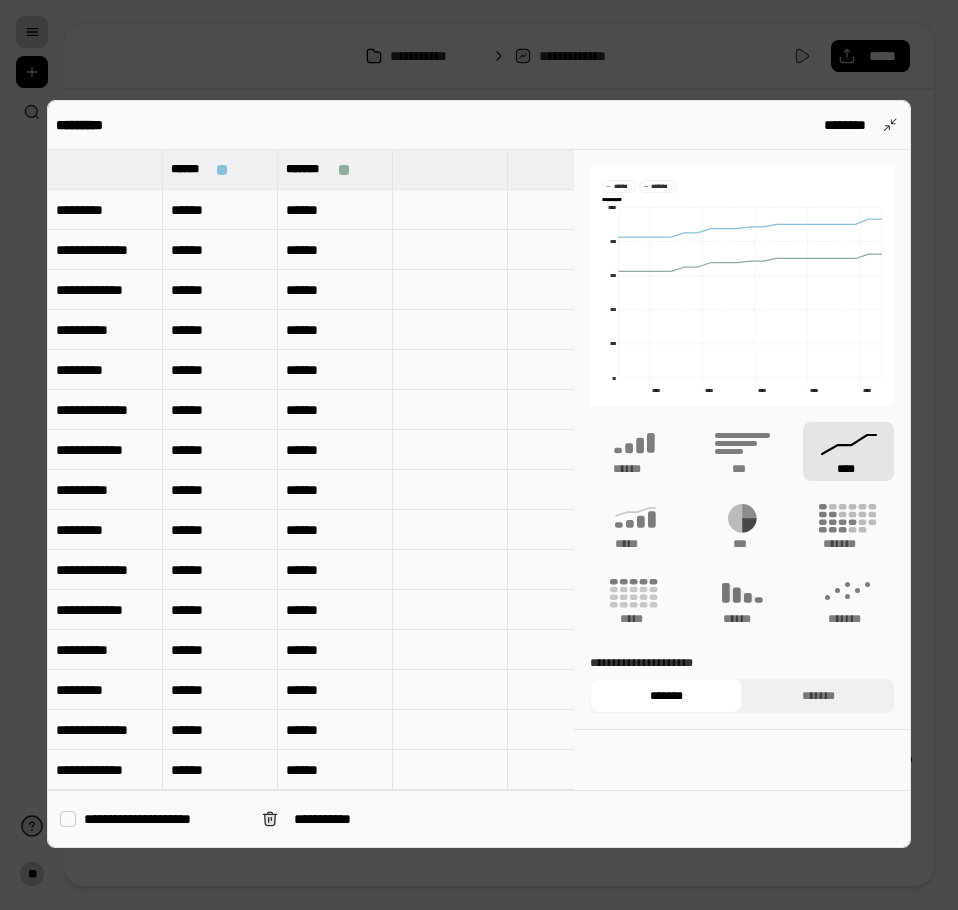 click at bounding box center [105, 169] 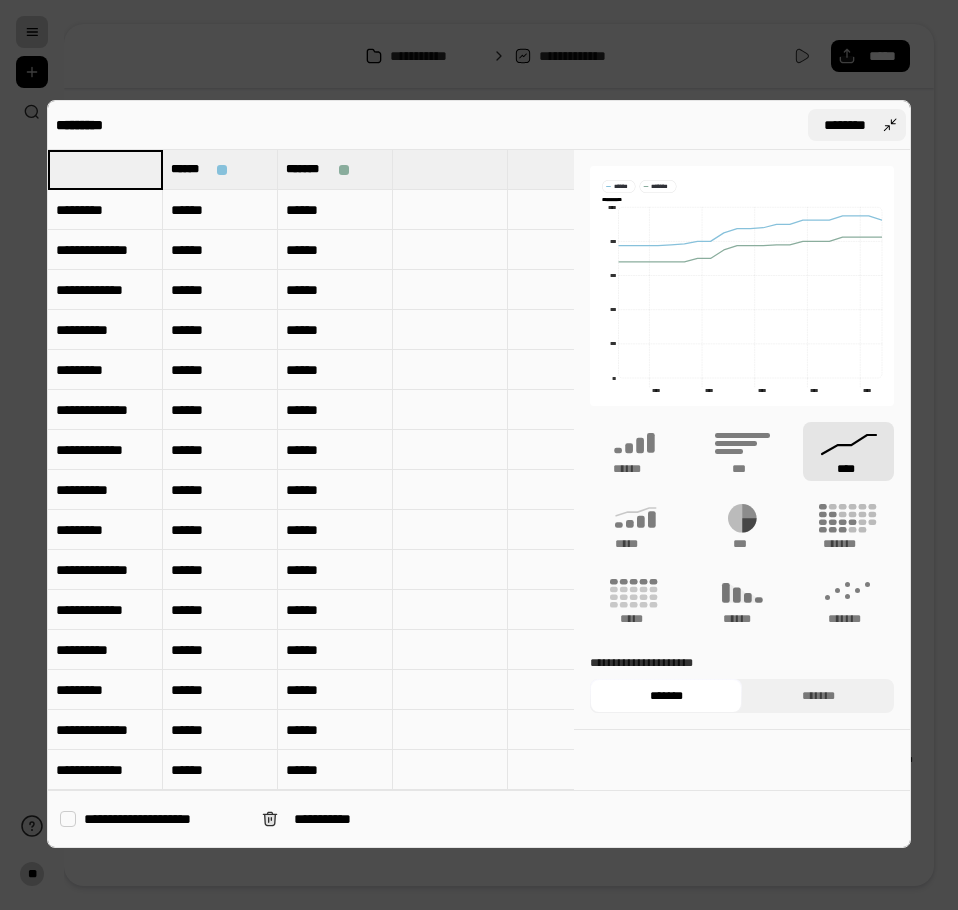 click on "********" at bounding box center [845, 125] 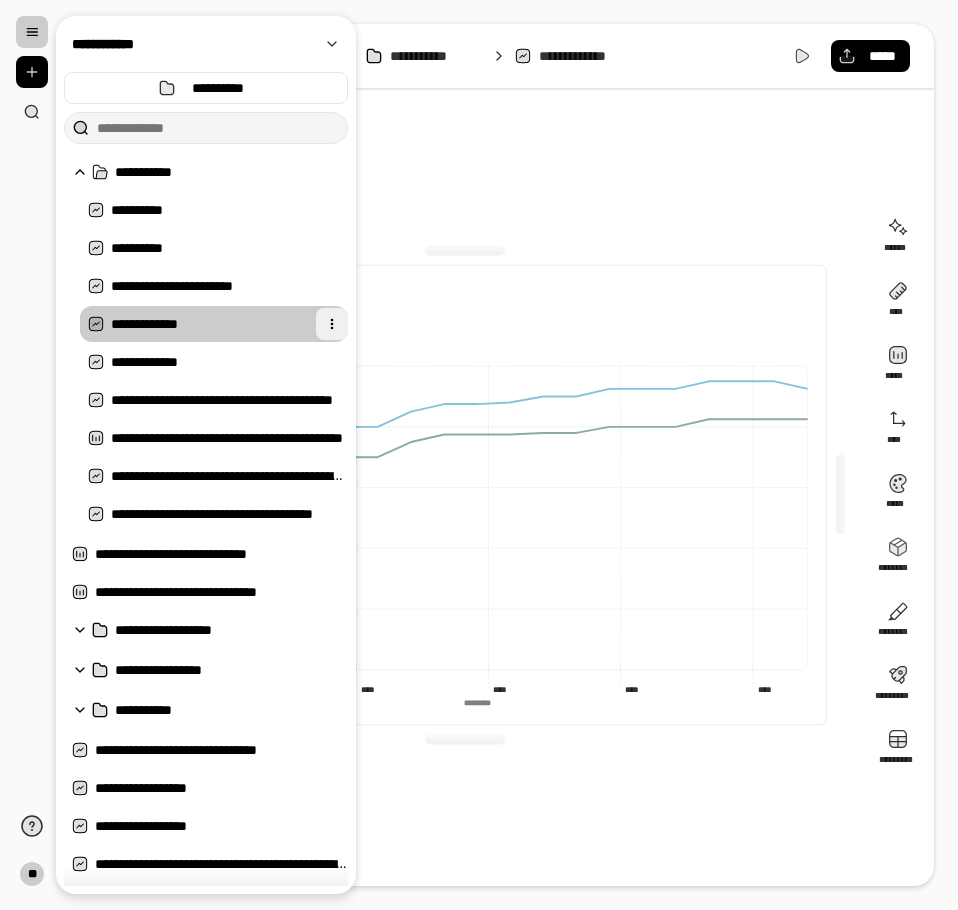 click at bounding box center [332, 324] 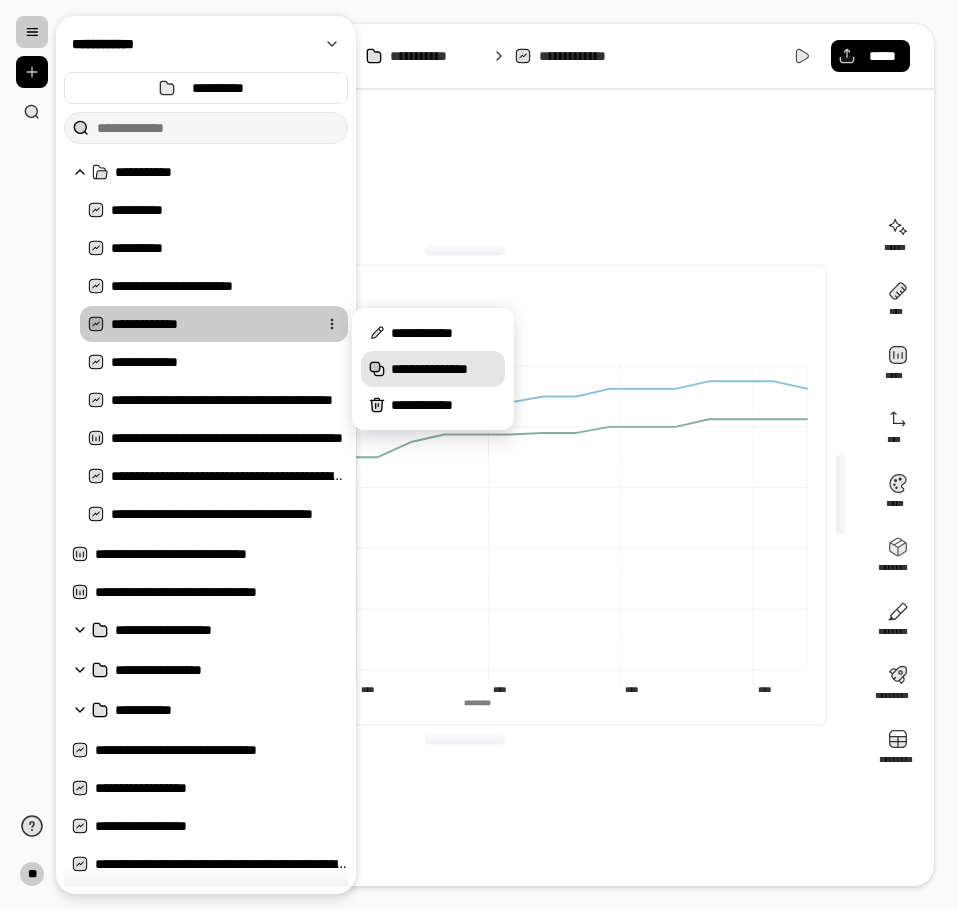 click on "**********" at bounding box center [444, 369] 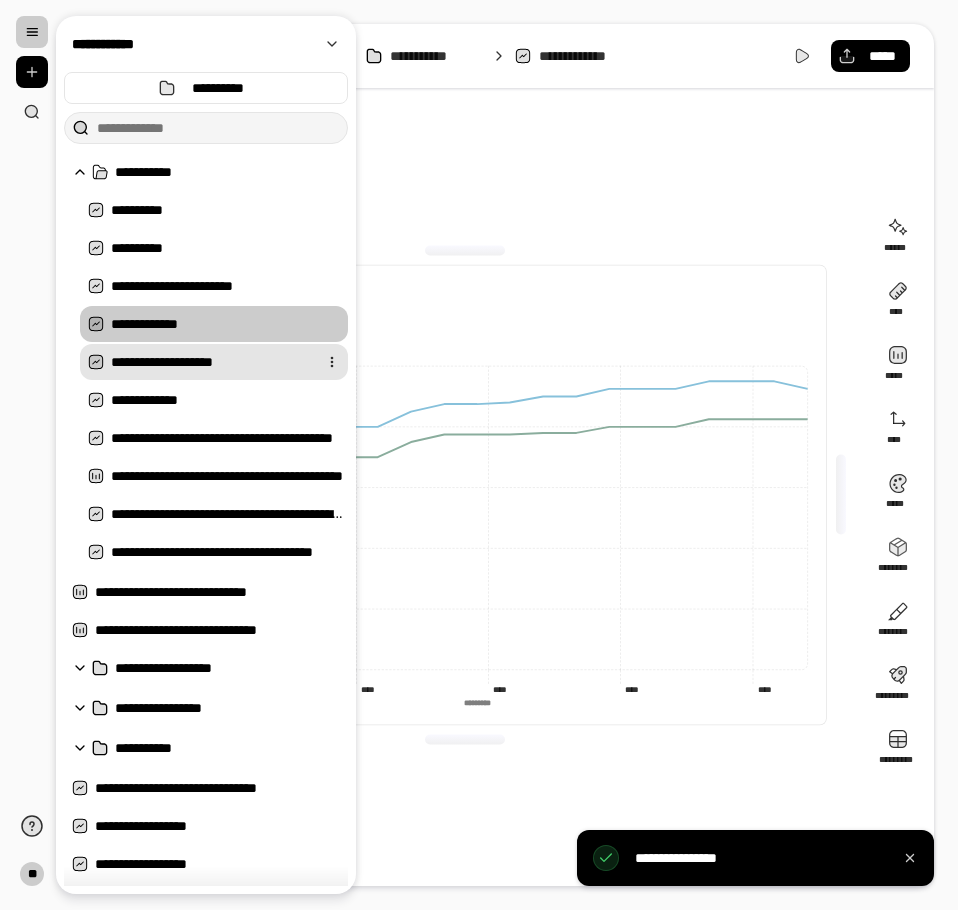 click on "**********" at bounding box center (210, 362) 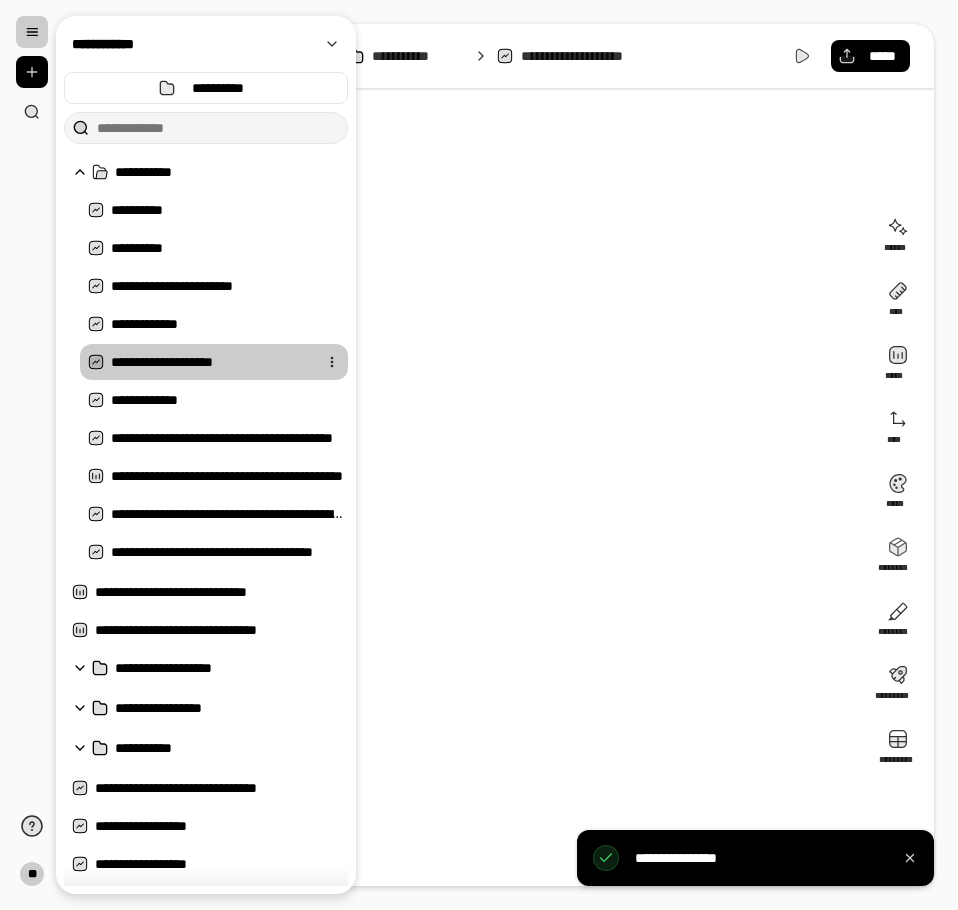 click on "**********" at bounding box center (210, 362) 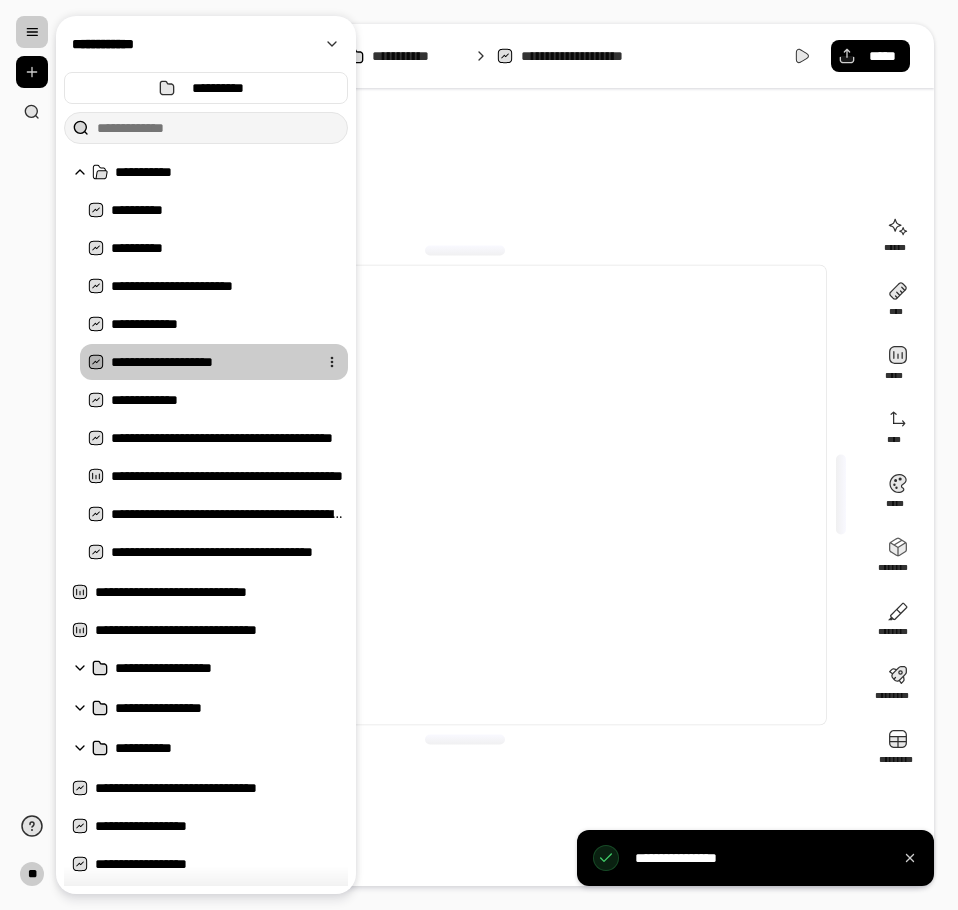 click on "**********" at bounding box center [210, 362] 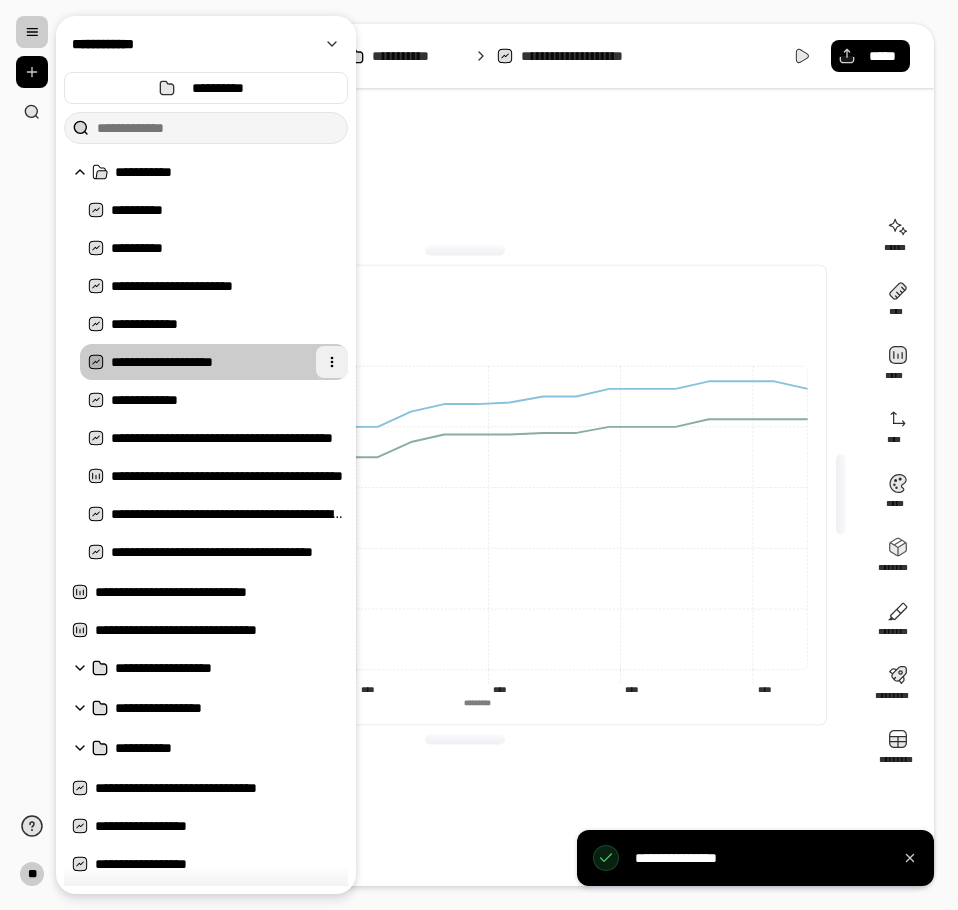 click at bounding box center [332, 362] 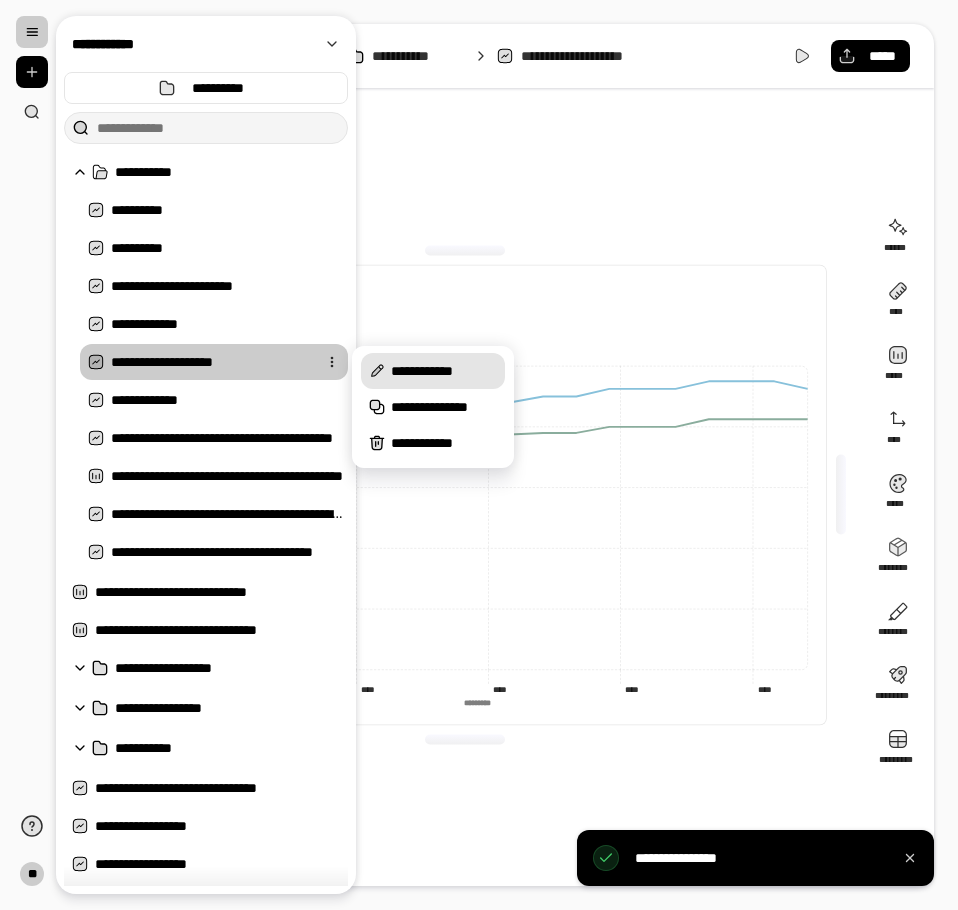 click on "**********" at bounding box center (444, 371) 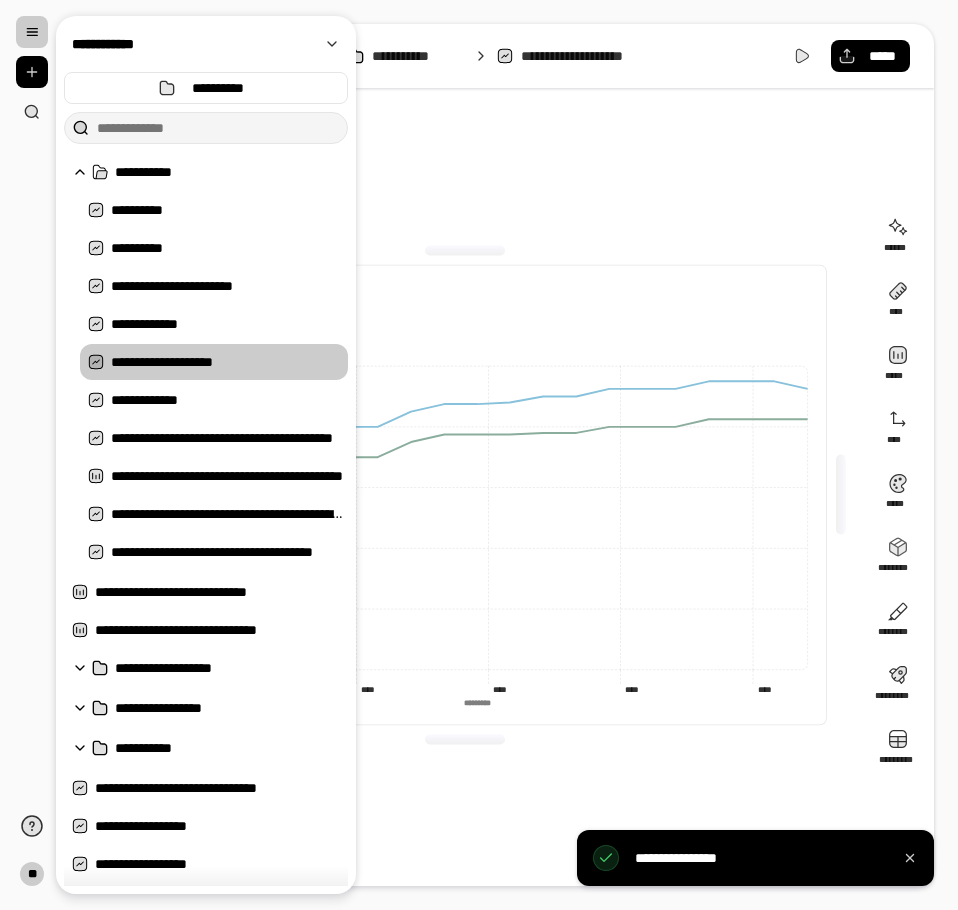 drag, startPoint x: 282, startPoint y: 361, endPoint x: 100, endPoint y: 359, distance: 182.01099 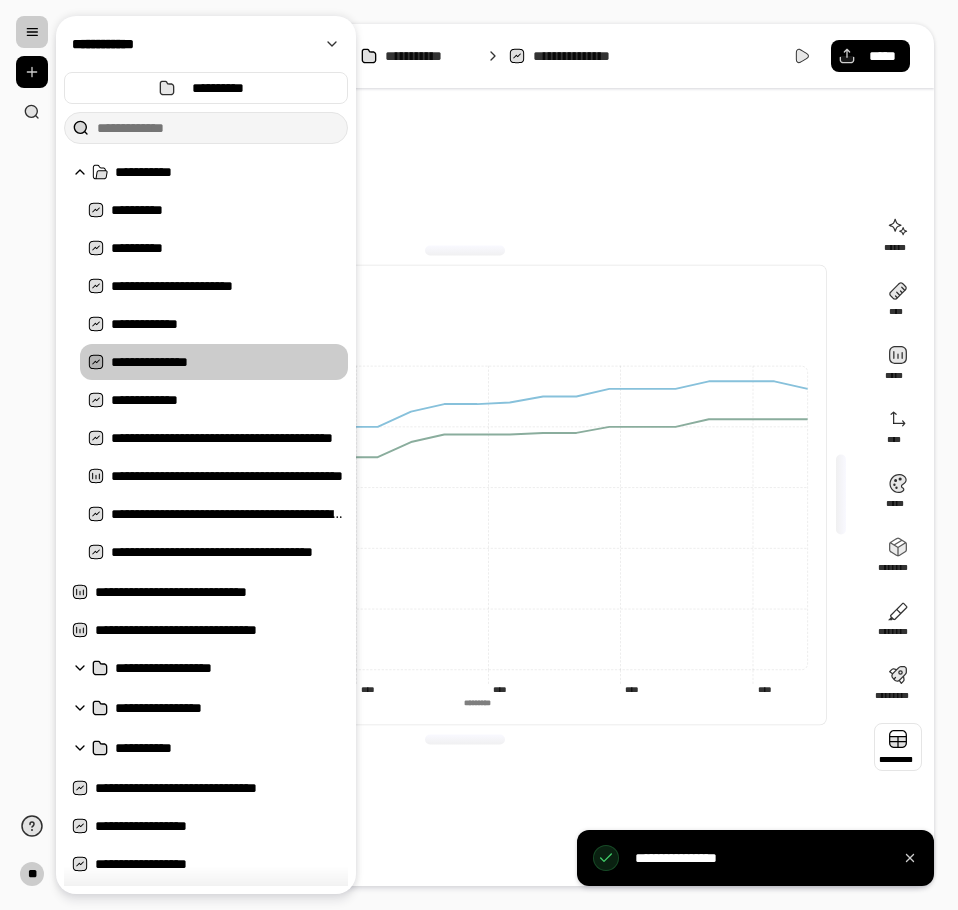 click at bounding box center (898, 747) 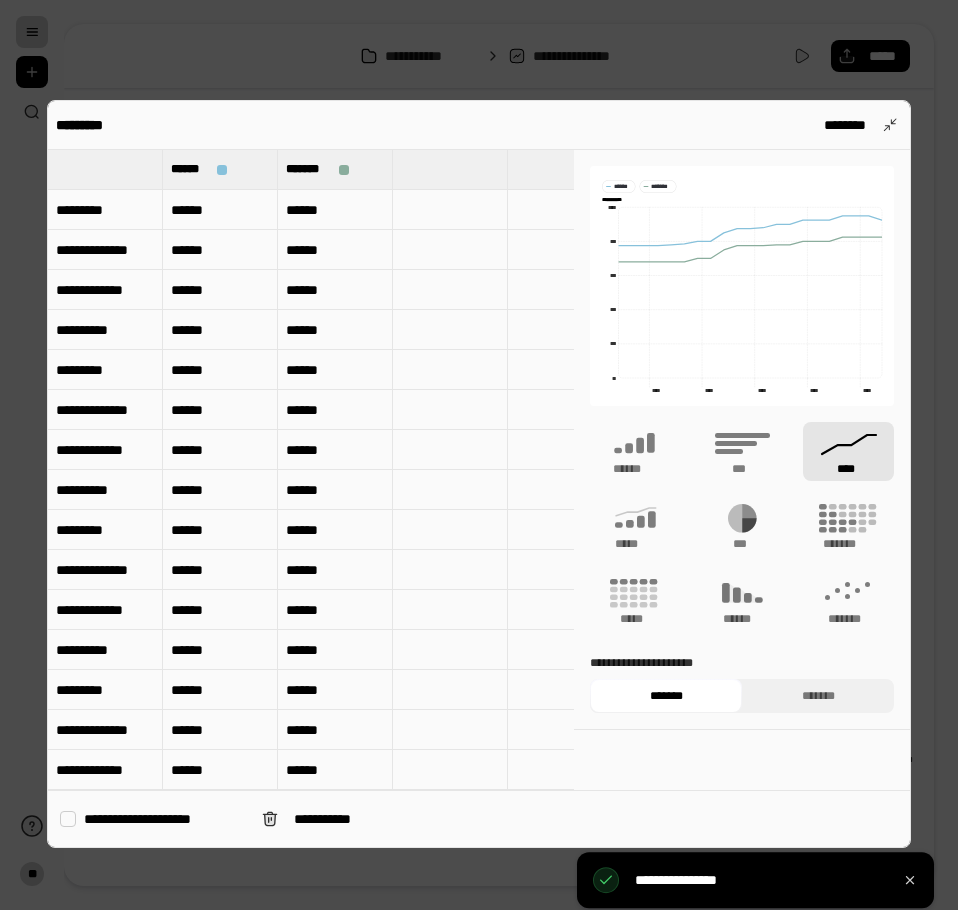 click at bounding box center (105, 169) 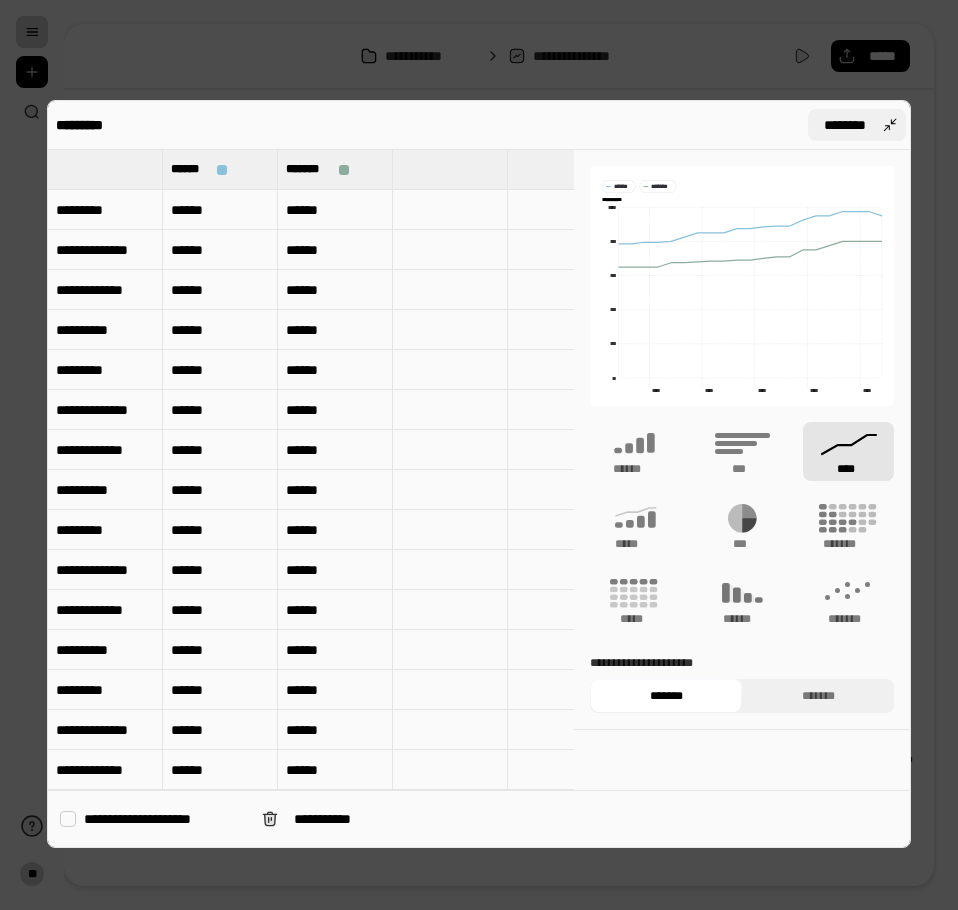 click on "********" at bounding box center (857, 125) 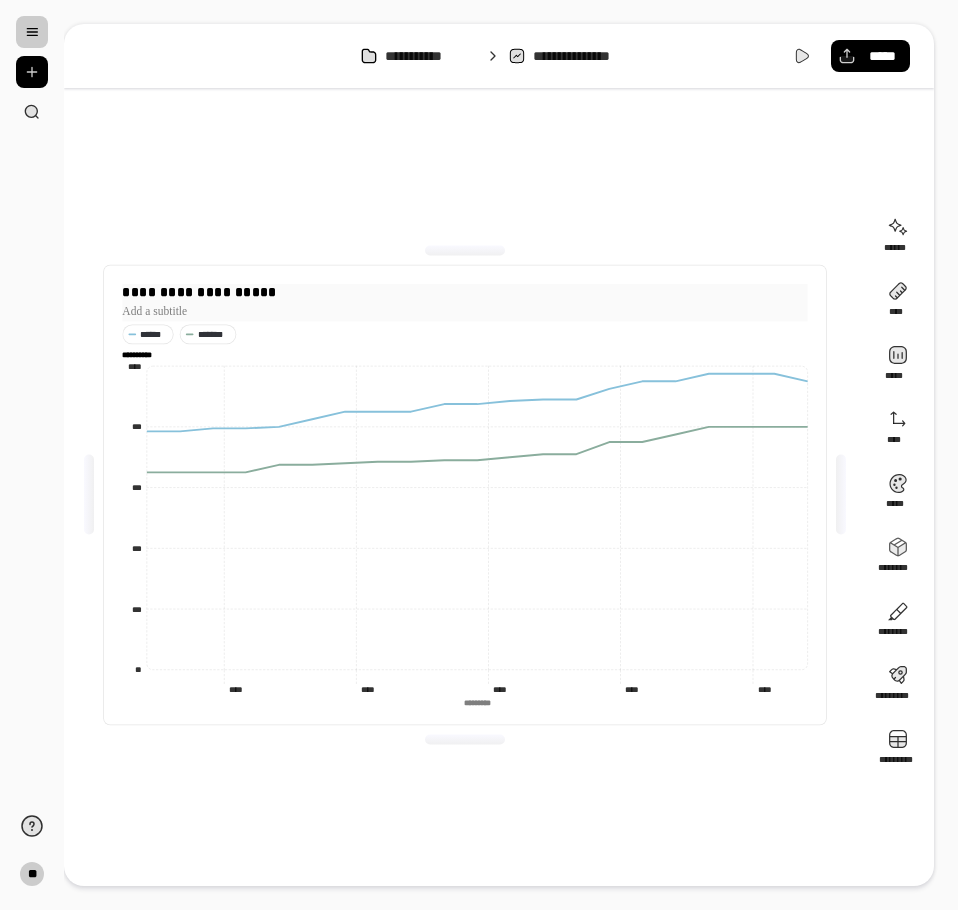 click on "**********" at bounding box center [464, 292] 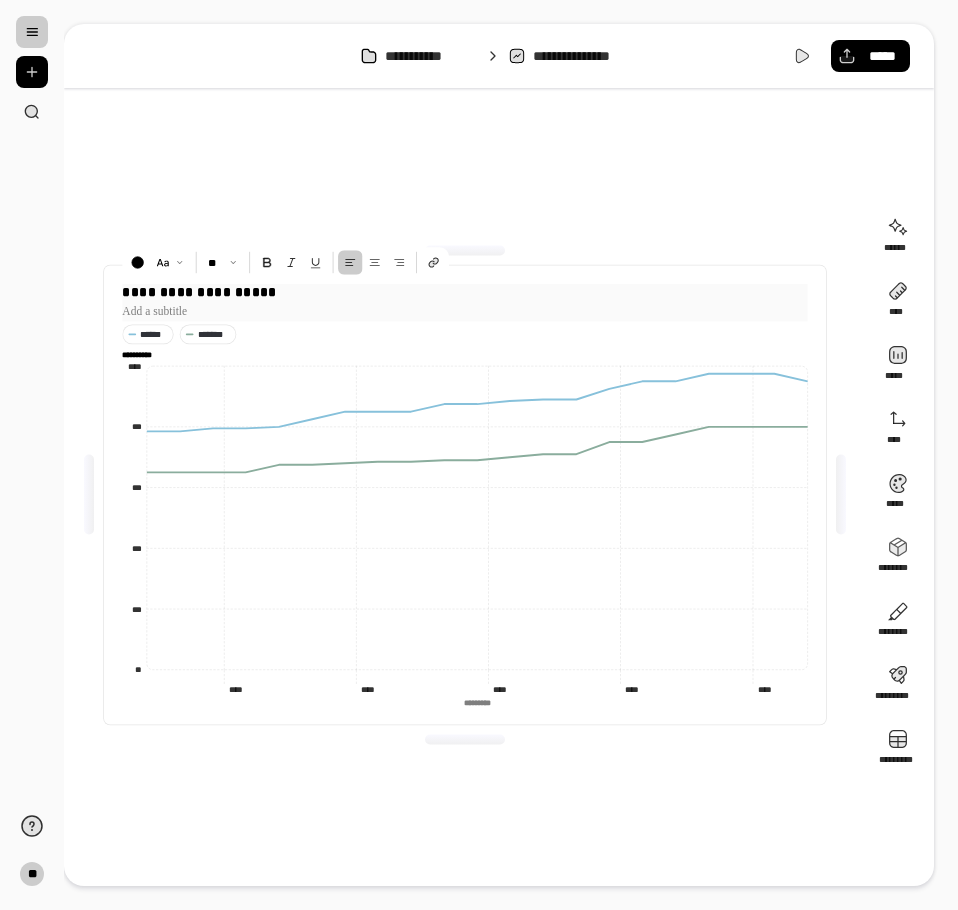 click on "**********" at bounding box center (464, 292) 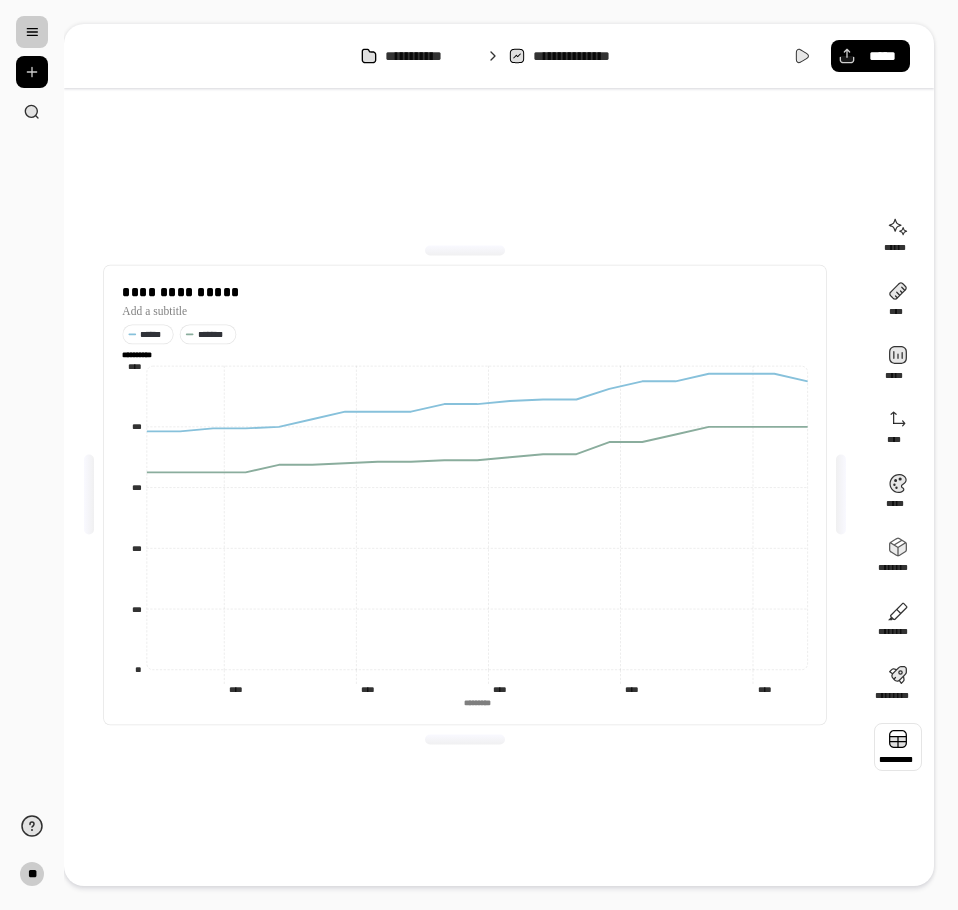 click at bounding box center (898, 747) 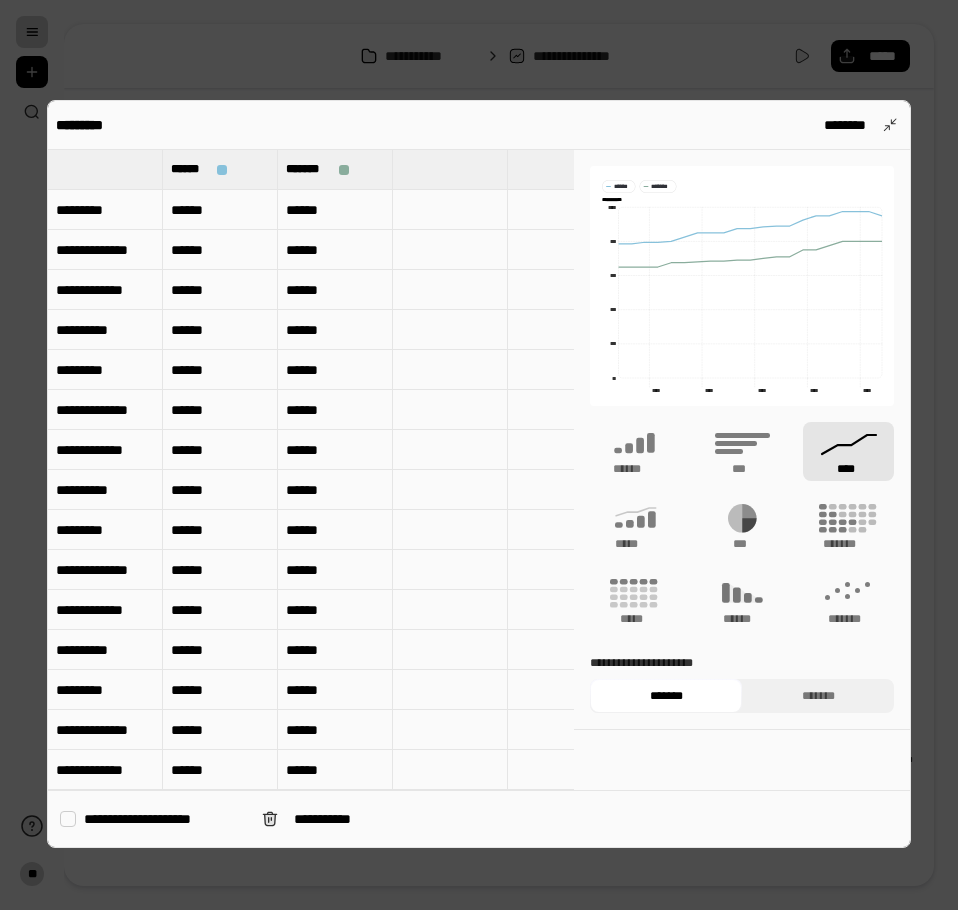 drag, startPoint x: 148, startPoint y: 169, endPoint x: 110, endPoint y: 172, distance: 38.118237 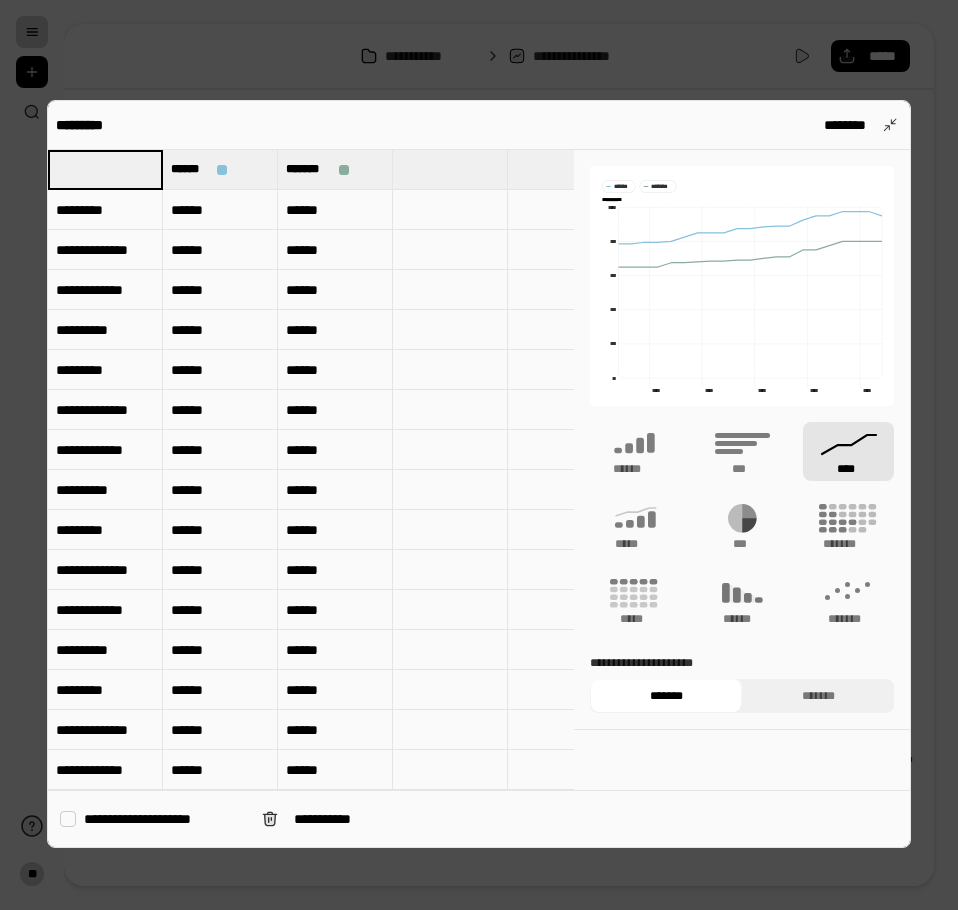 click on "*********" at bounding box center [105, 210] 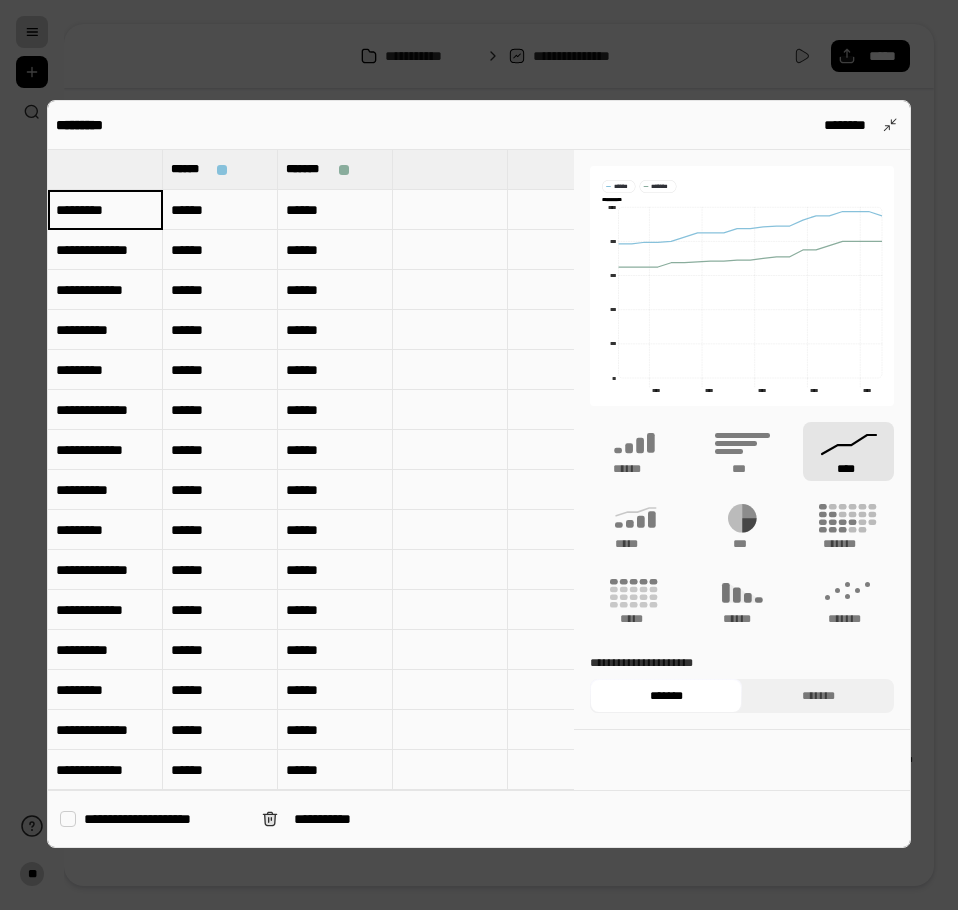 click at bounding box center [105, 169] 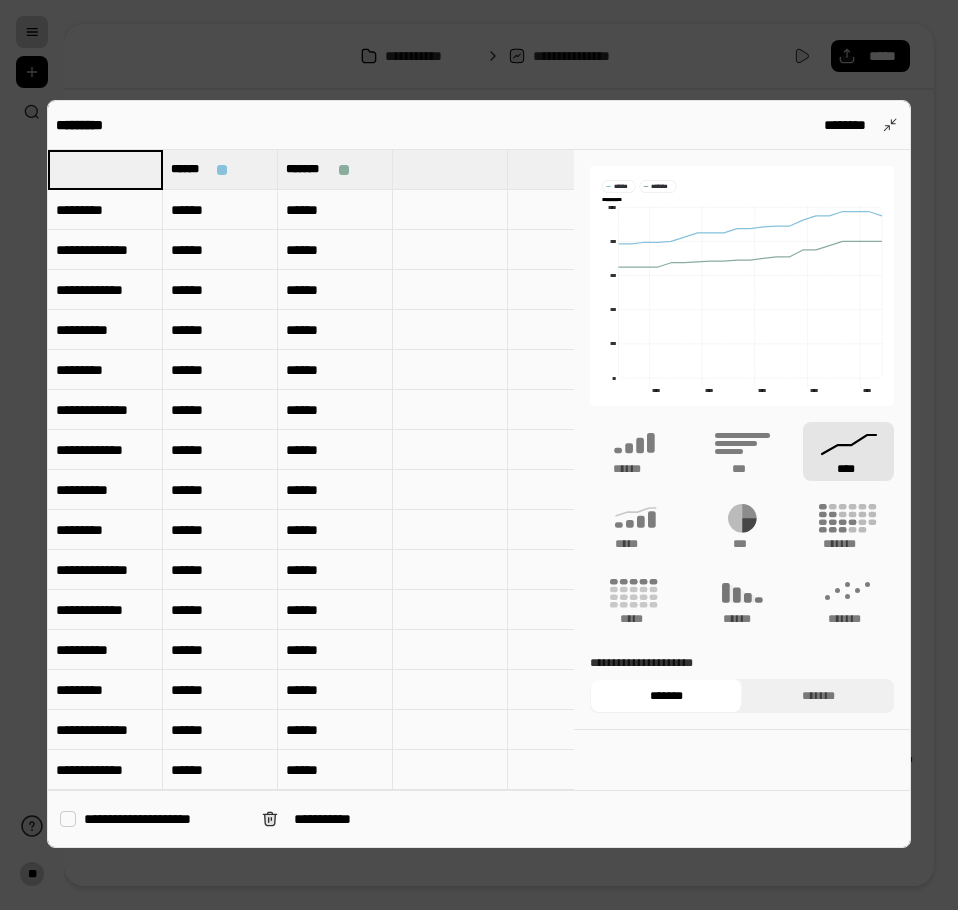 click at bounding box center [105, 170] 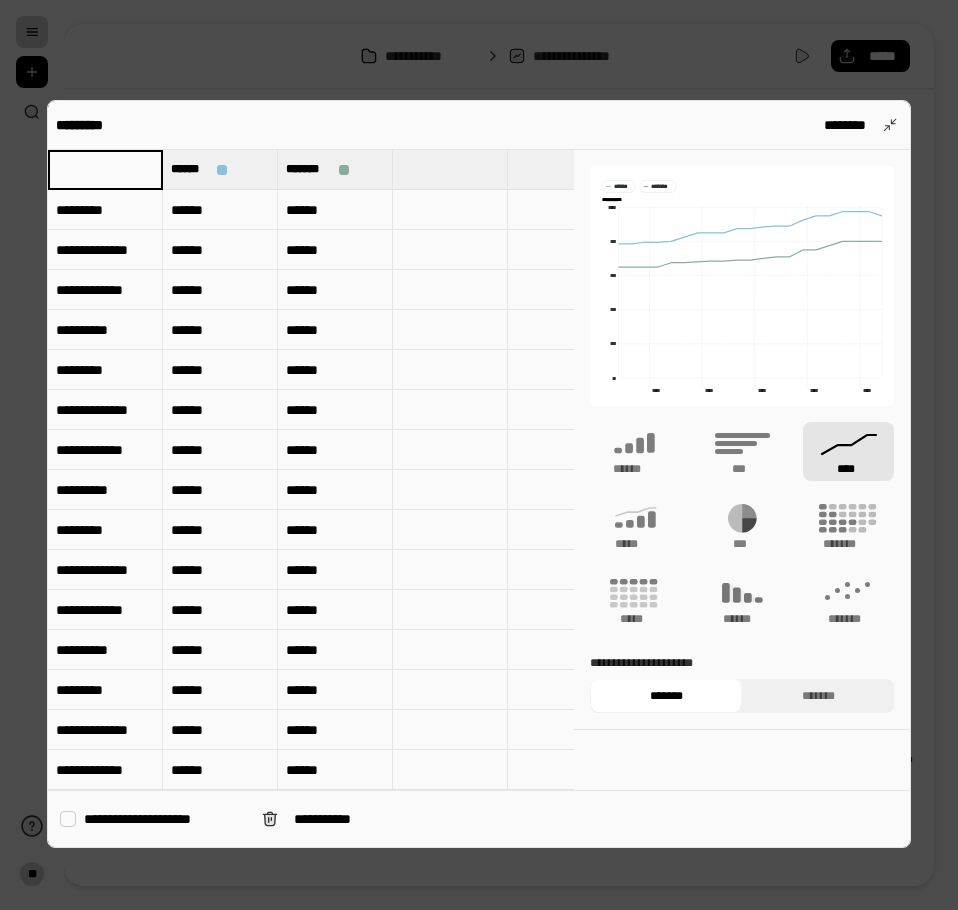 click at bounding box center [105, 169] 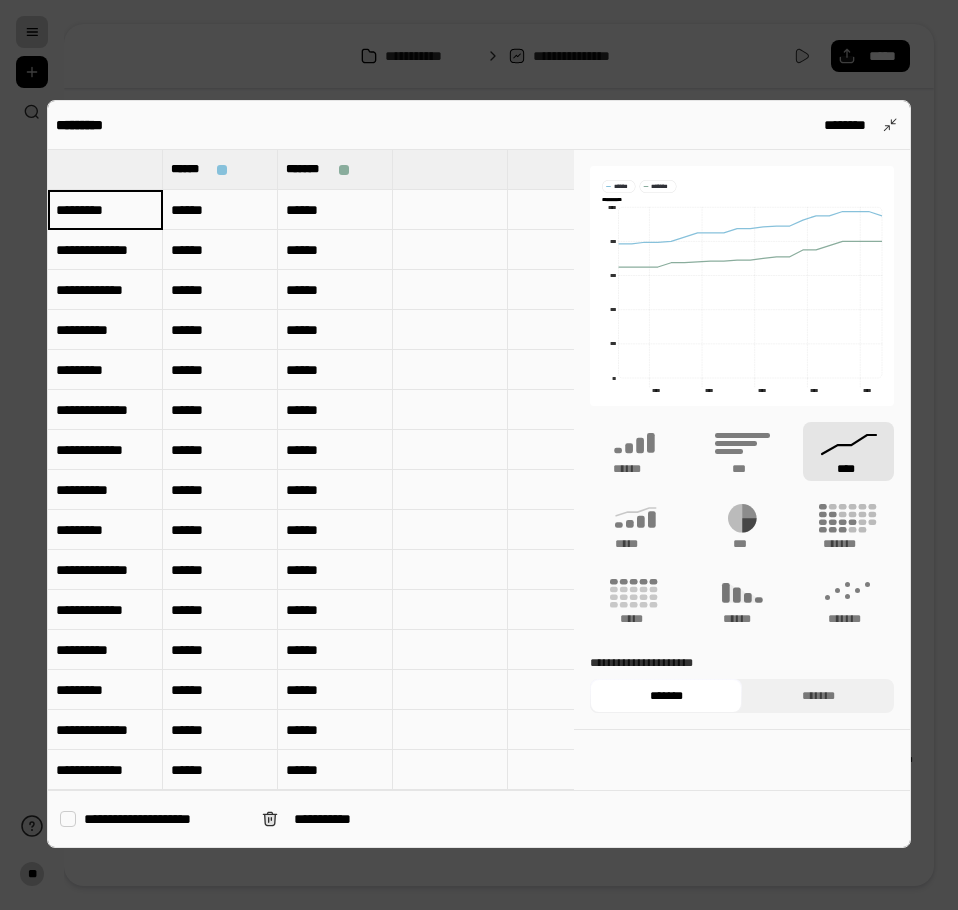 click at bounding box center (105, 169) 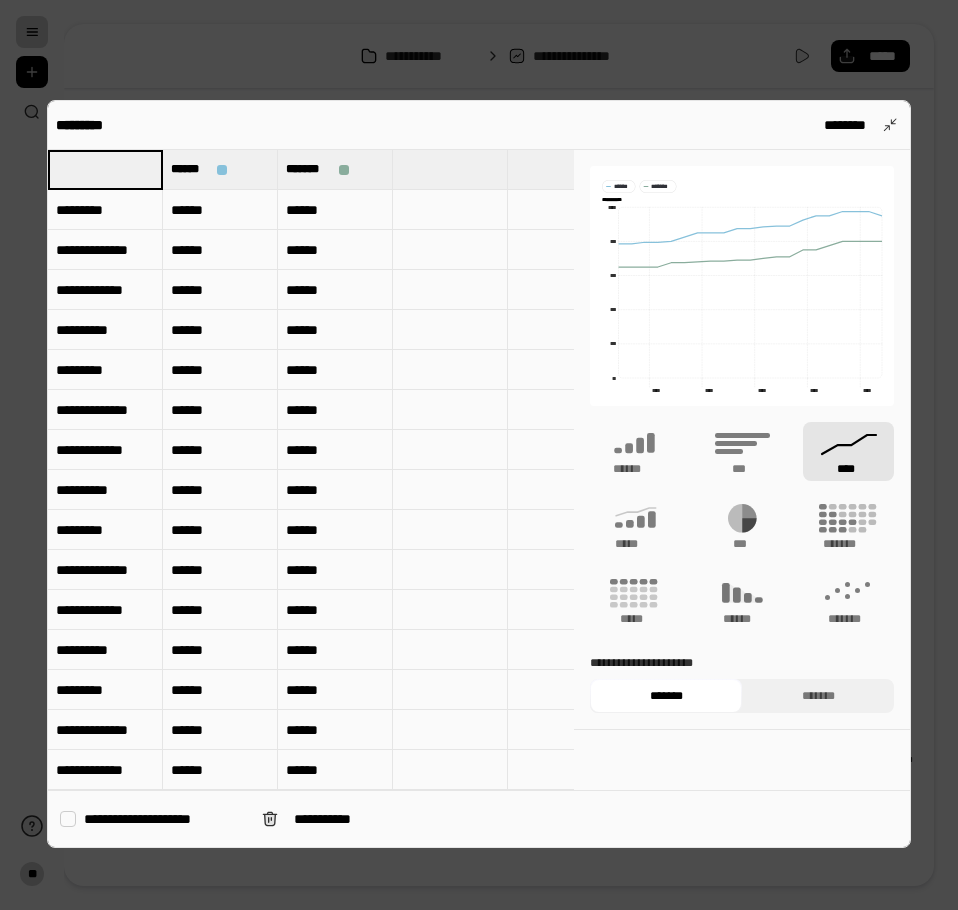 click on "******" at bounding box center (220, 250) 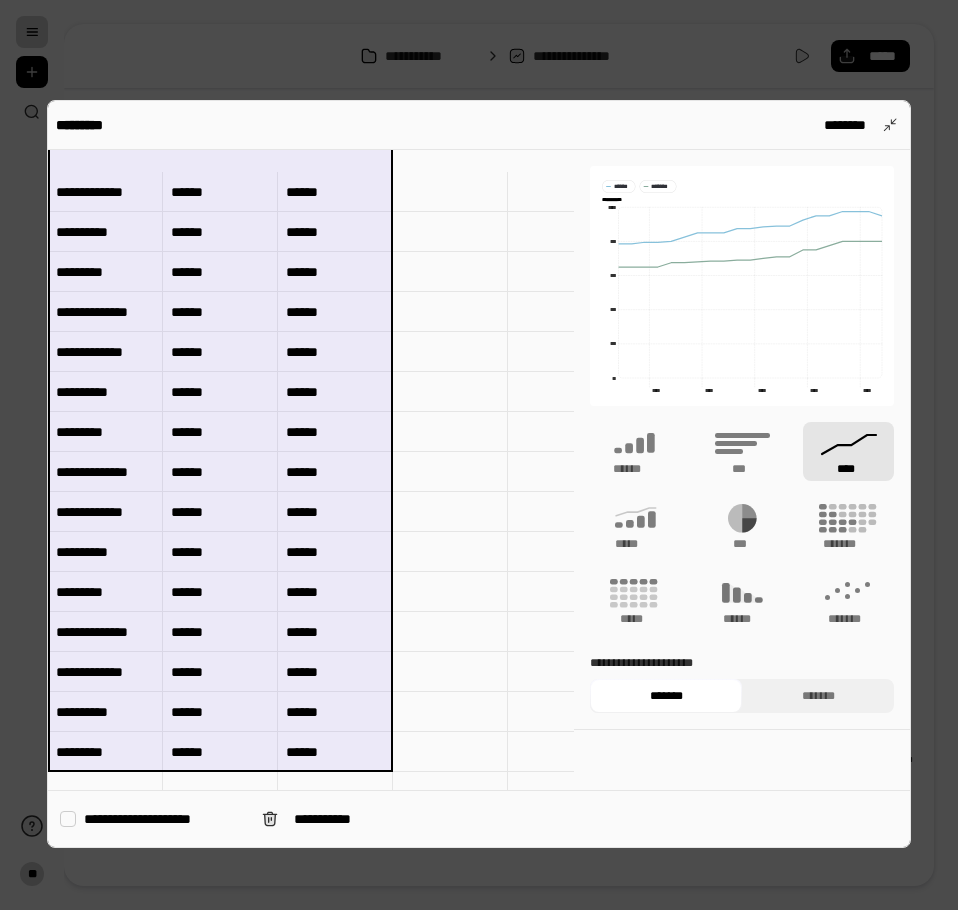 scroll, scrollTop: 362, scrollLeft: 0, axis: vertical 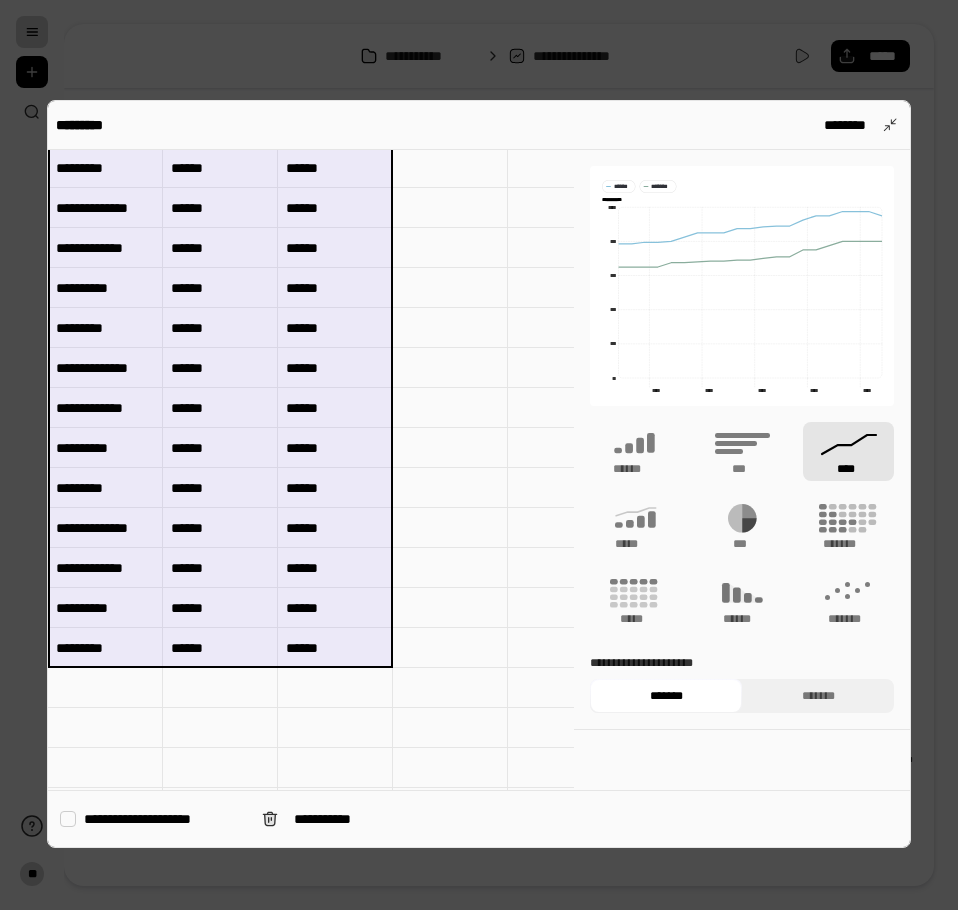 drag, startPoint x: 125, startPoint y: 167, endPoint x: 316, endPoint y: 653, distance: 522.1848 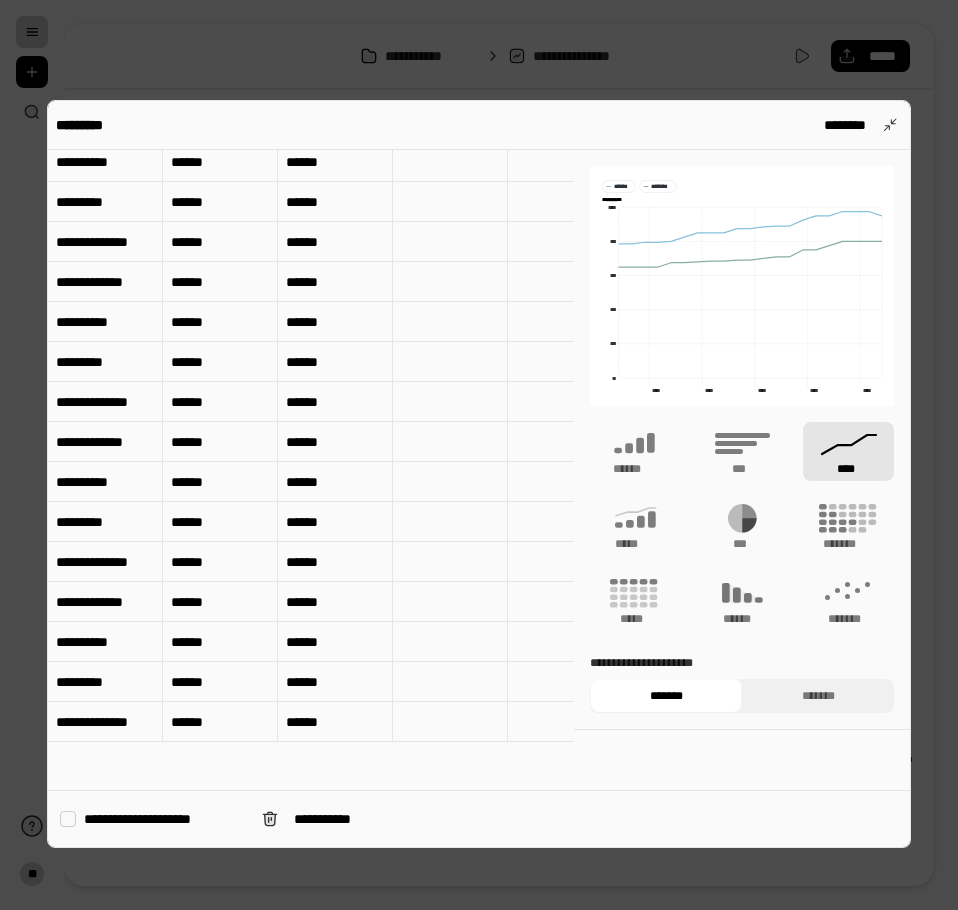 scroll, scrollTop: 0, scrollLeft: 0, axis: both 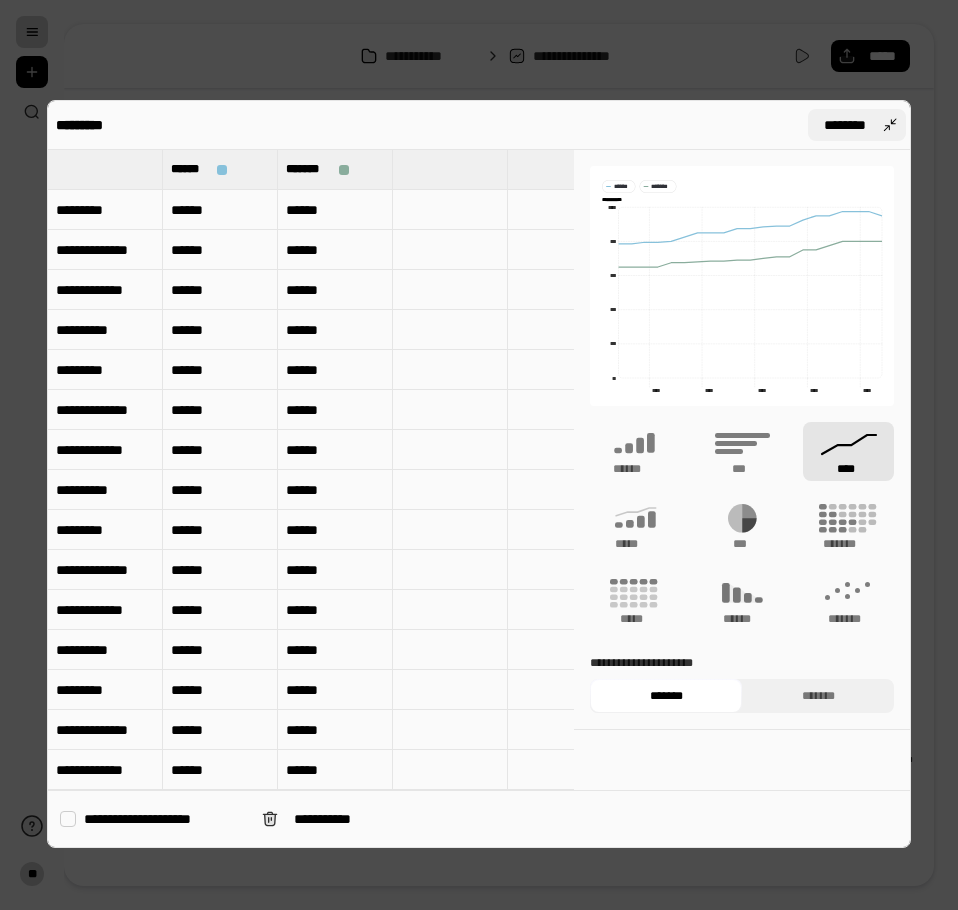 click on "********" at bounding box center [845, 125] 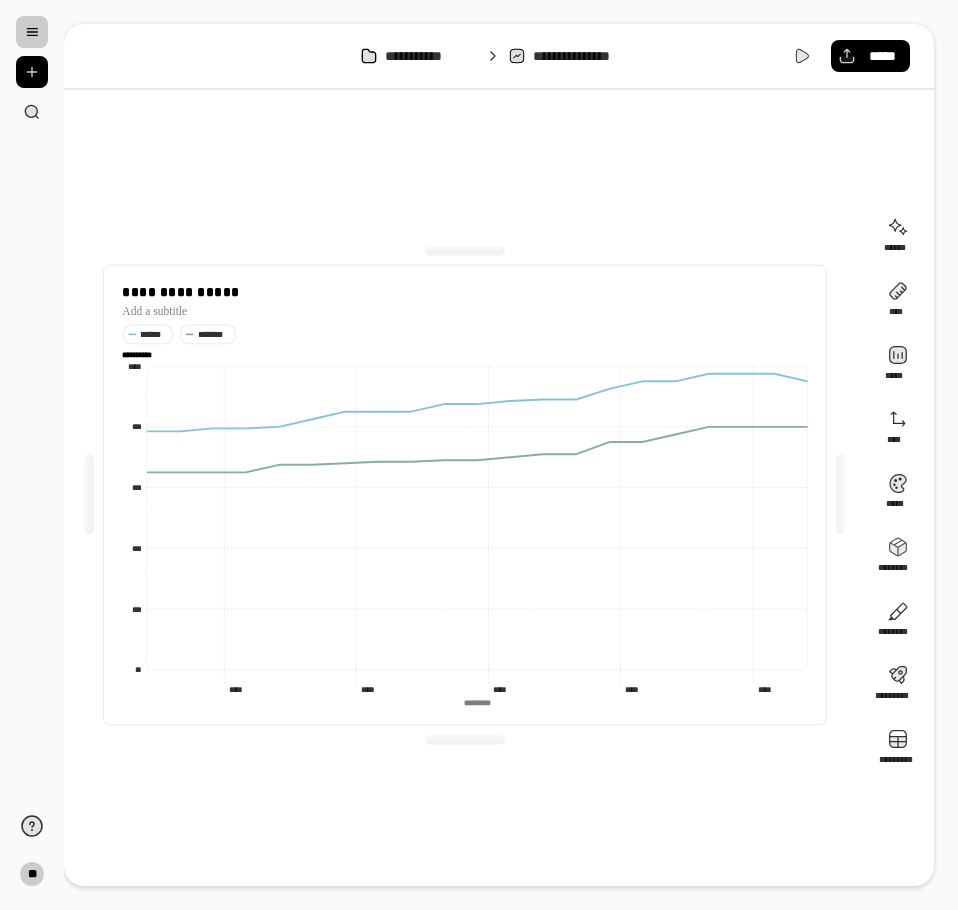 click at bounding box center [32, 32] 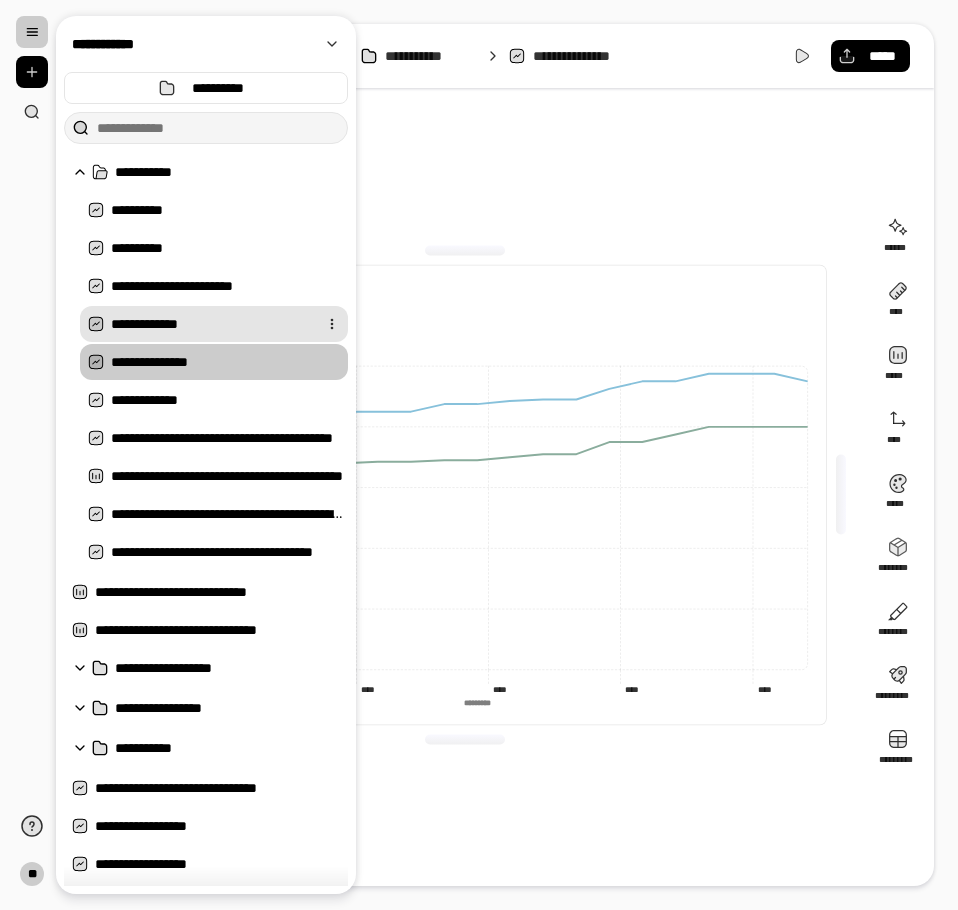 click on "**********" at bounding box center [210, 324] 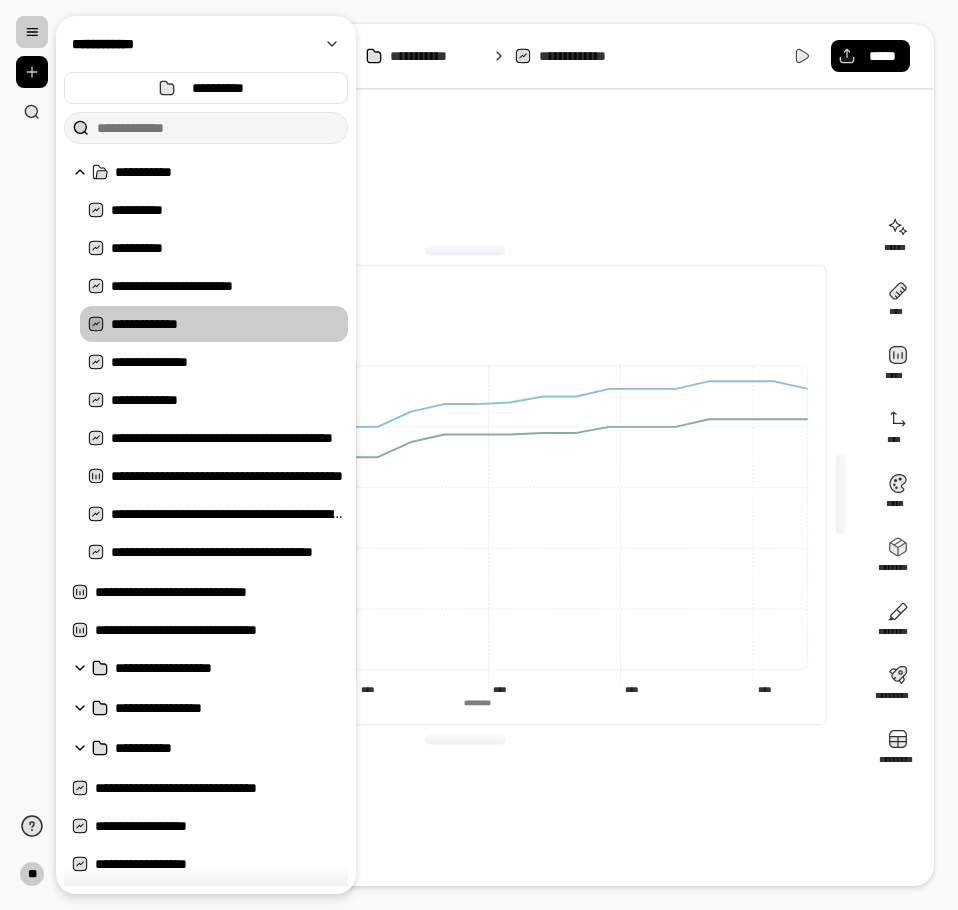 drag, startPoint x: 462, startPoint y: 12, endPoint x: 476, endPoint y: 10, distance: 14.142136 